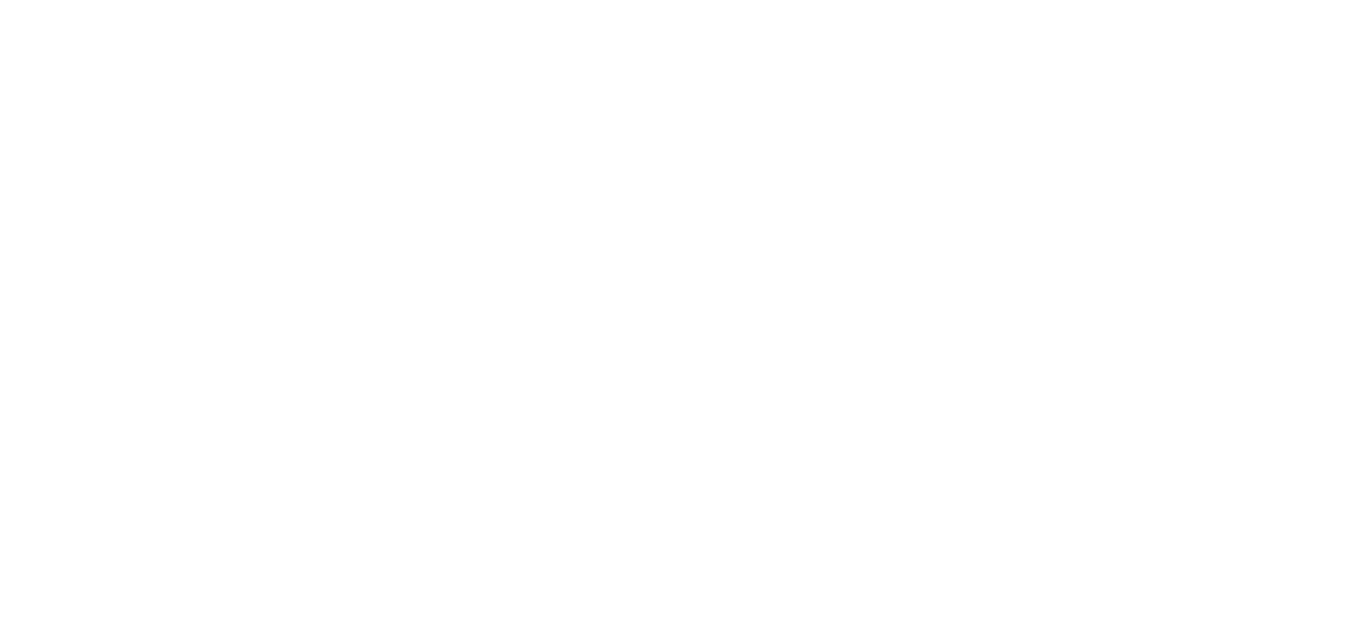 scroll, scrollTop: 0, scrollLeft: 0, axis: both 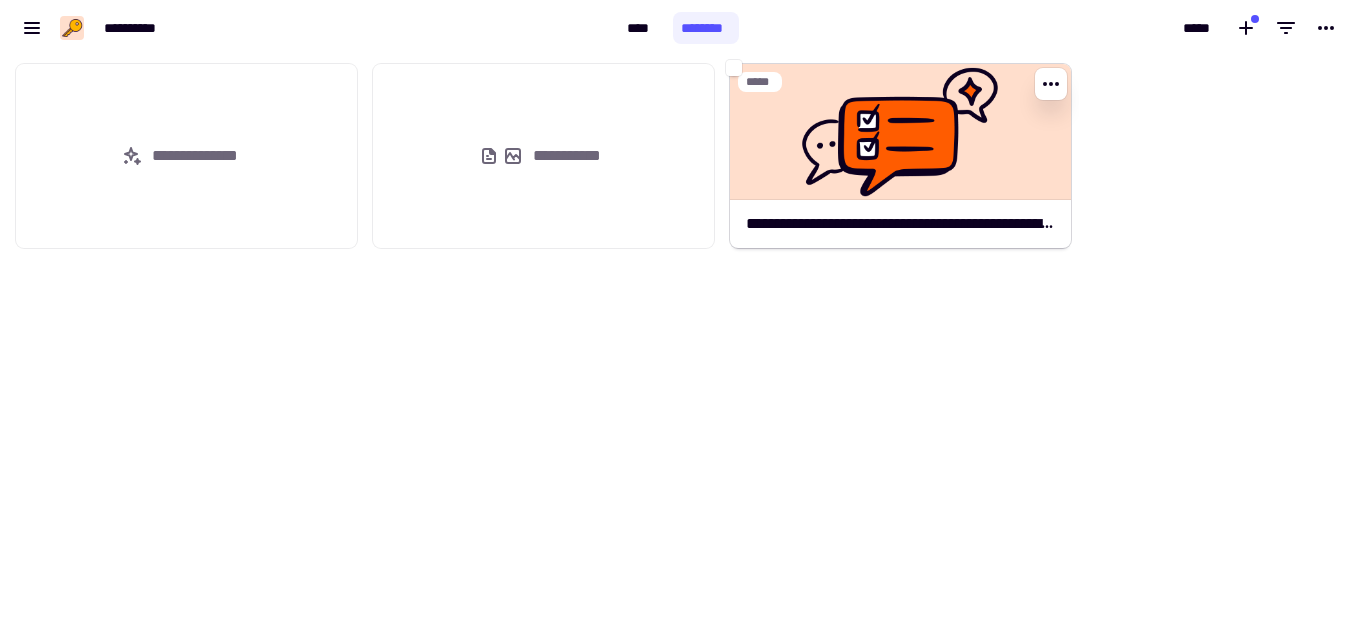 click on "**********" 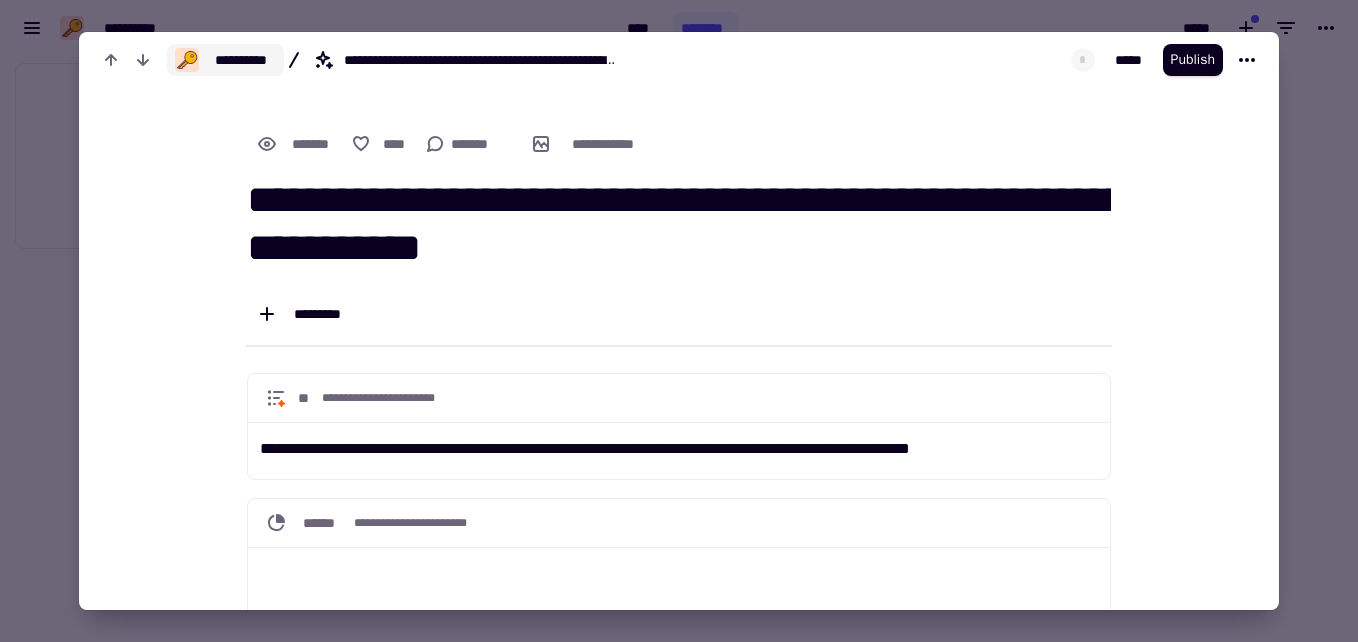 click on "**********" 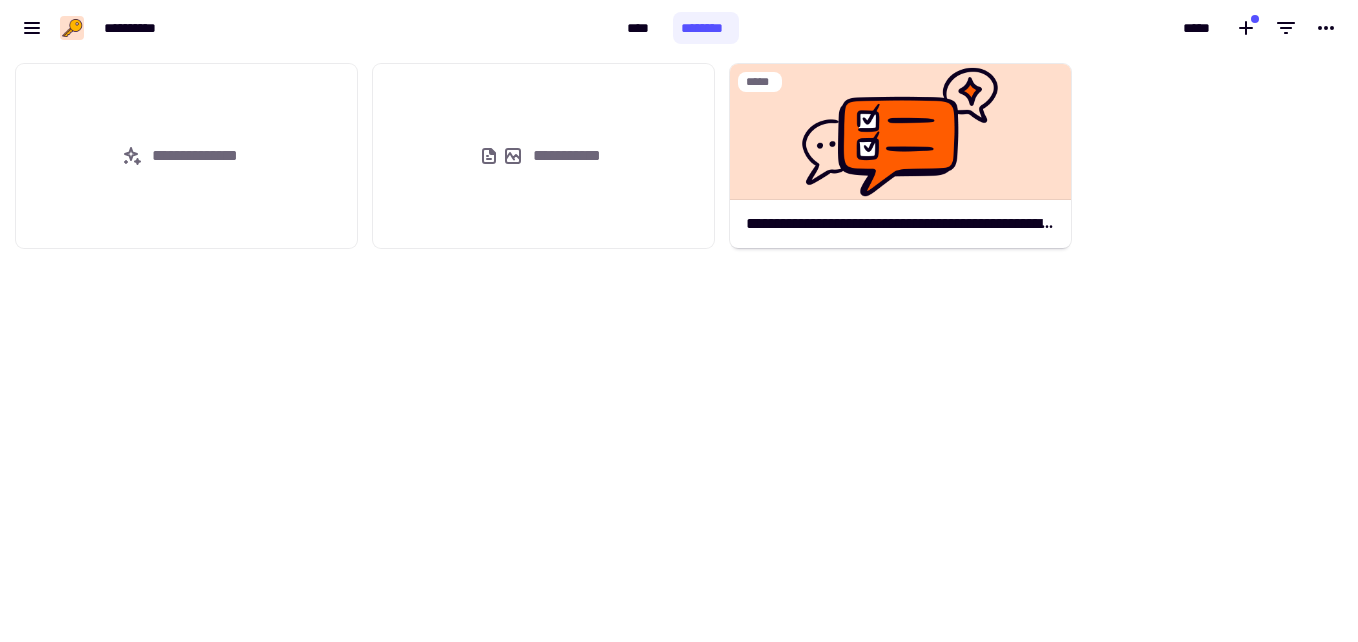 scroll, scrollTop: 16, scrollLeft: 16, axis: both 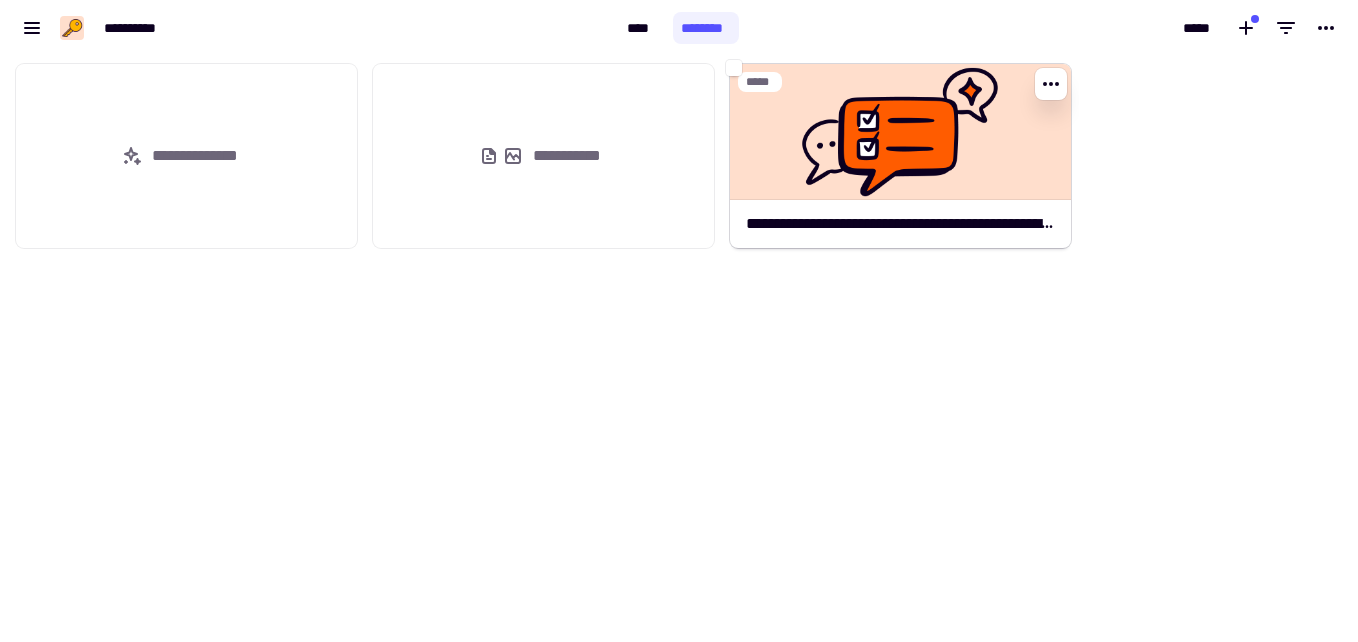 click 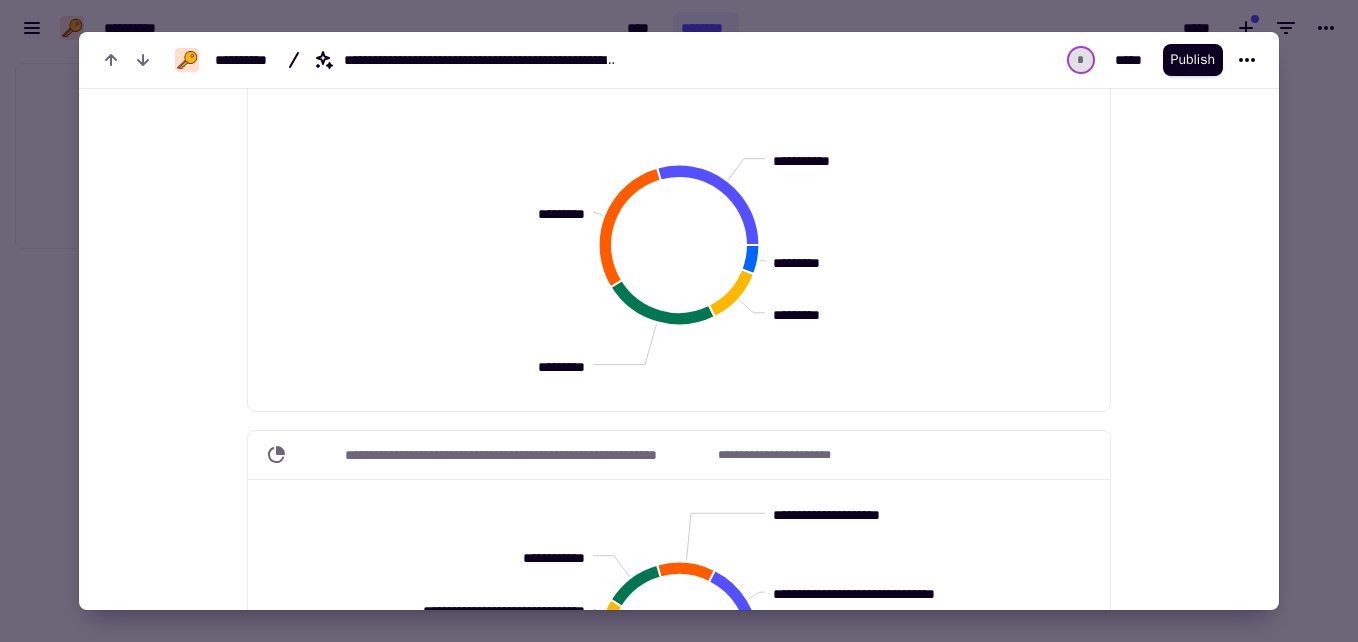 scroll, scrollTop: 0, scrollLeft: 0, axis: both 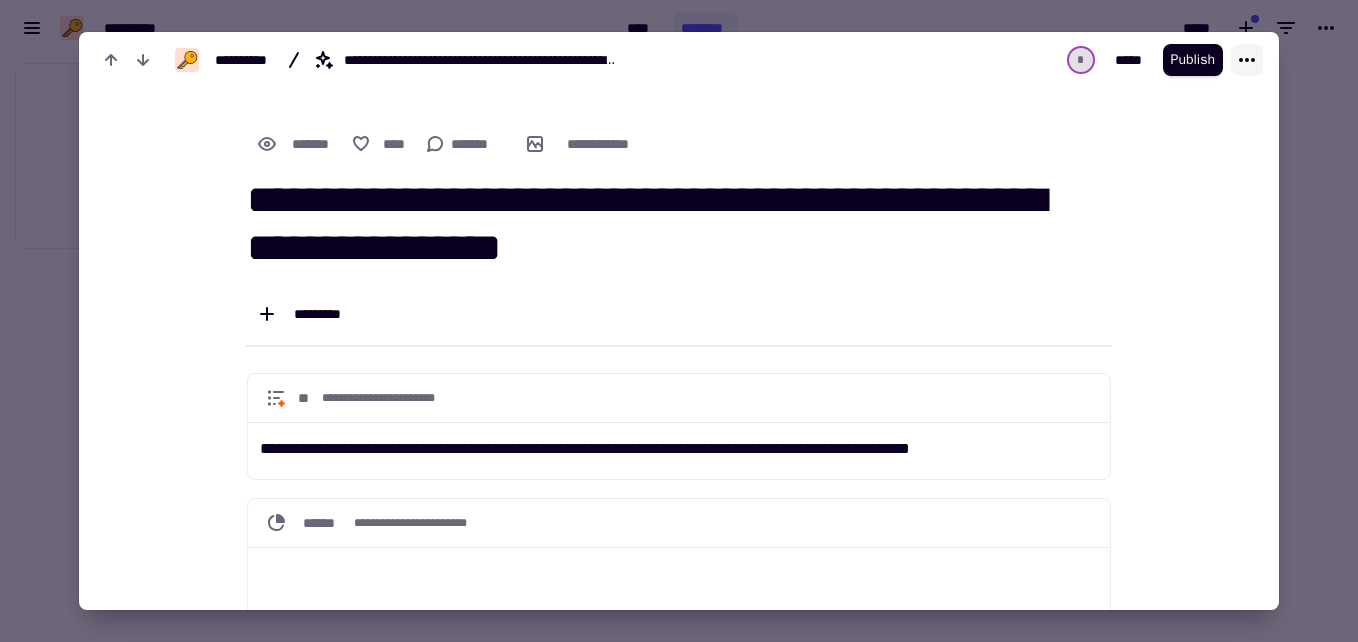 click 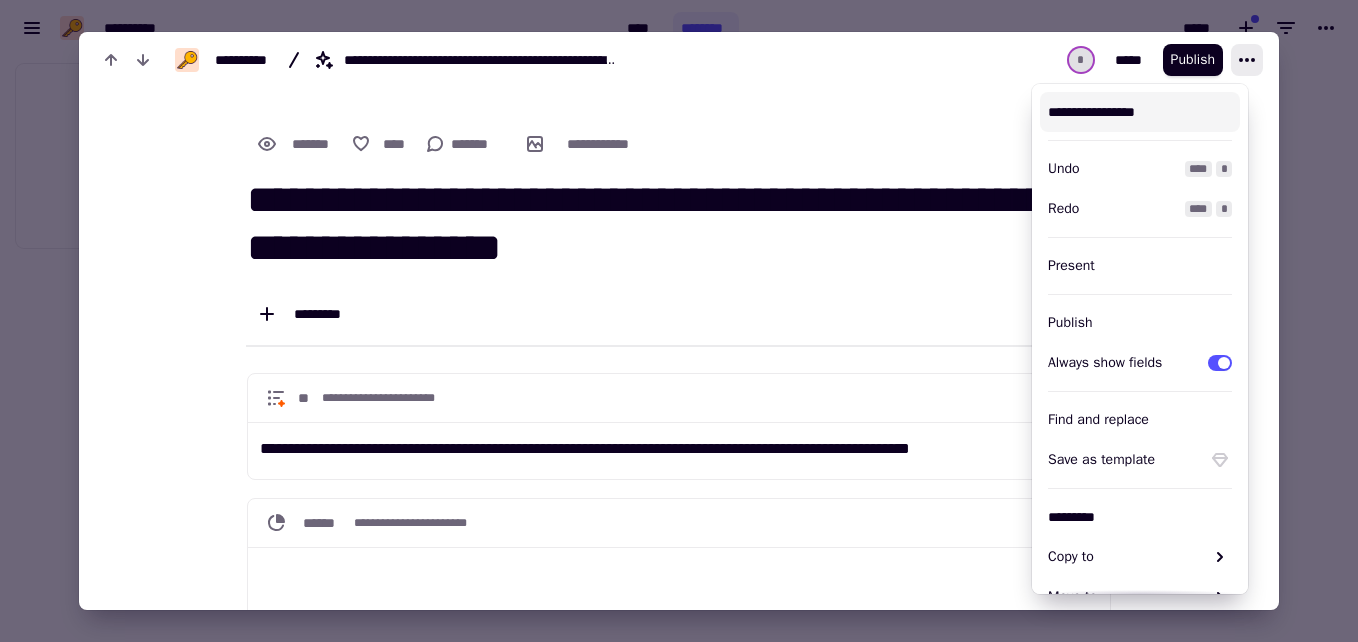 click on "**********" at bounding box center (1140, 112) 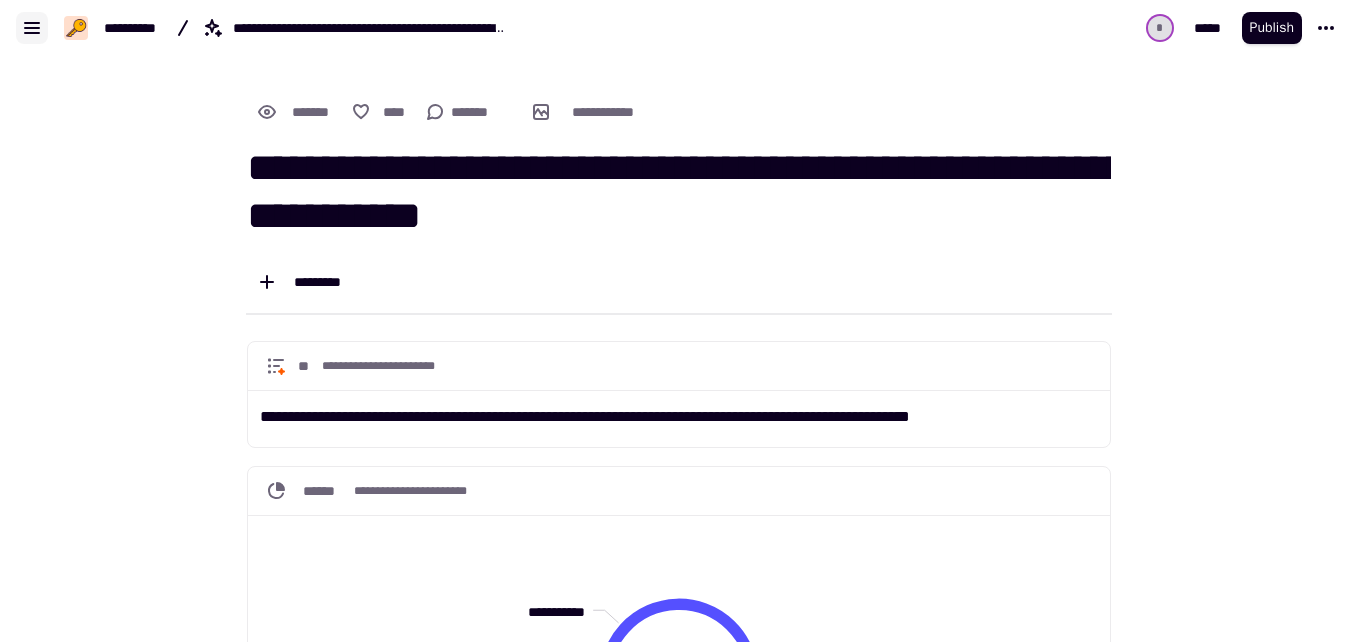 click 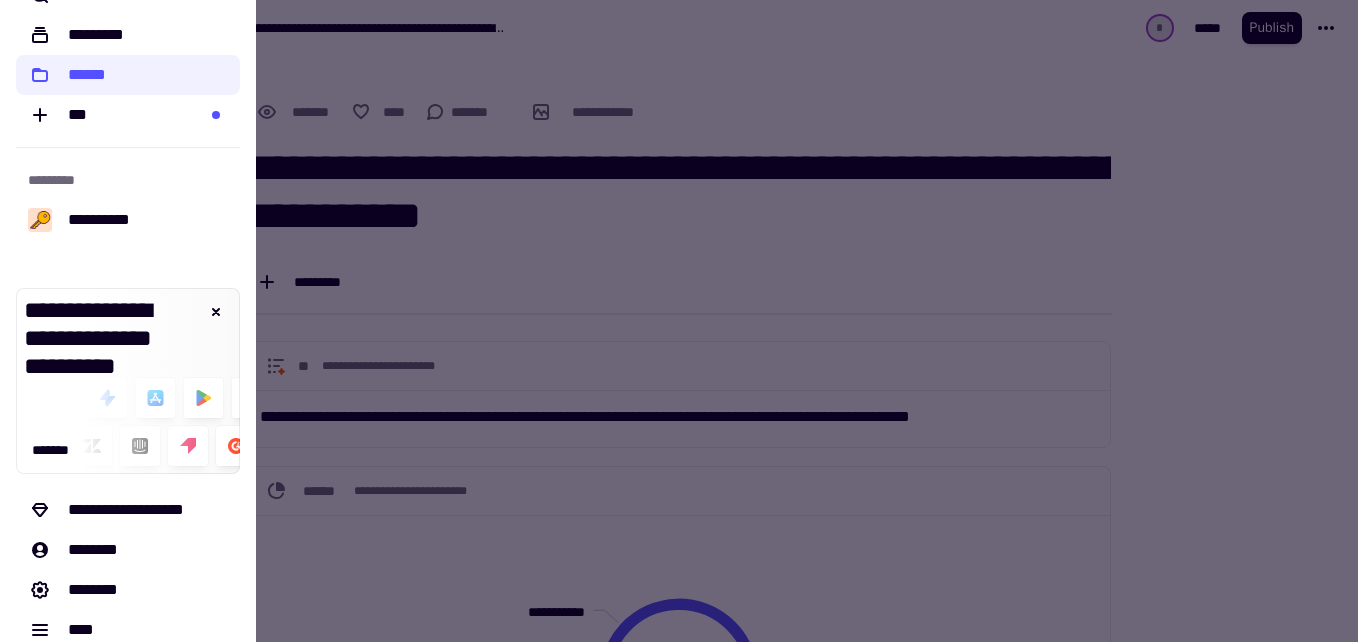 scroll, scrollTop: 105, scrollLeft: 0, axis: vertical 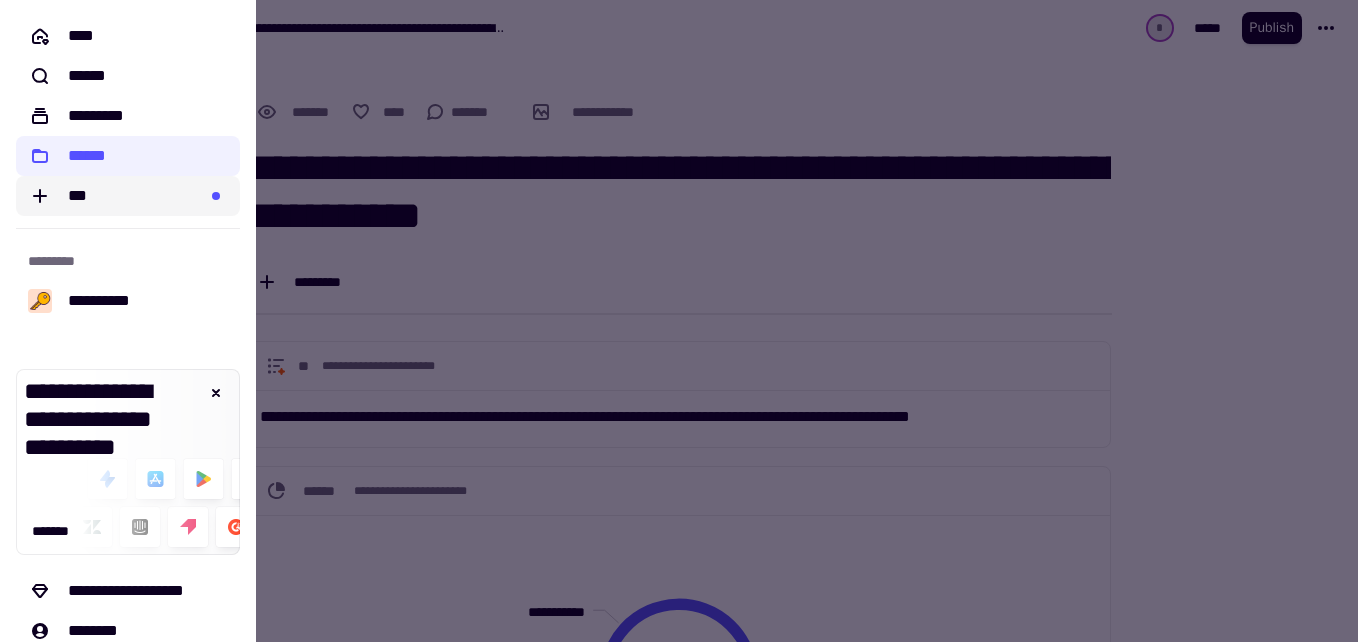 click 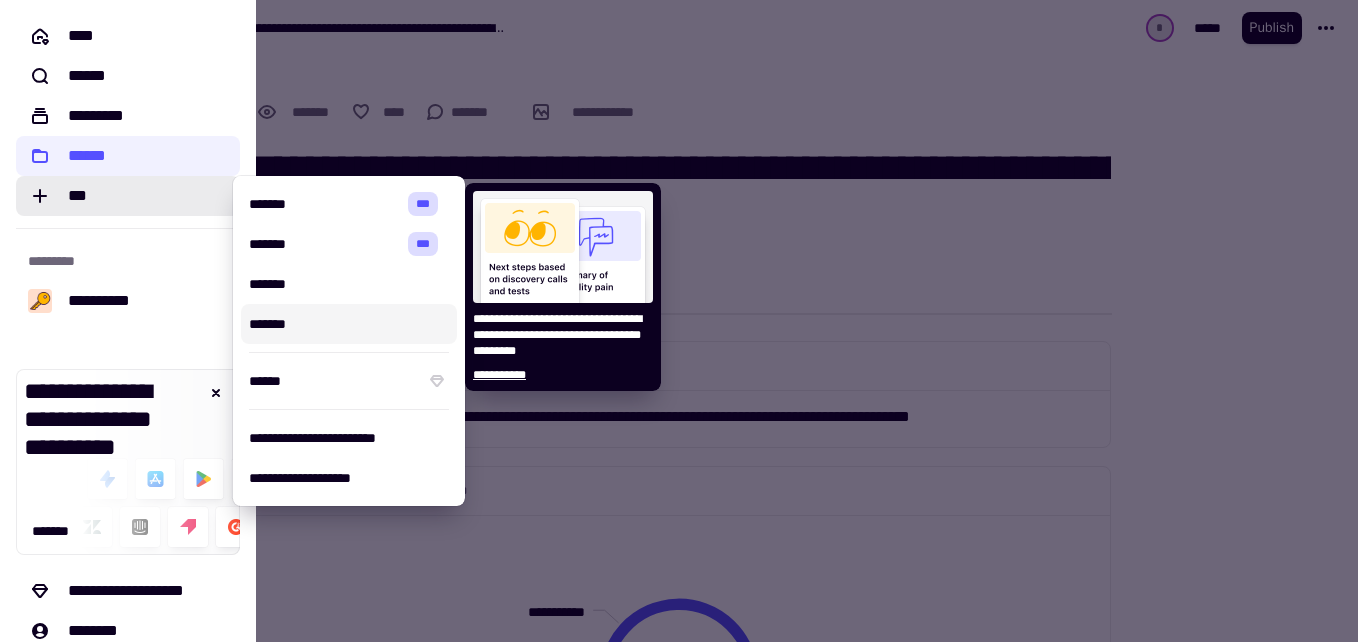 click at bounding box center (679, 321) 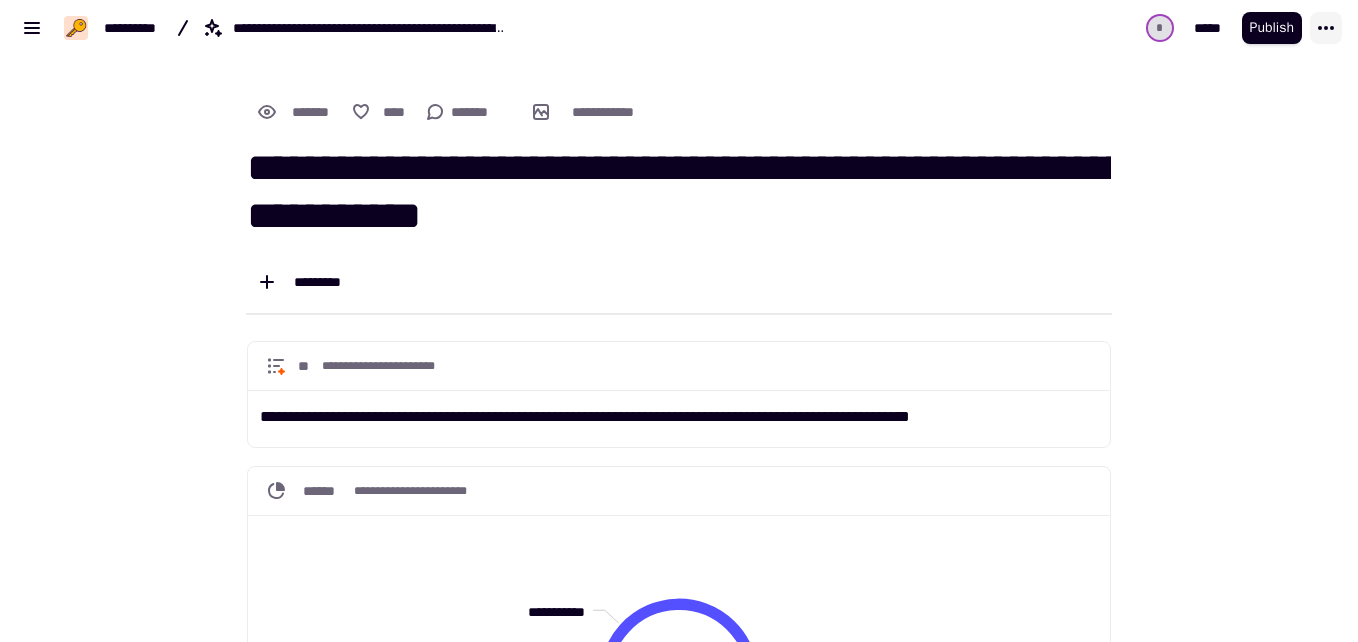 click 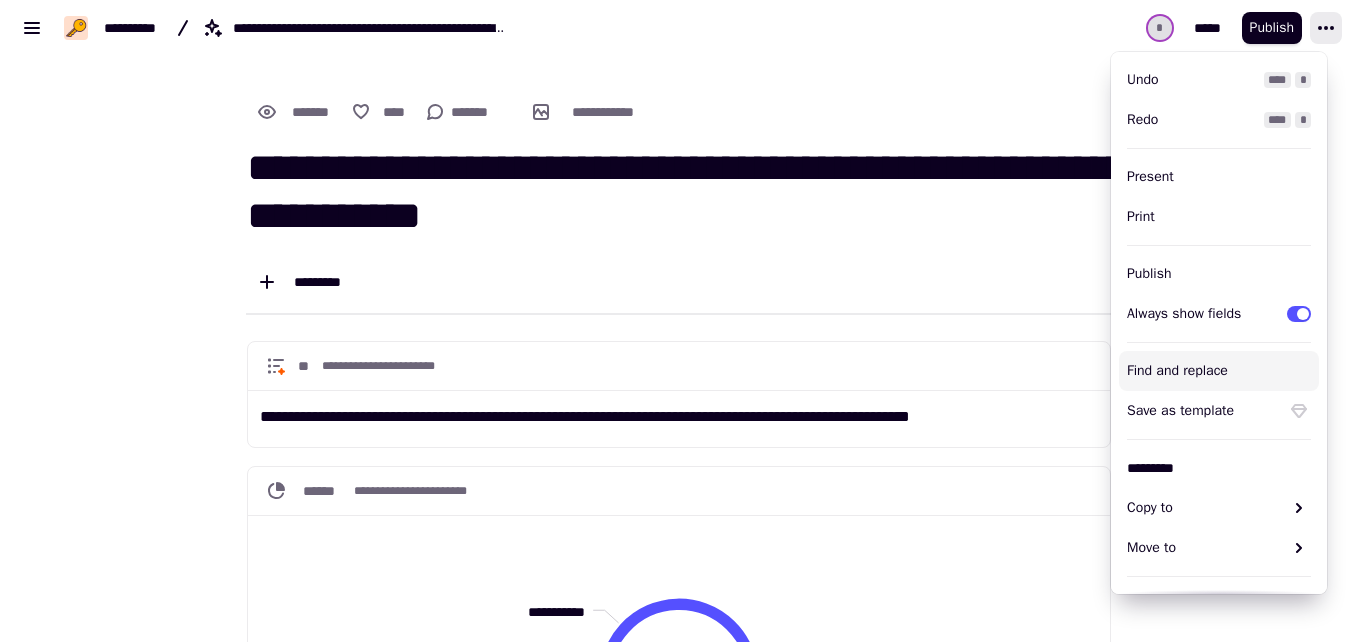 click on "*********" at bounding box center (679, 282) 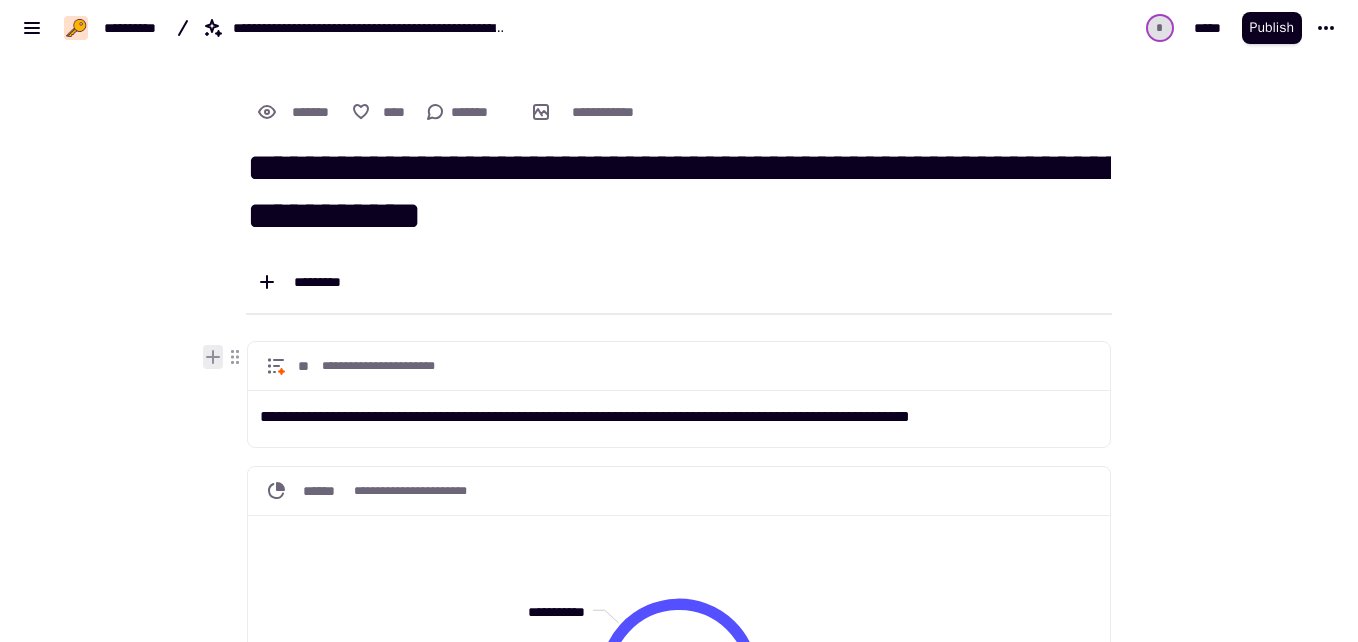 click 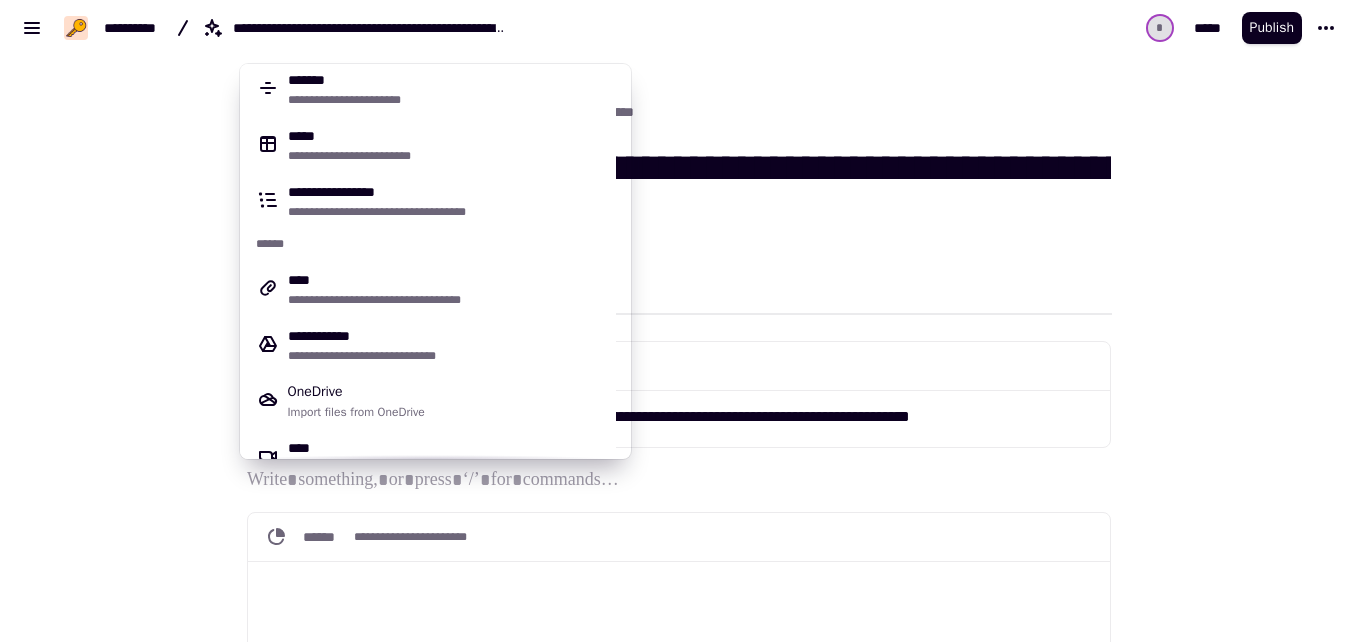 scroll, scrollTop: 484, scrollLeft: 0, axis: vertical 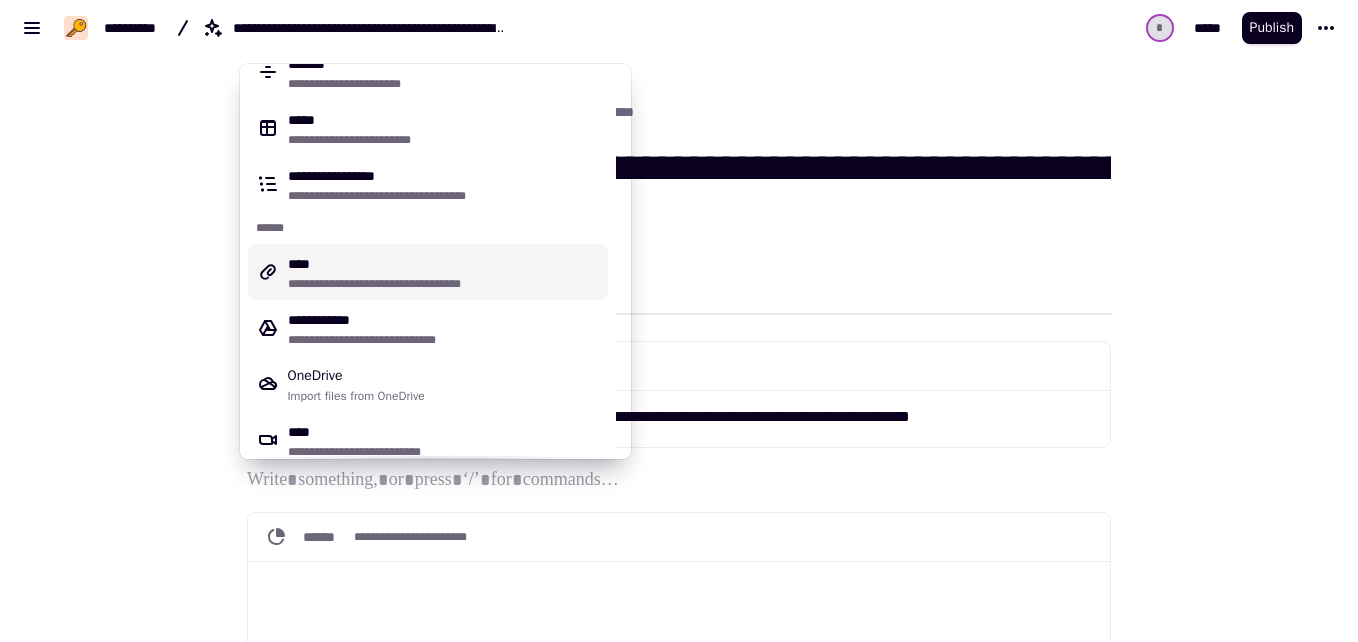 click on "**********" at bounding box center [444, 284] 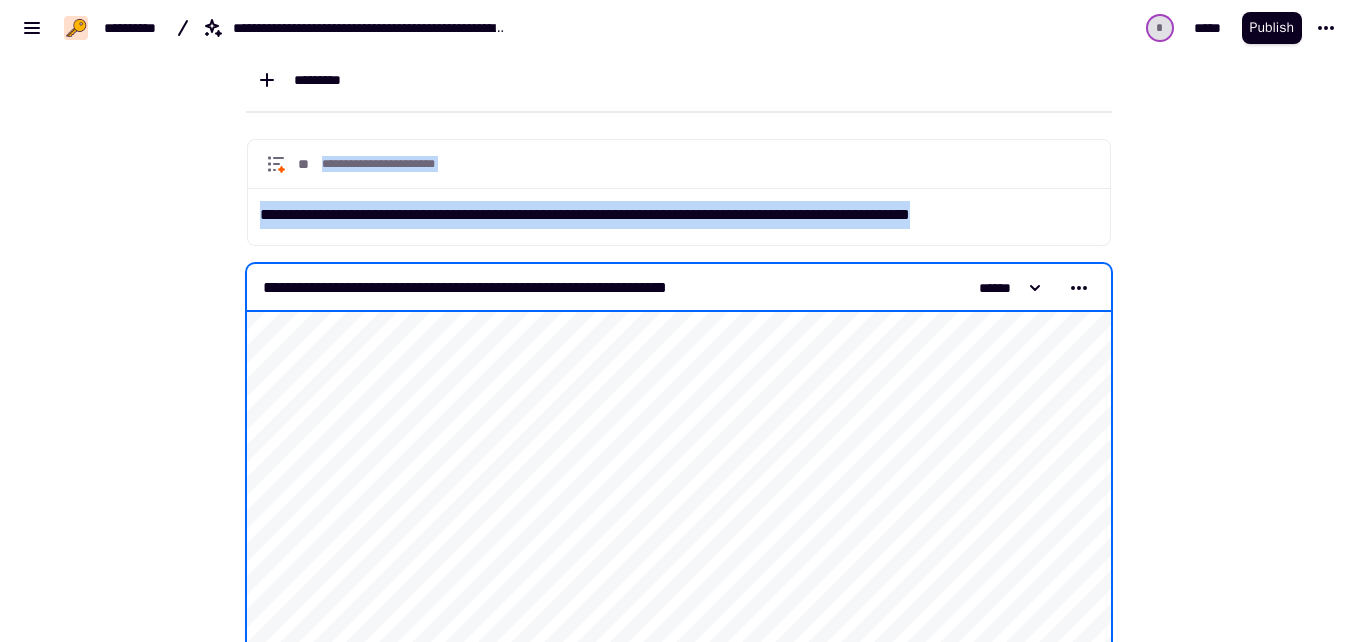 scroll, scrollTop: 0, scrollLeft: 0, axis: both 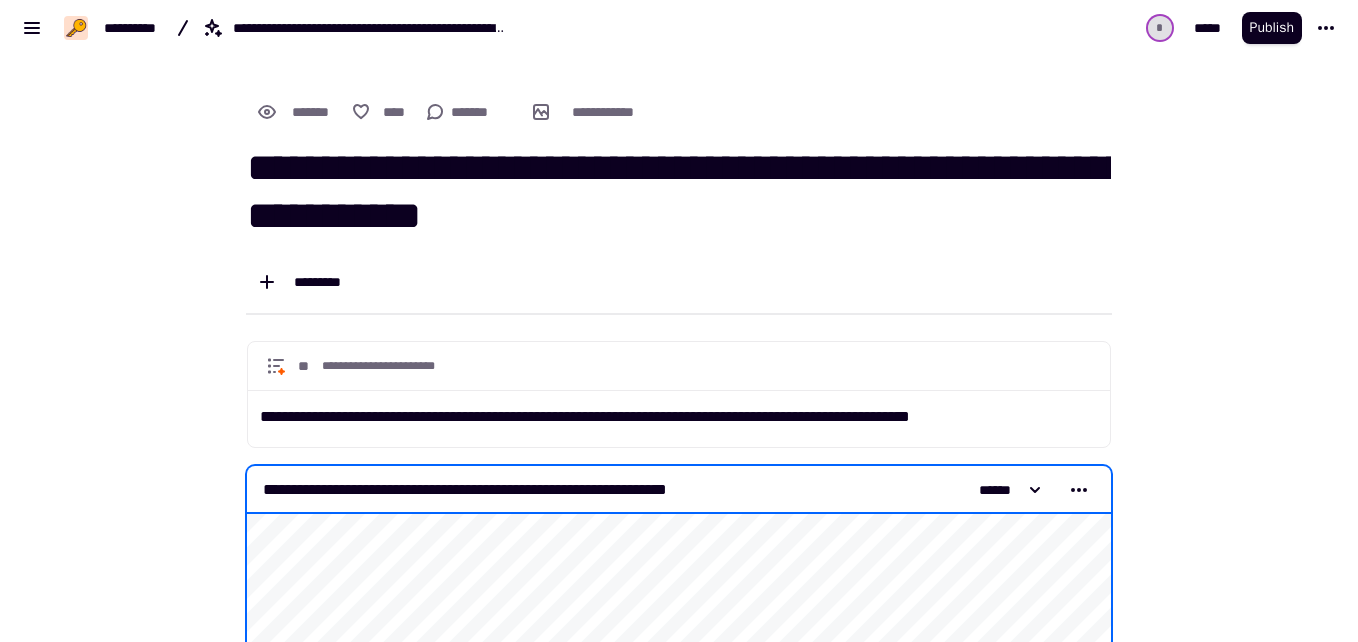 click at bounding box center (1177, 58795) 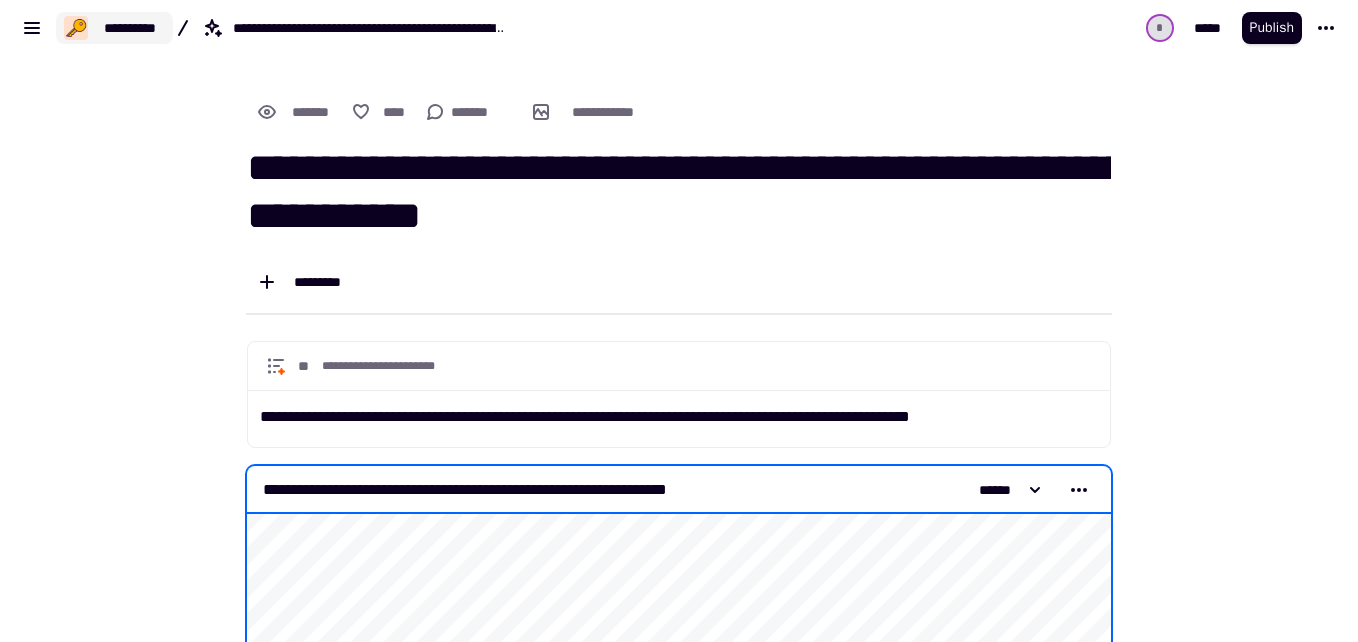 click on "**********" 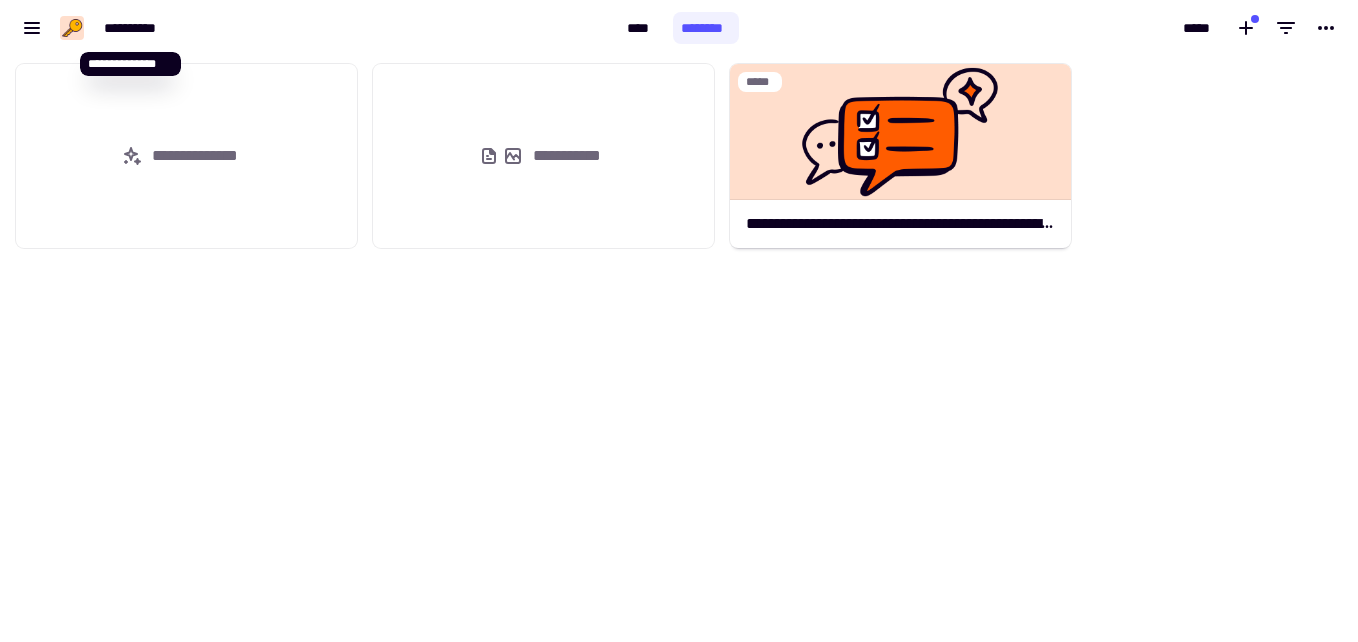 scroll, scrollTop: 16, scrollLeft: 16, axis: both 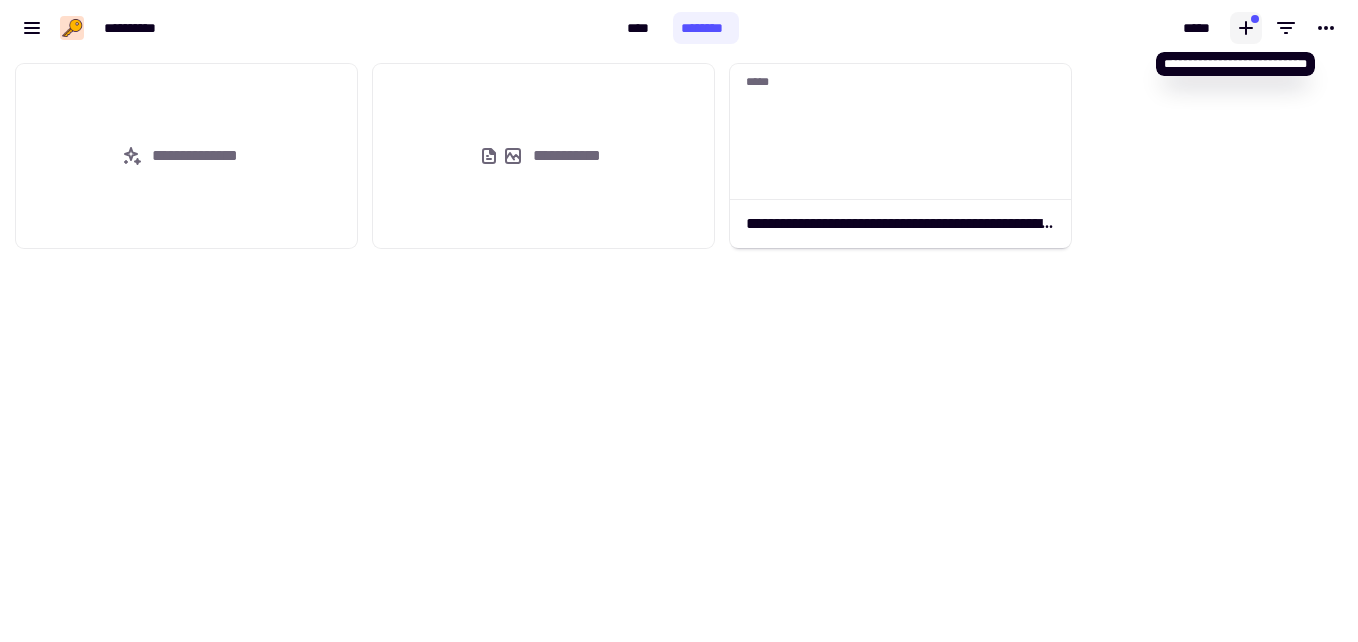 click 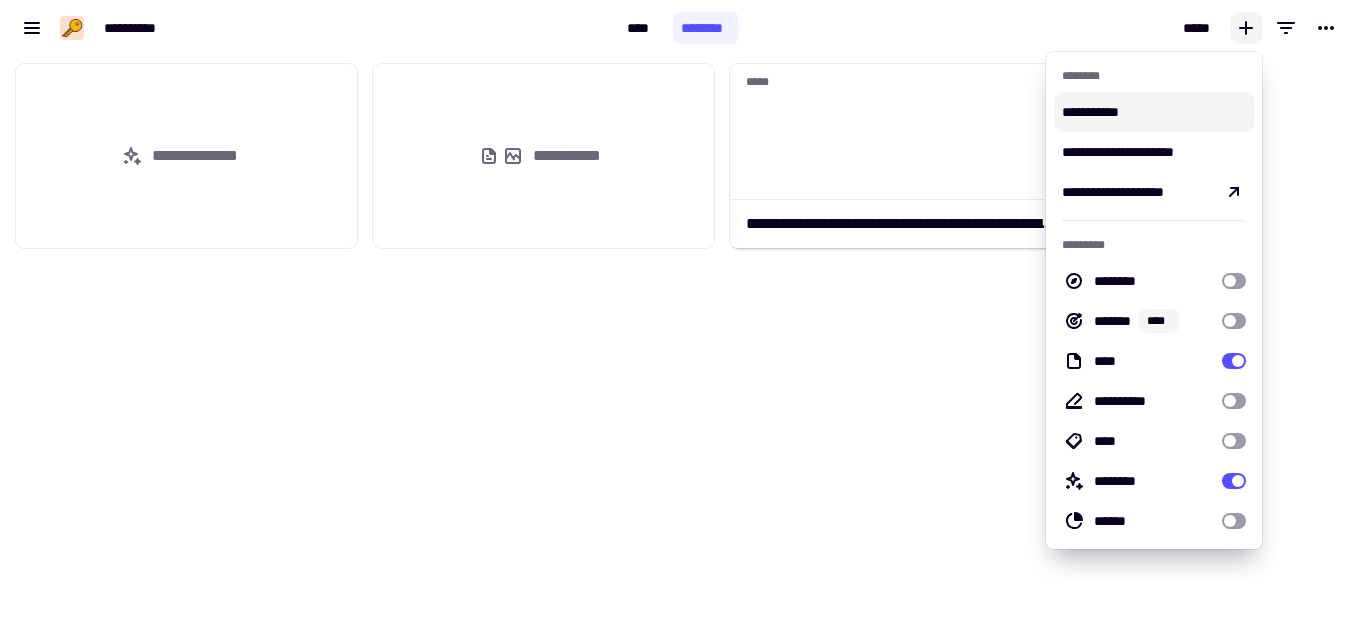 click on "**********" at bounding box center (1154, 112) 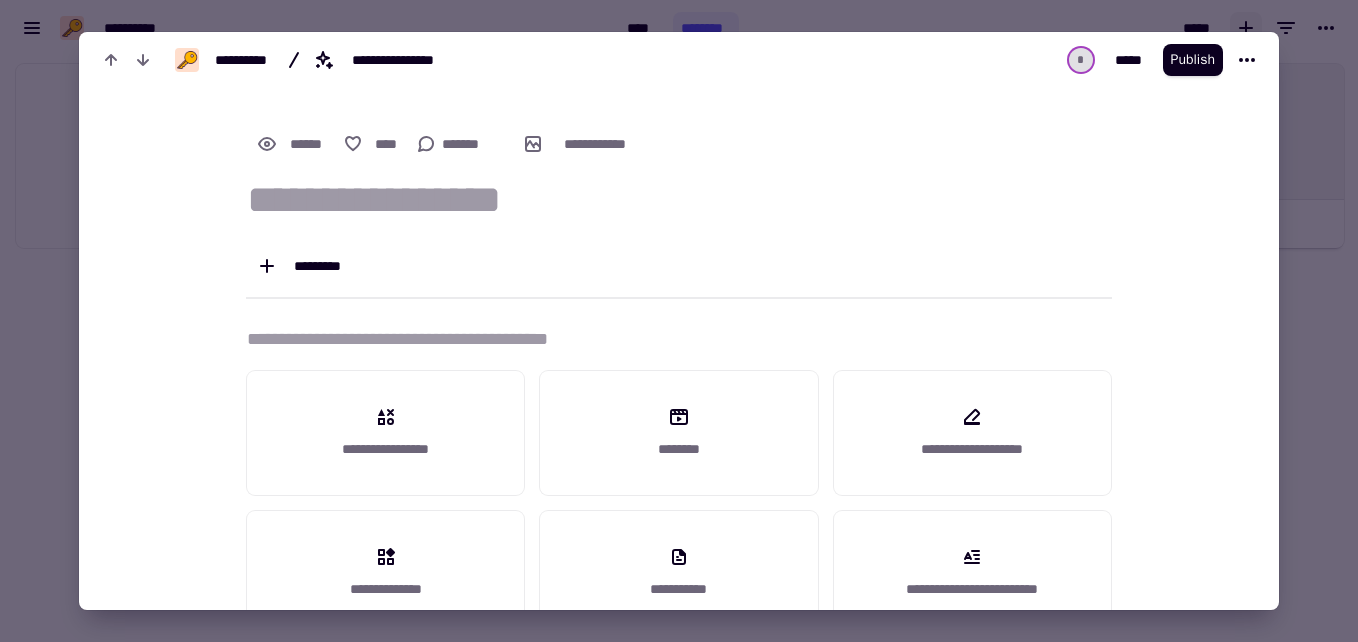 click on "[FIRST] [LAST] [CITY] [STATE] [ZIP] [COUNTRY] [PHONE]" at bounding box center (679, 362) 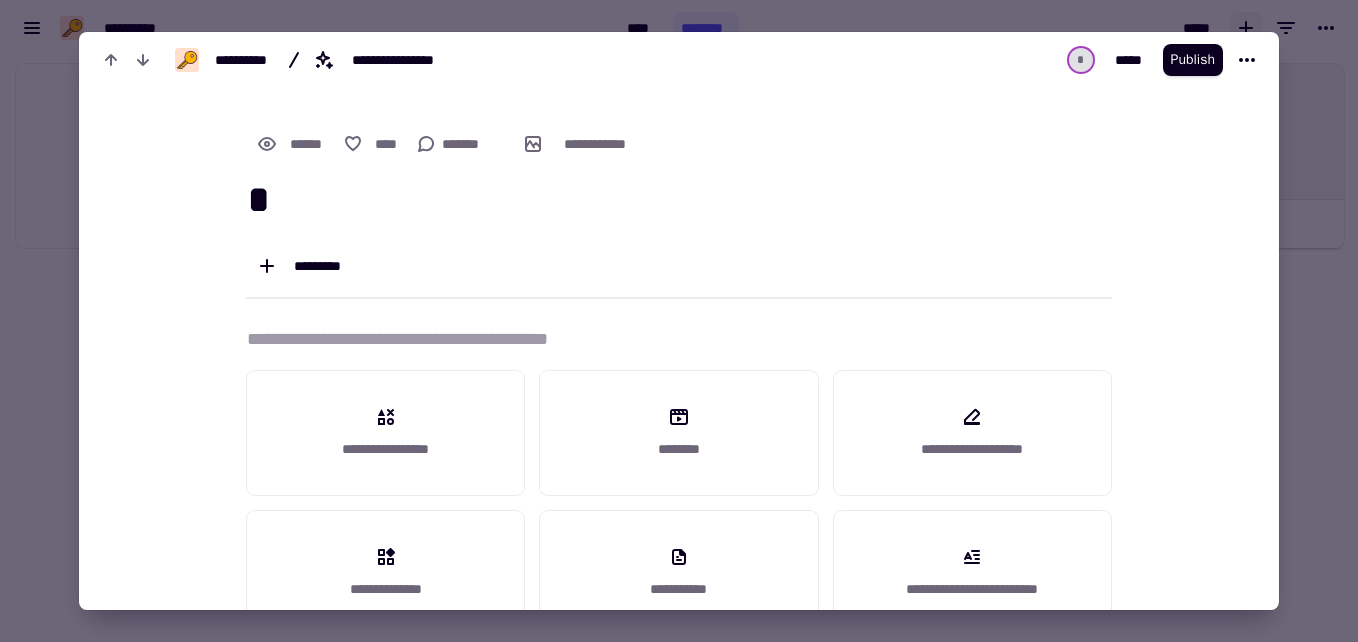 type on "*" 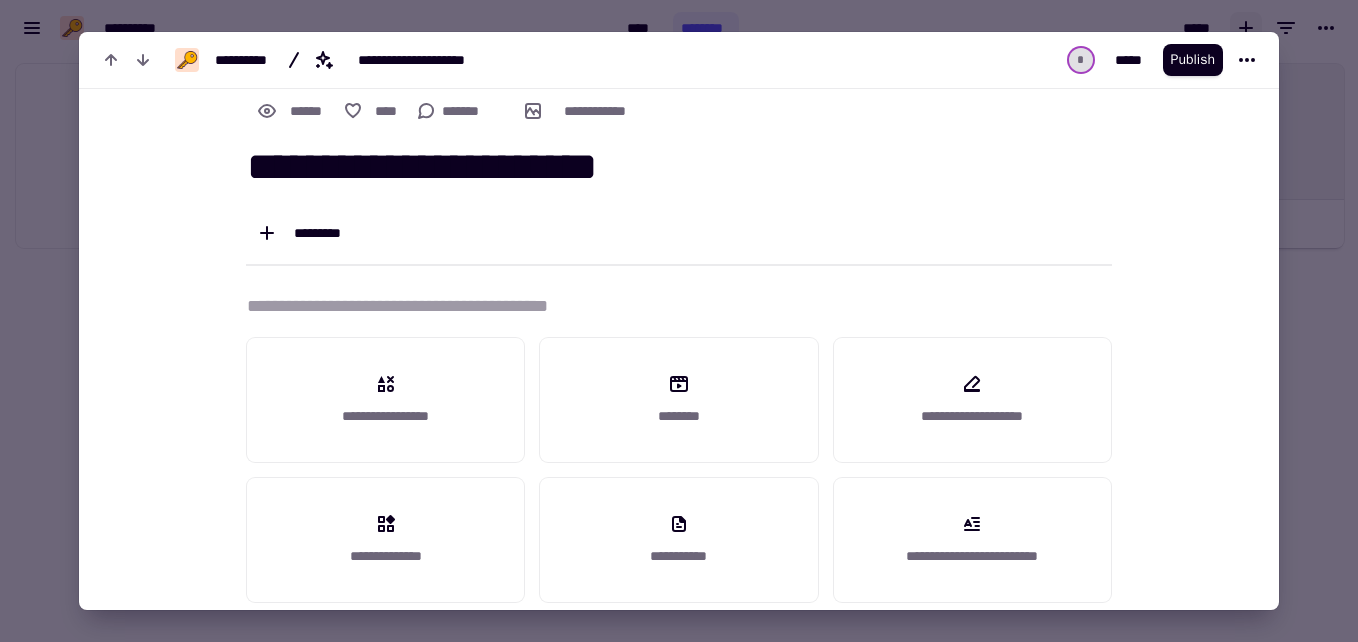 scroll, scrollTop: 39, scrollLeft: 0, axis: vertical 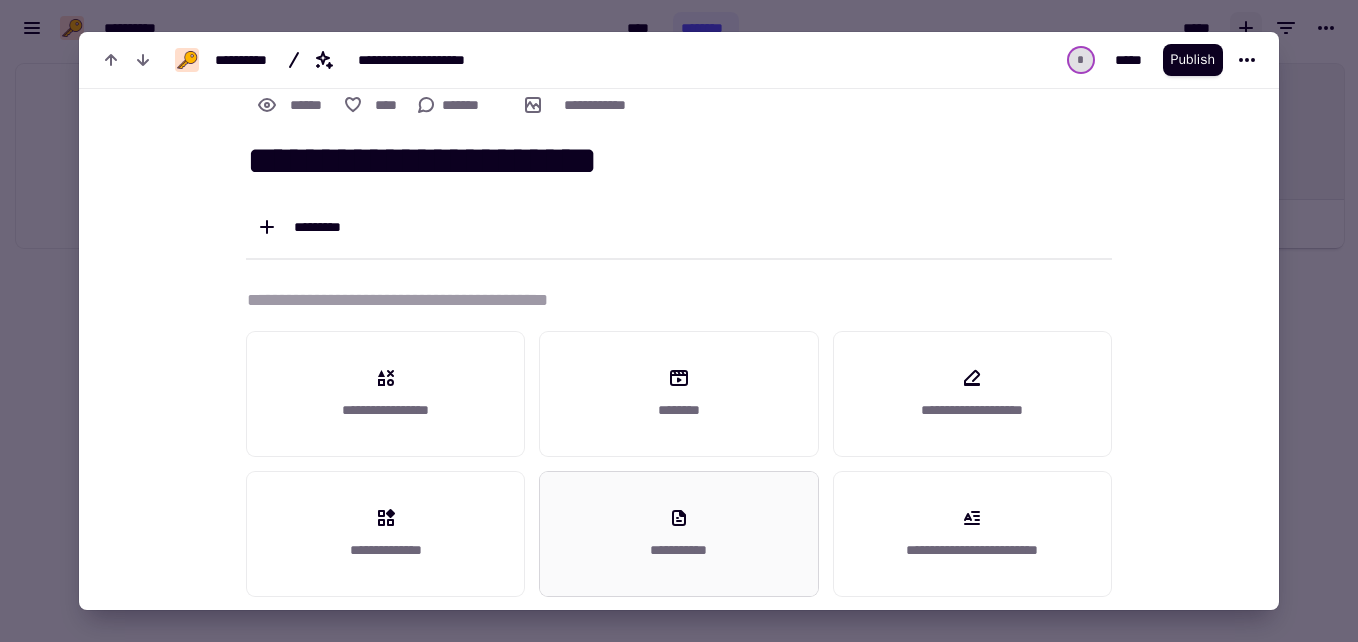 type on "**********" 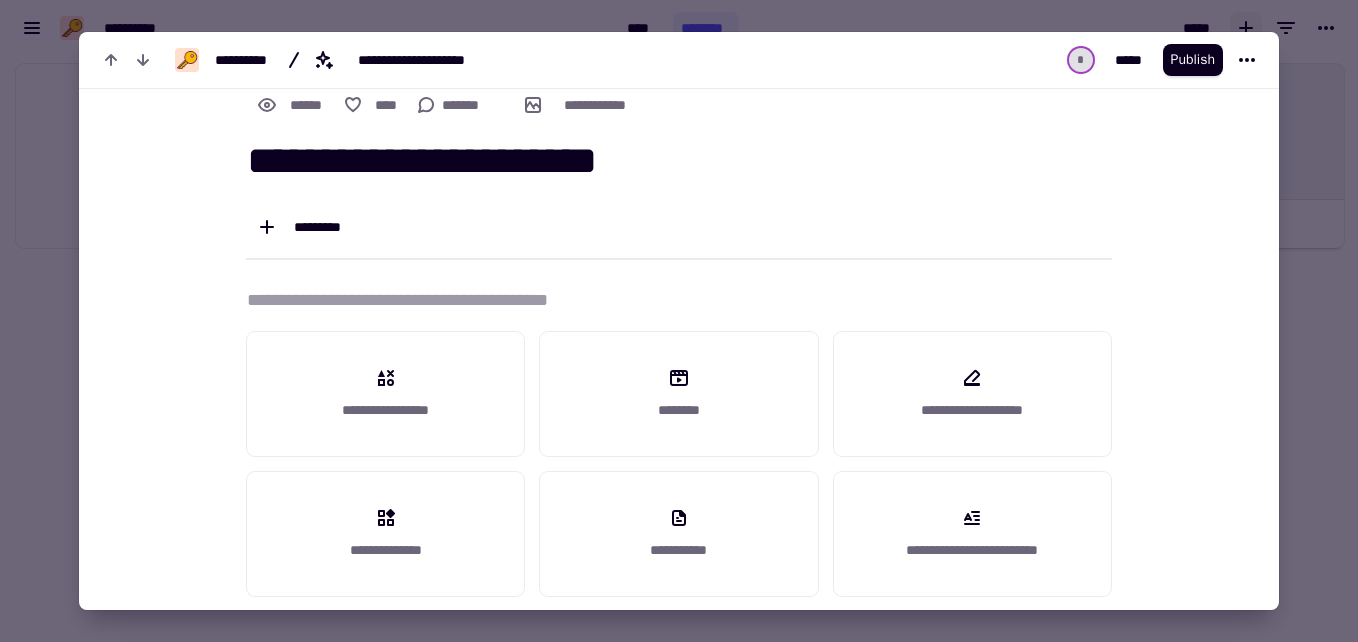 scroll, scrollTop: 0, scrollLeft: 0, axis: both 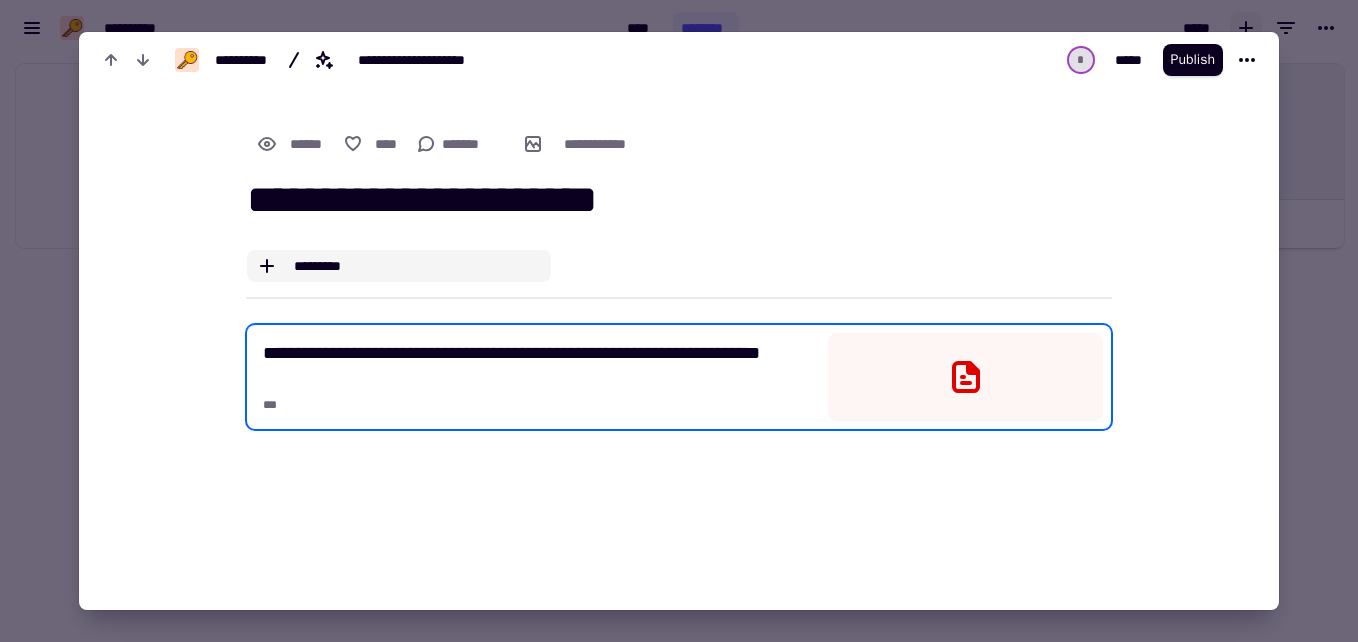 click on "*********" 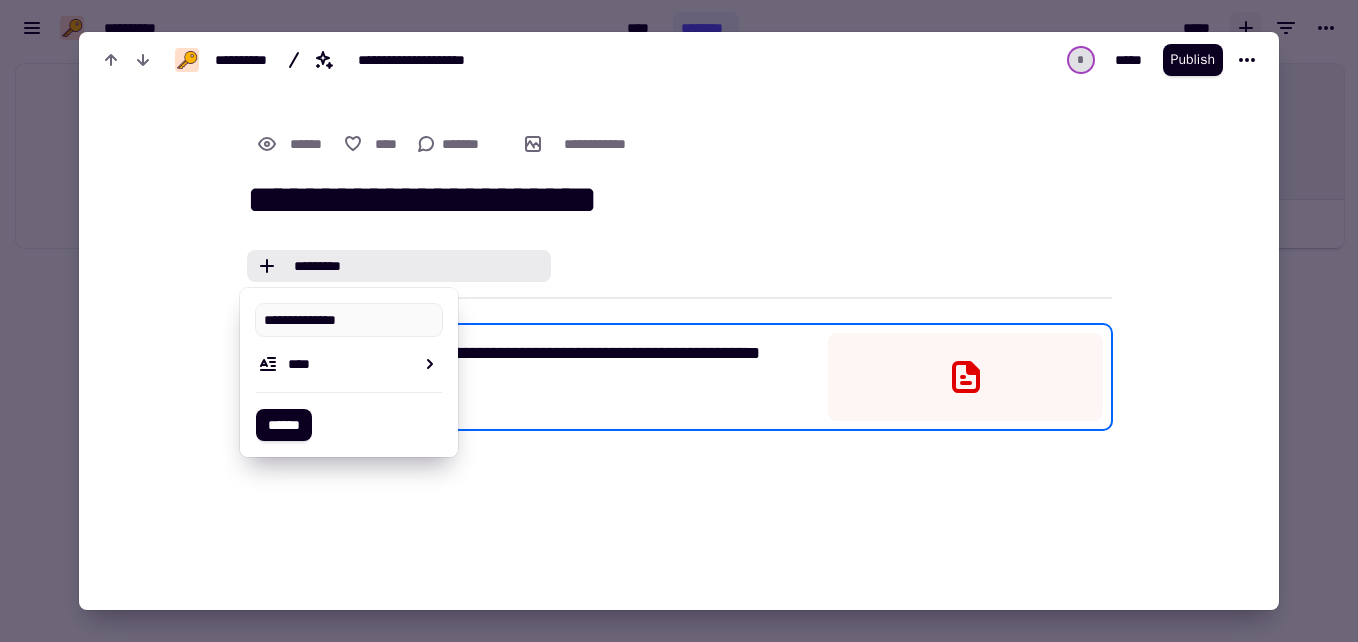 click on "[FIRST] [LAST] [CITY] [STATE] [ZIP]" at bounding box center [679, 400] 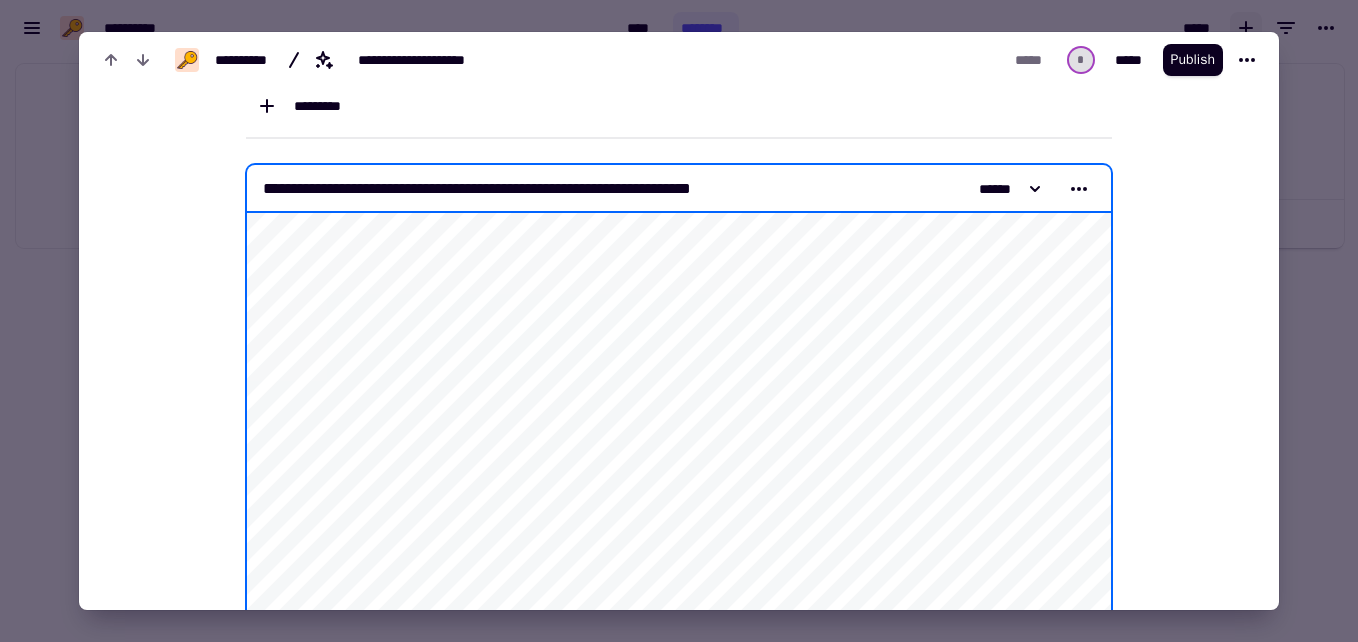 scroll, scrollTop: 0, scrollLeft: 0, axis: both 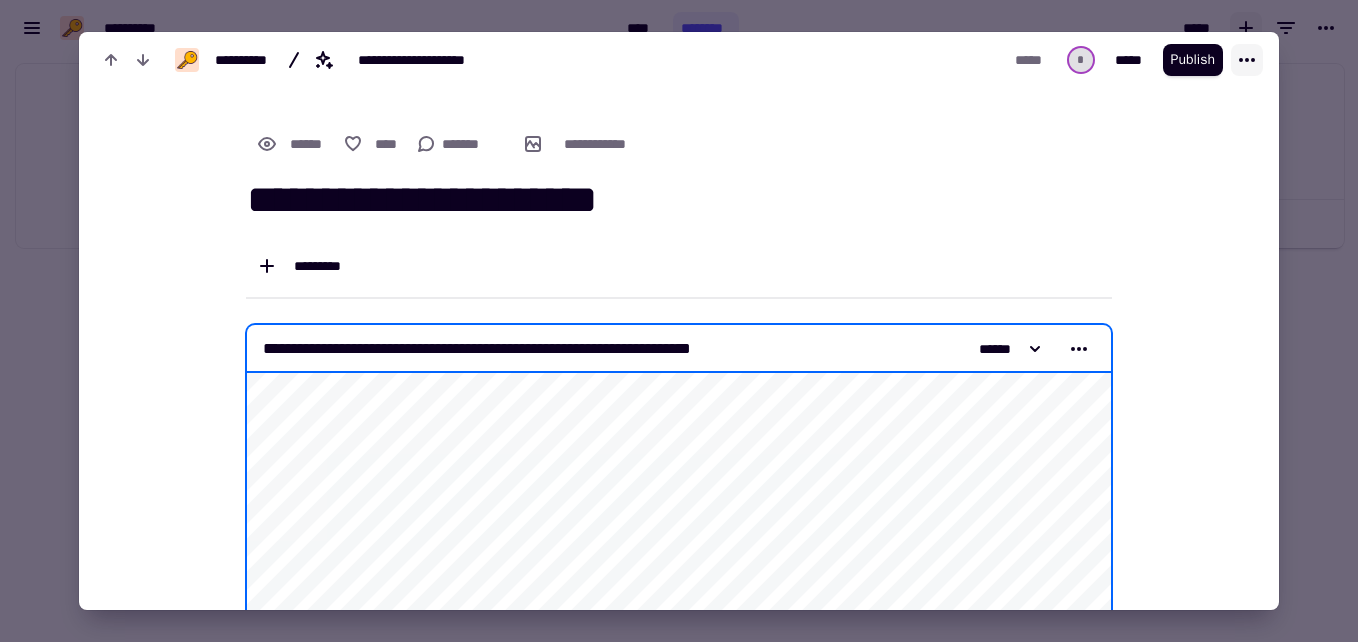 click 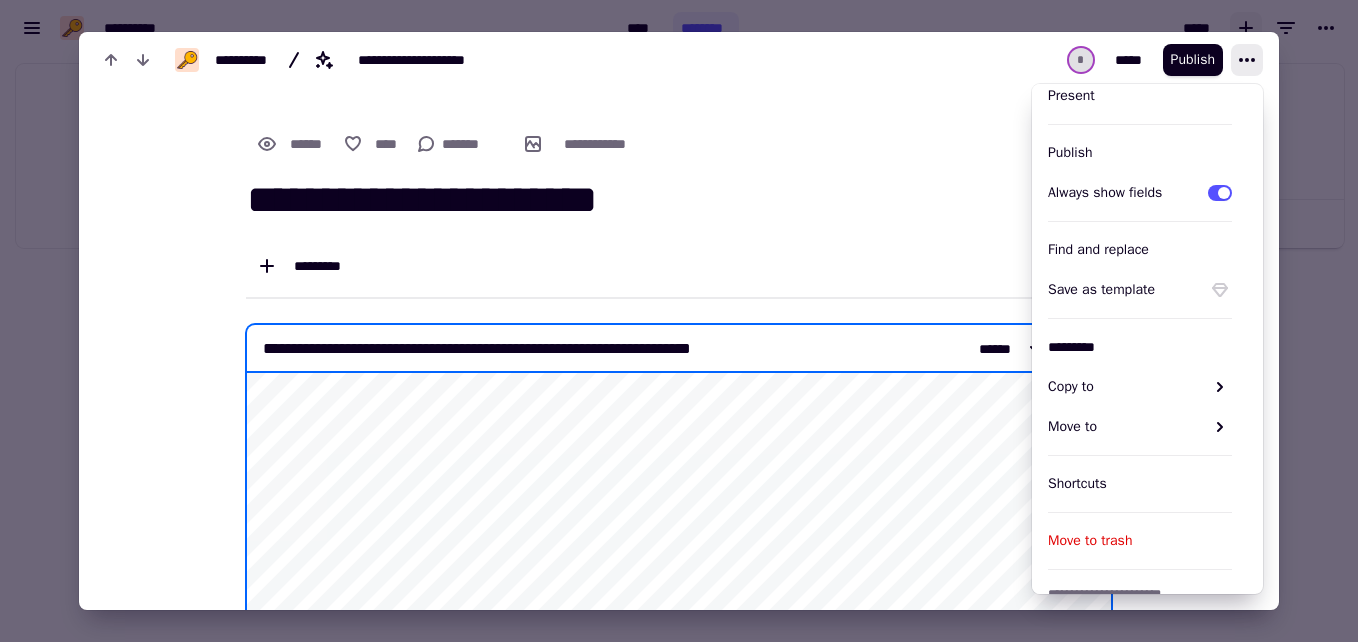scroll, scrollTop: 250, scrollLeft: 0, axis: vertical 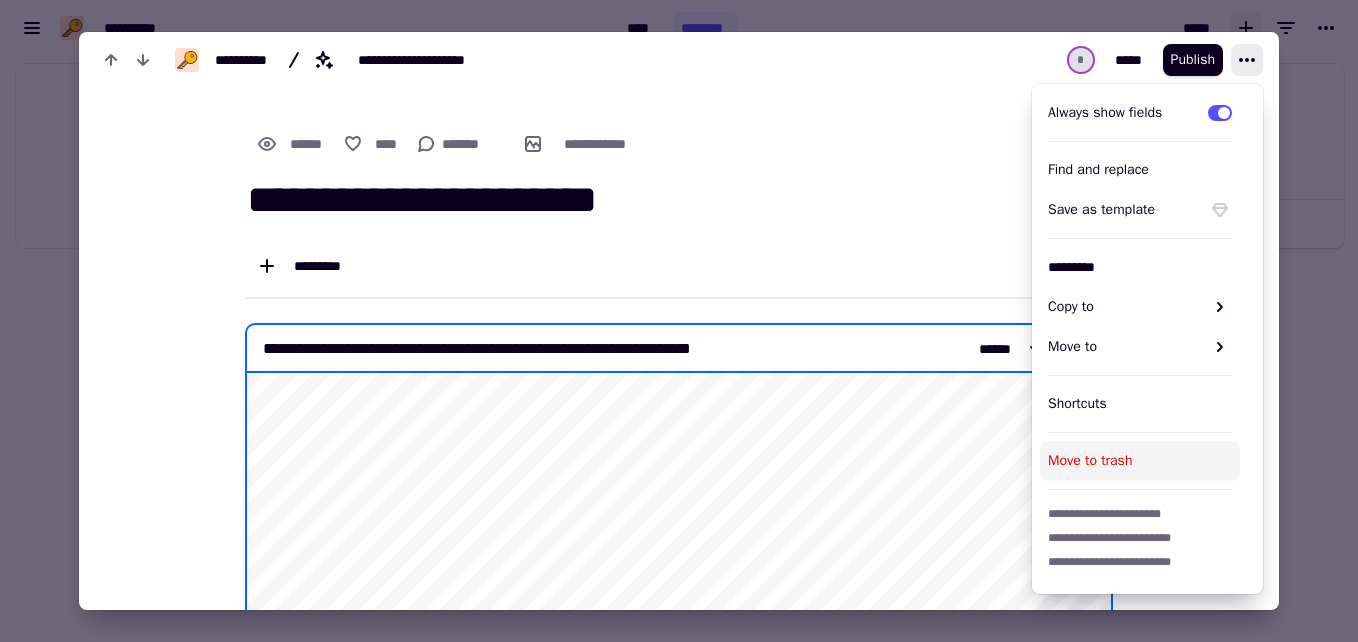 click on "Move to trash" at bounding box center (1140, 461) 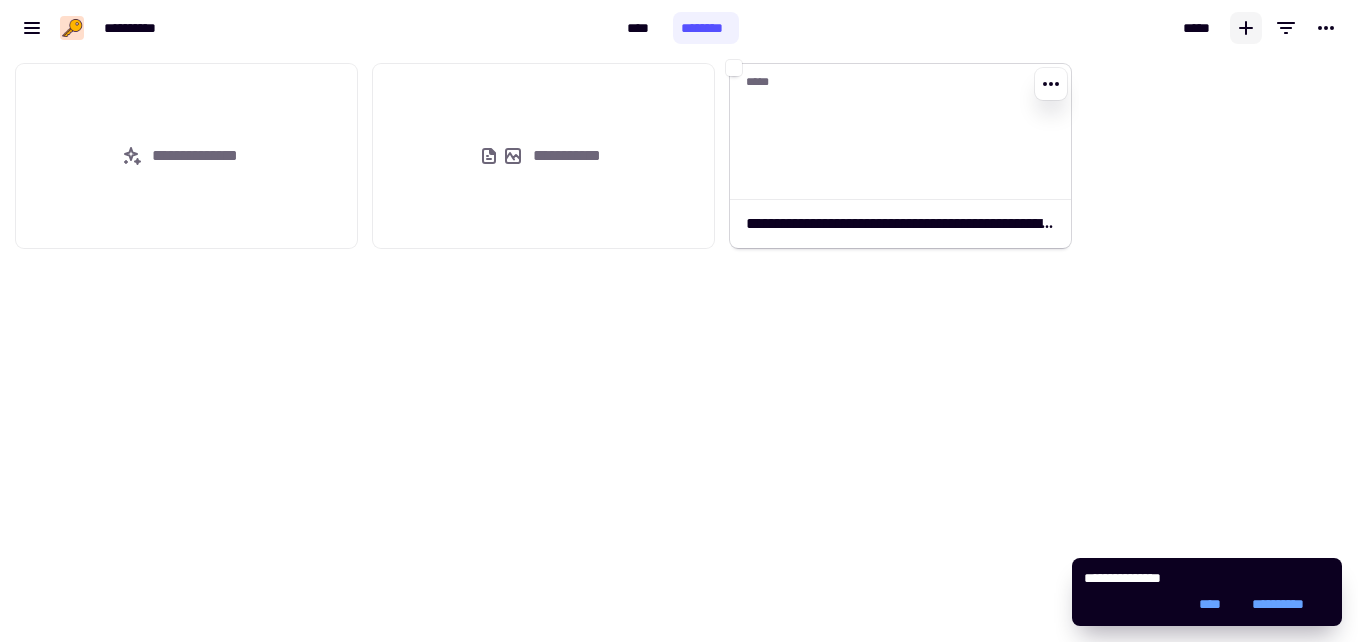 click on "**********" 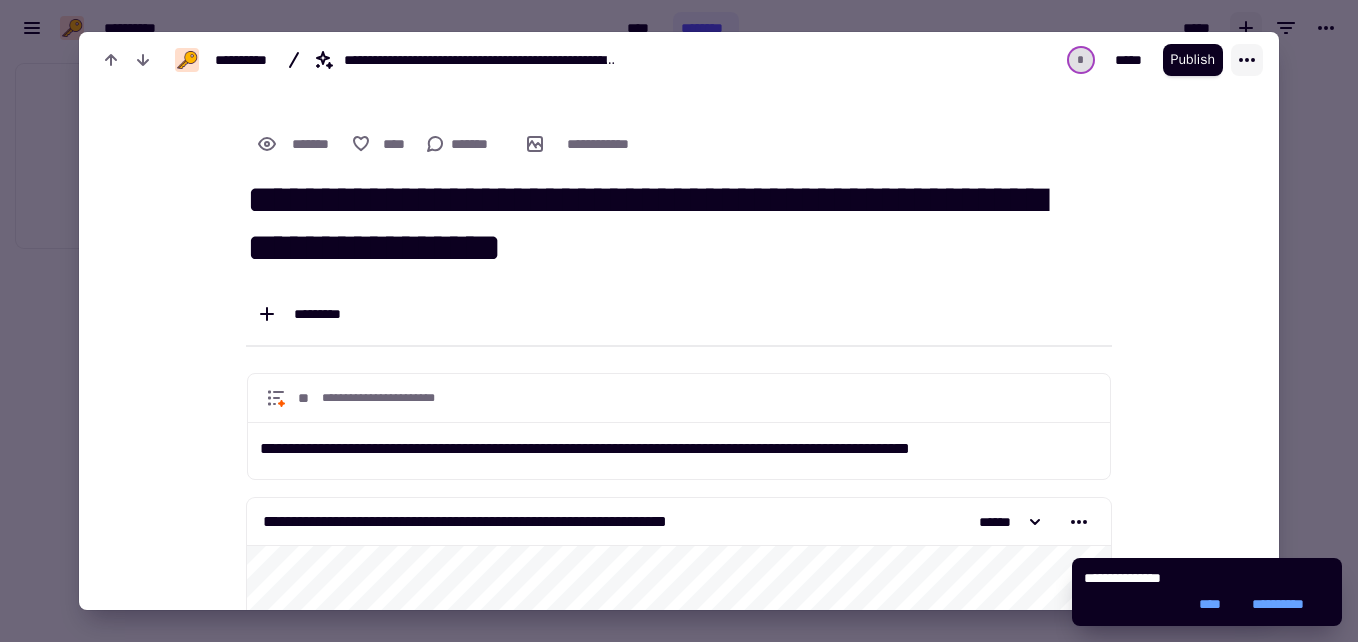 click 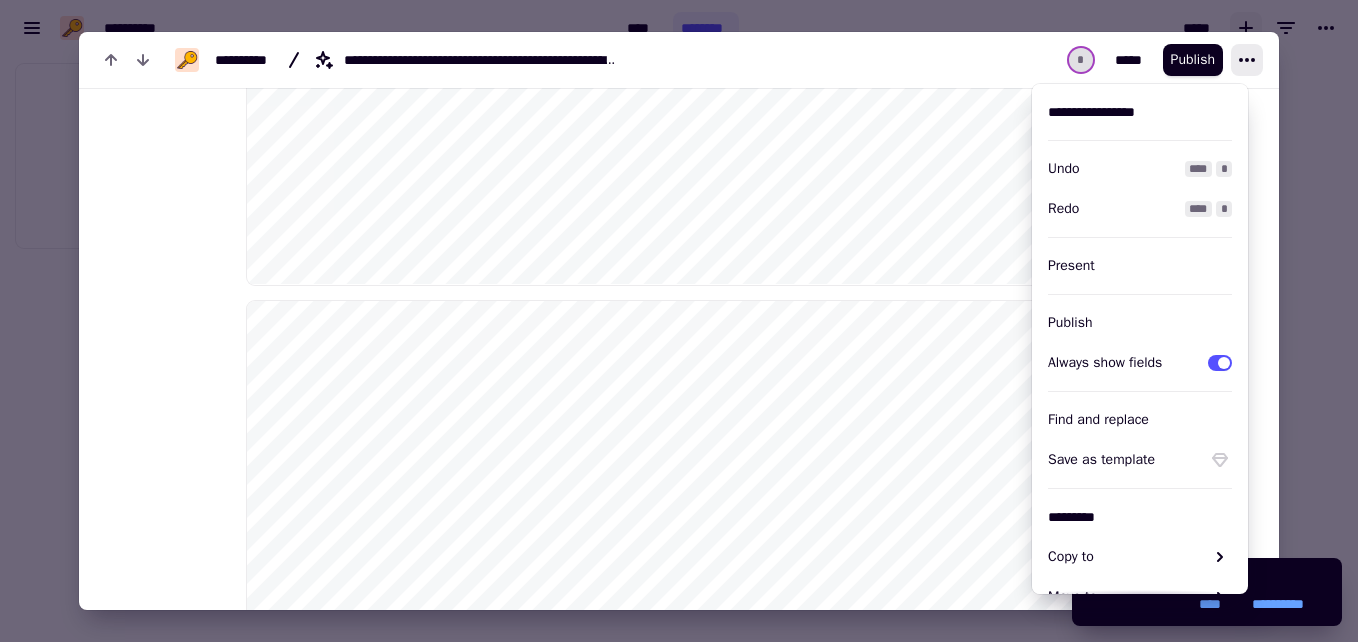 scroll, scrollTop: 3175, scrollLeft: 0, axis: vertical 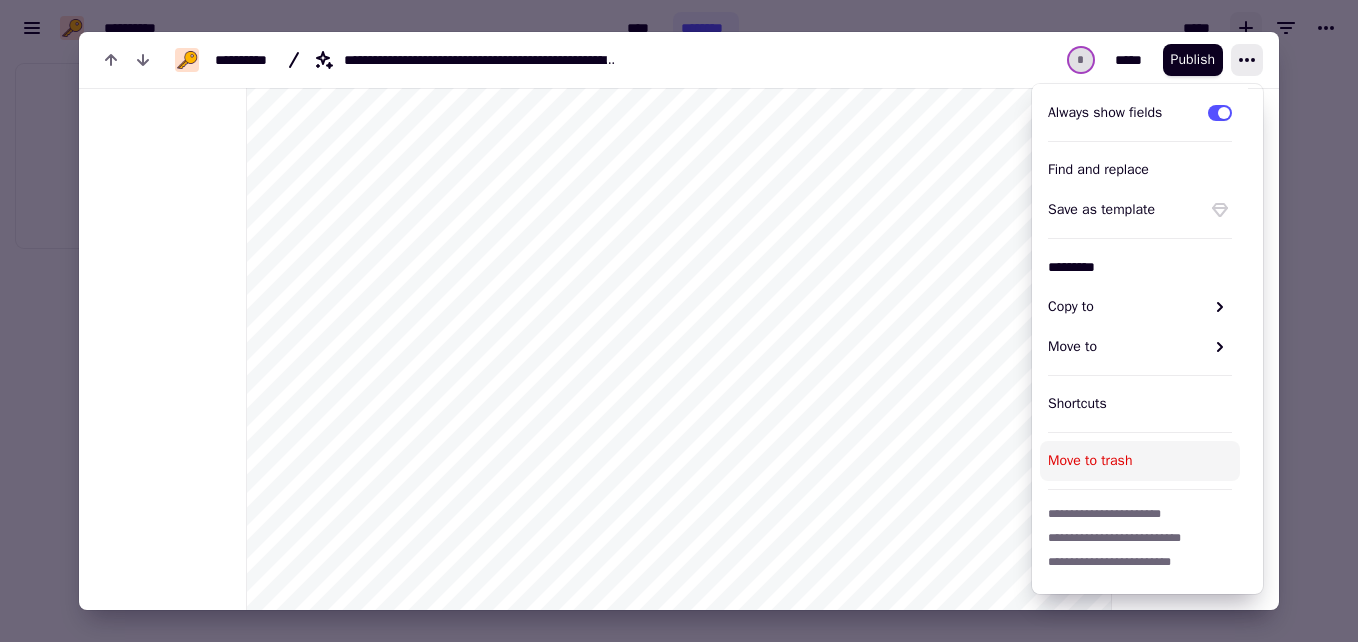 click on "Move to trash" at bounding box center (1140, 461) 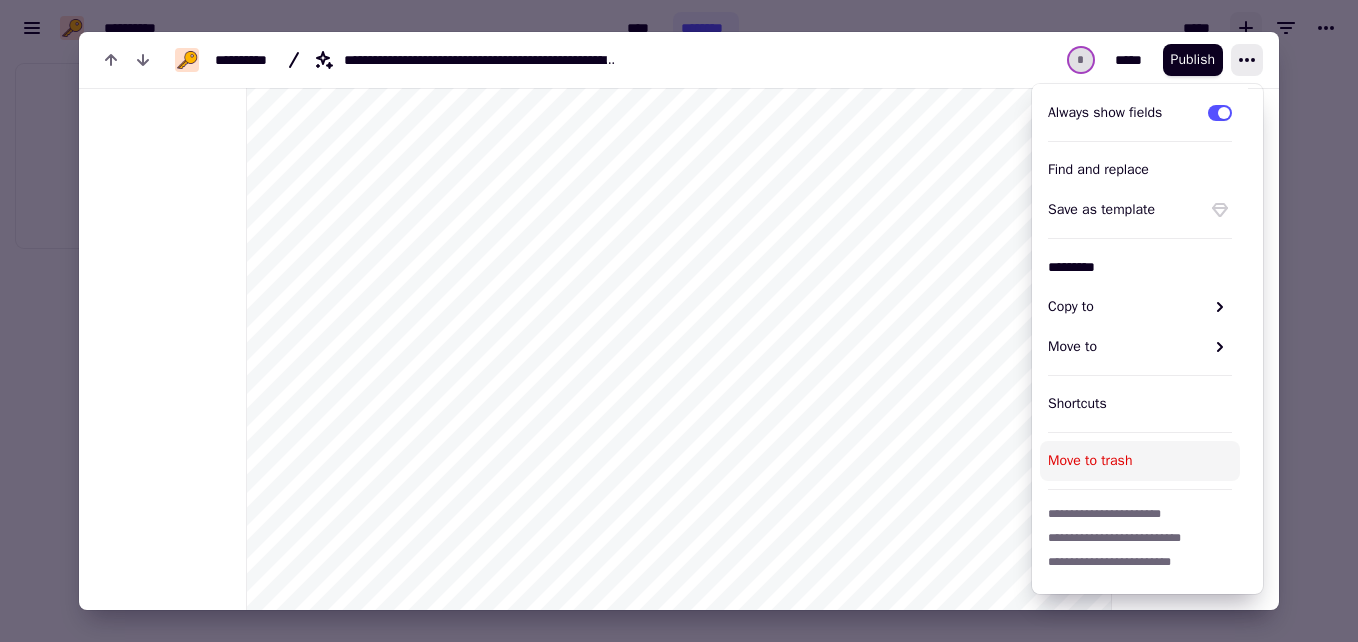 scroll, scrollTop: 0, scrollLeft: 0, axis: both 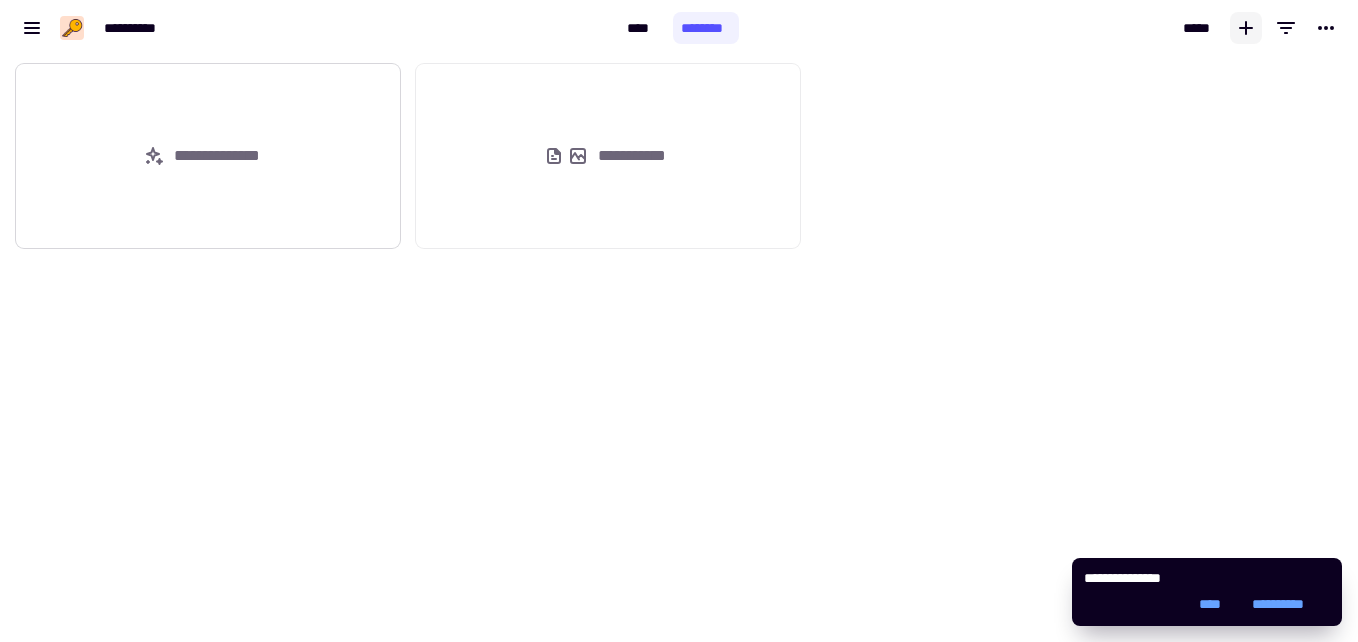 click on "**********" 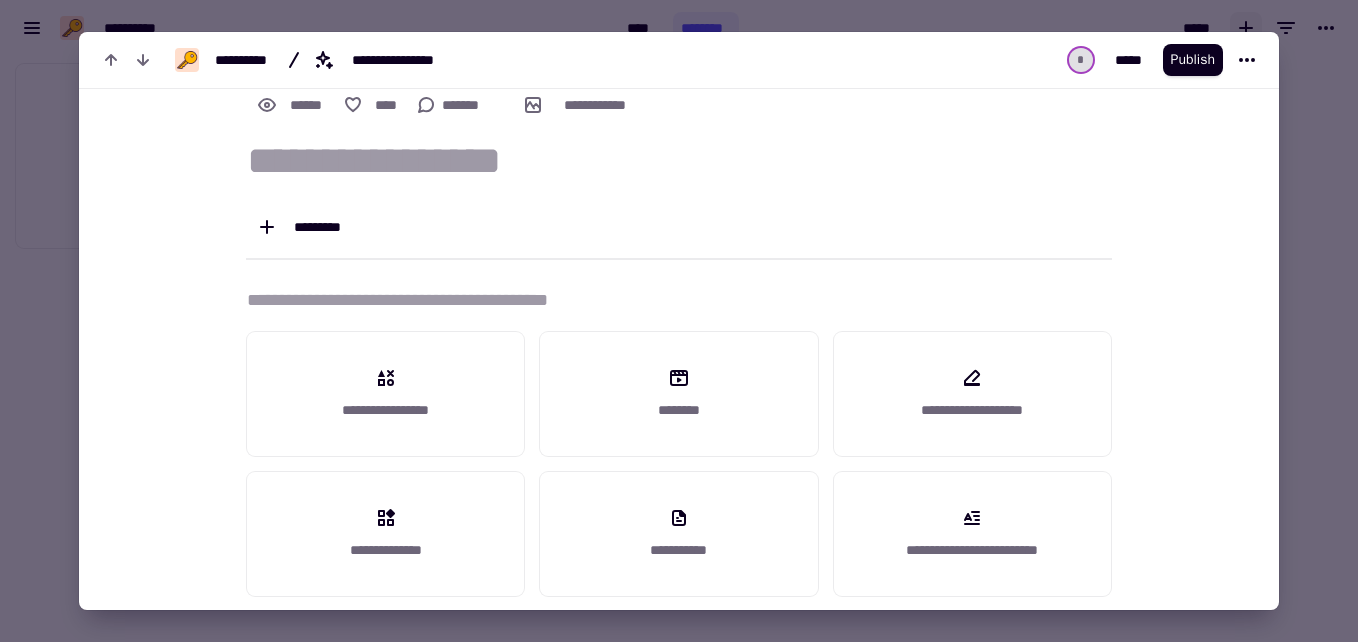 scroll, scrollTop: 0, scrollLeft: 0, axis: both 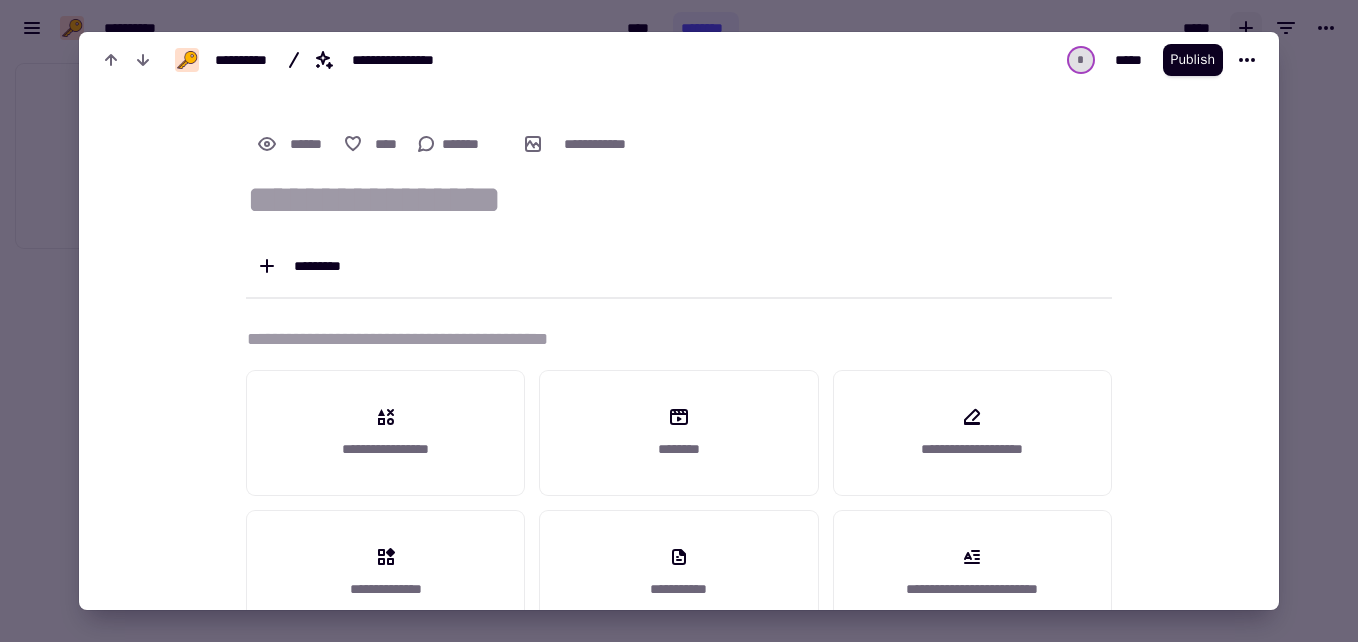 click at bounding box center (679, 321) 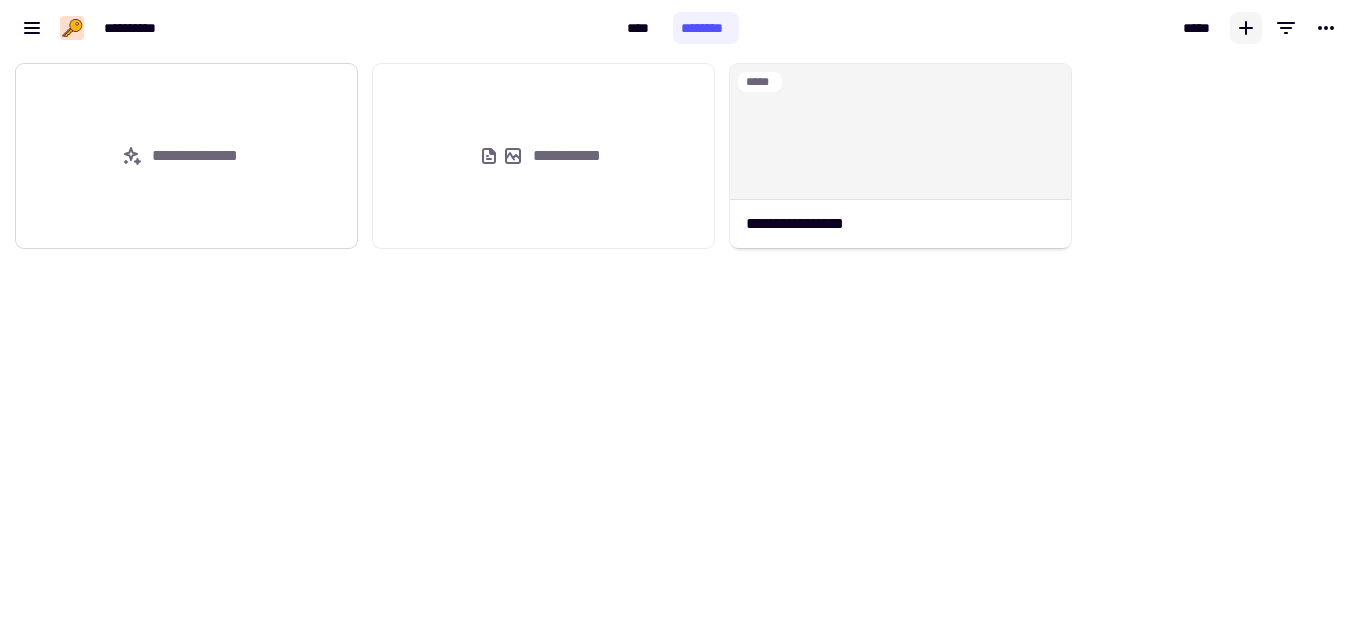 click on "**********" 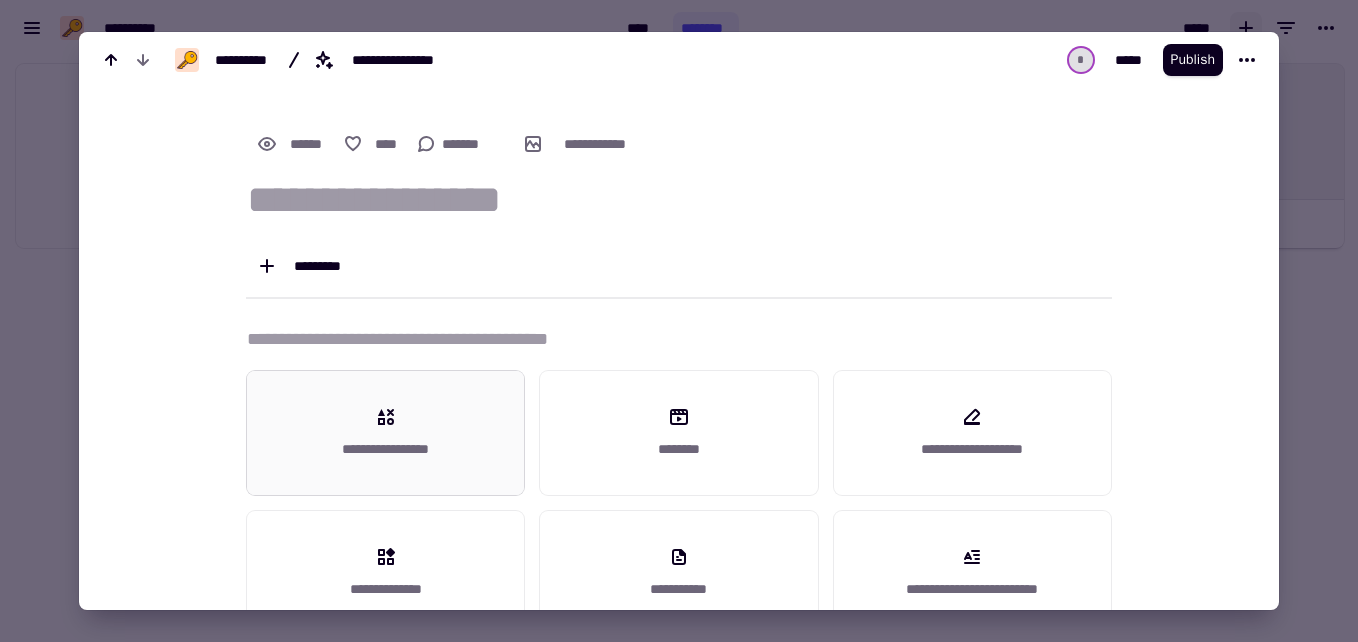 click on "**********" at bounding box center (385, 449) 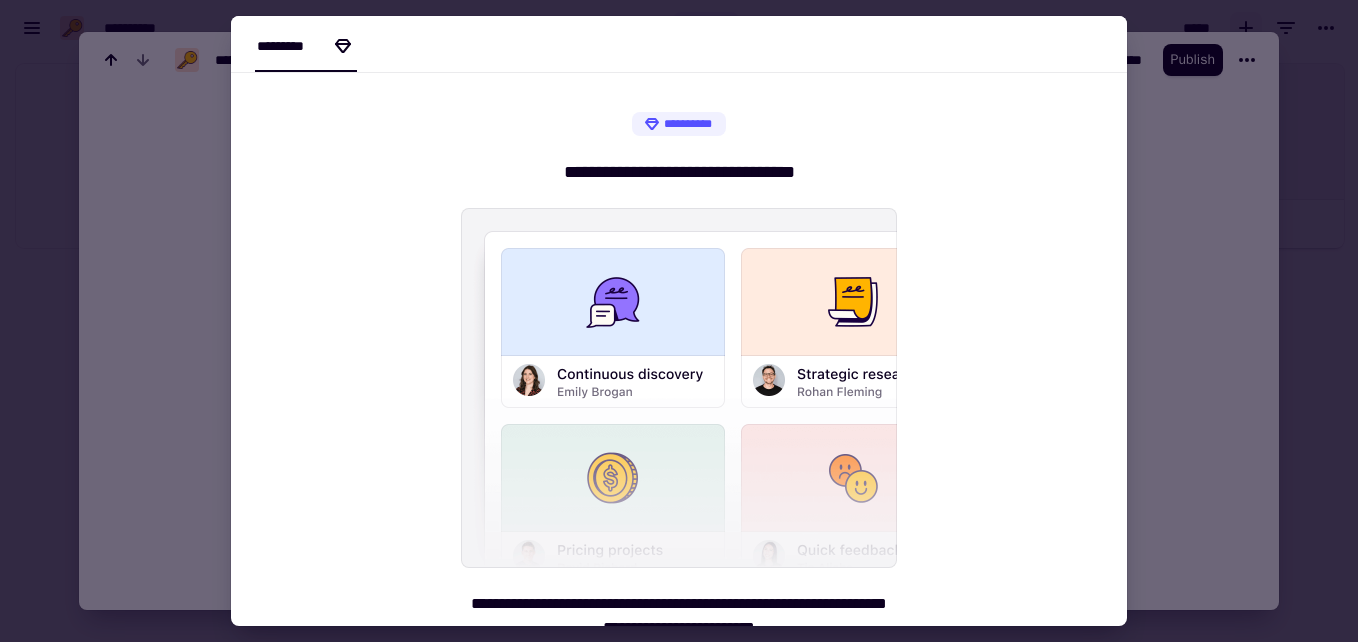 click at bounding box center (679, 321) 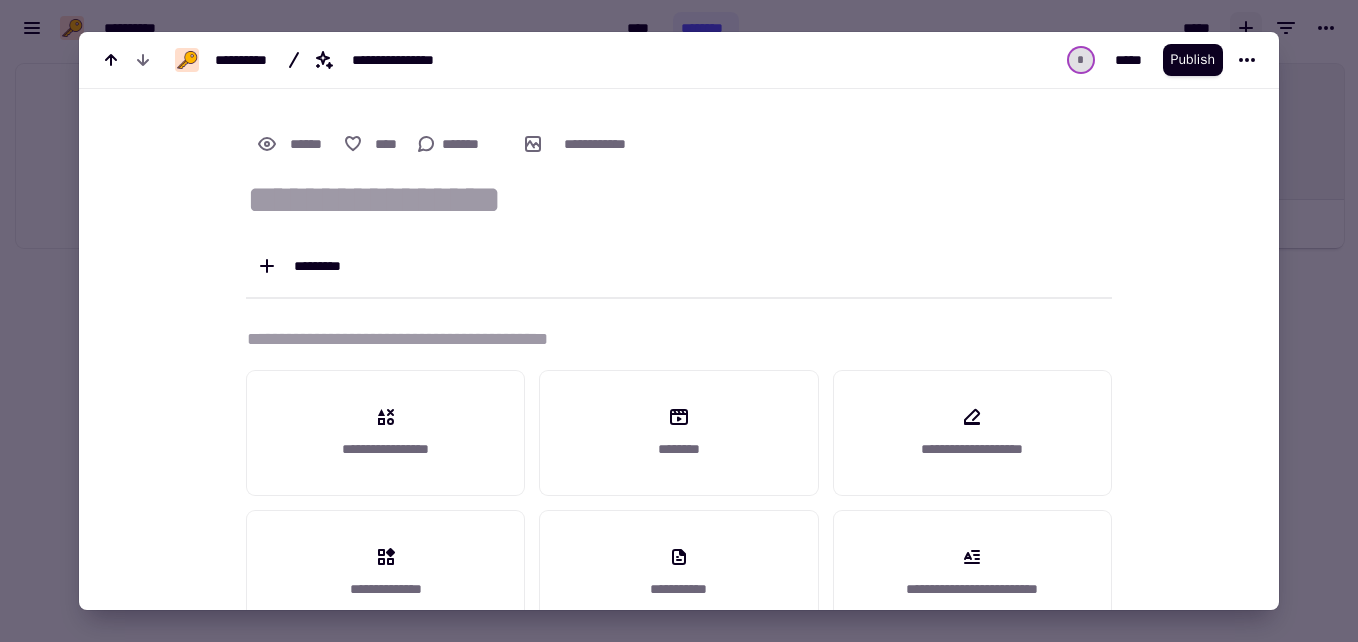 scroll, scrollTop: 39, scrollLeft: 0, axis: vertical 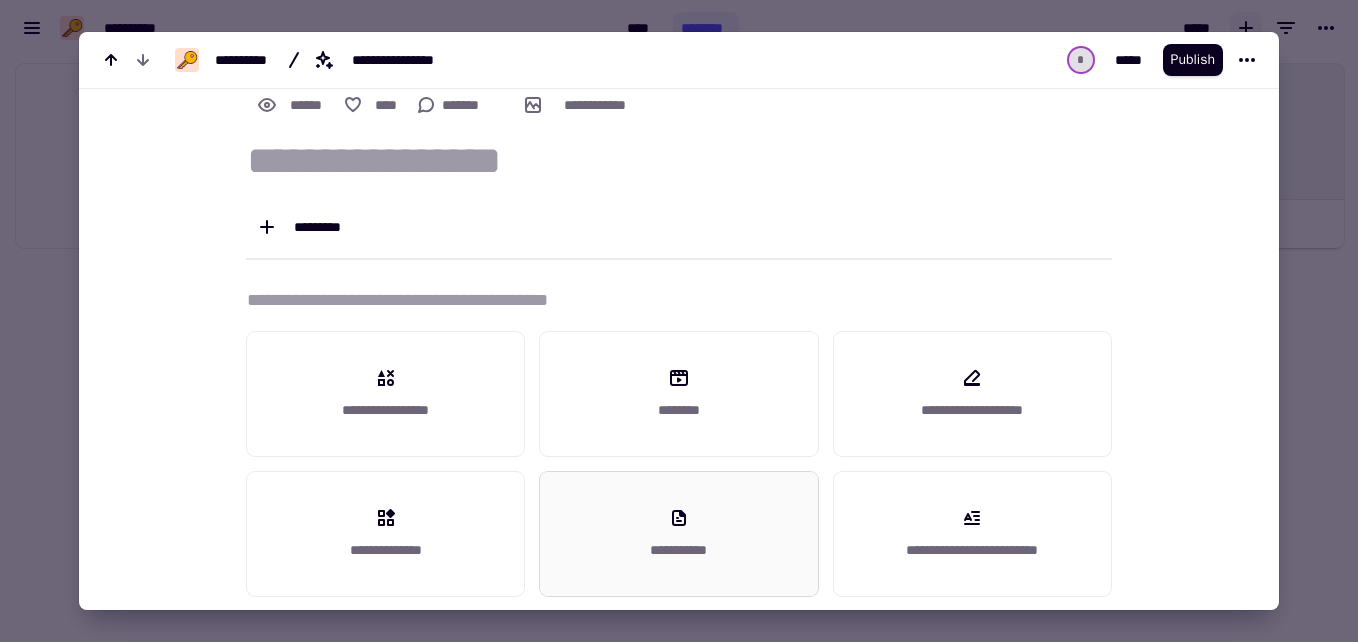 click on "**********" at bounding box center [678, 534] 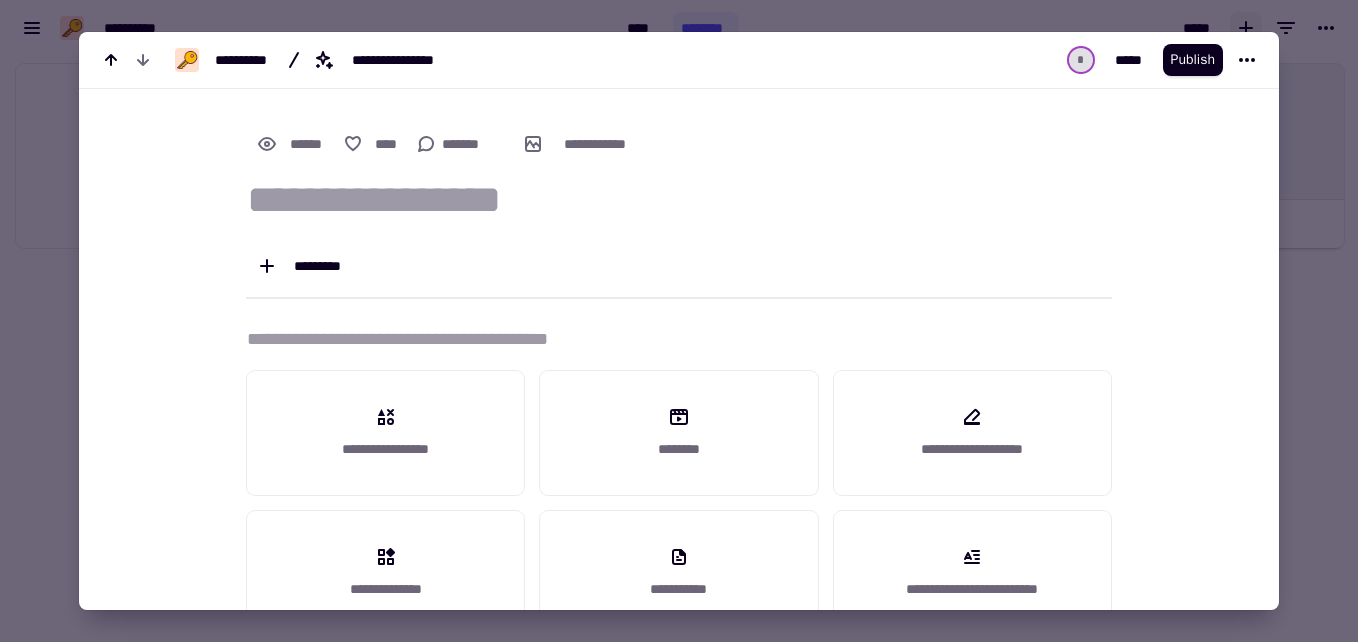 scroll, scrollTop: 39, scrollLeft: 0, axis: vertical 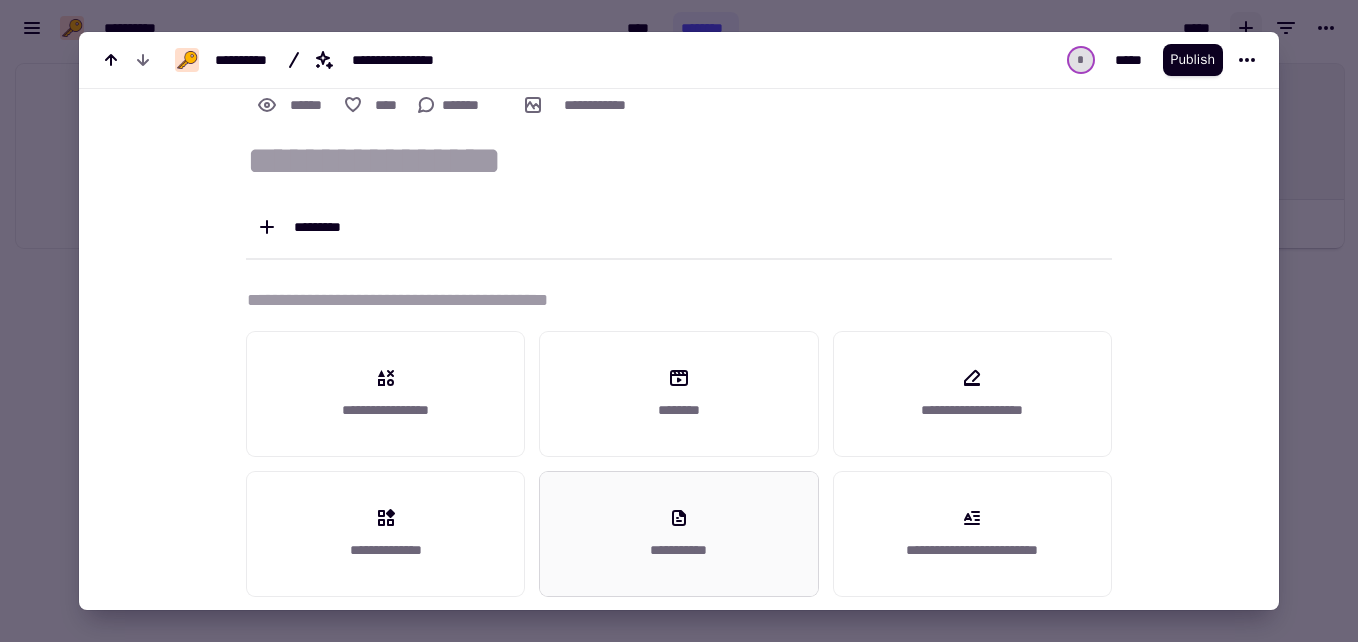 click on "**********" at bounding box center (678, 550) 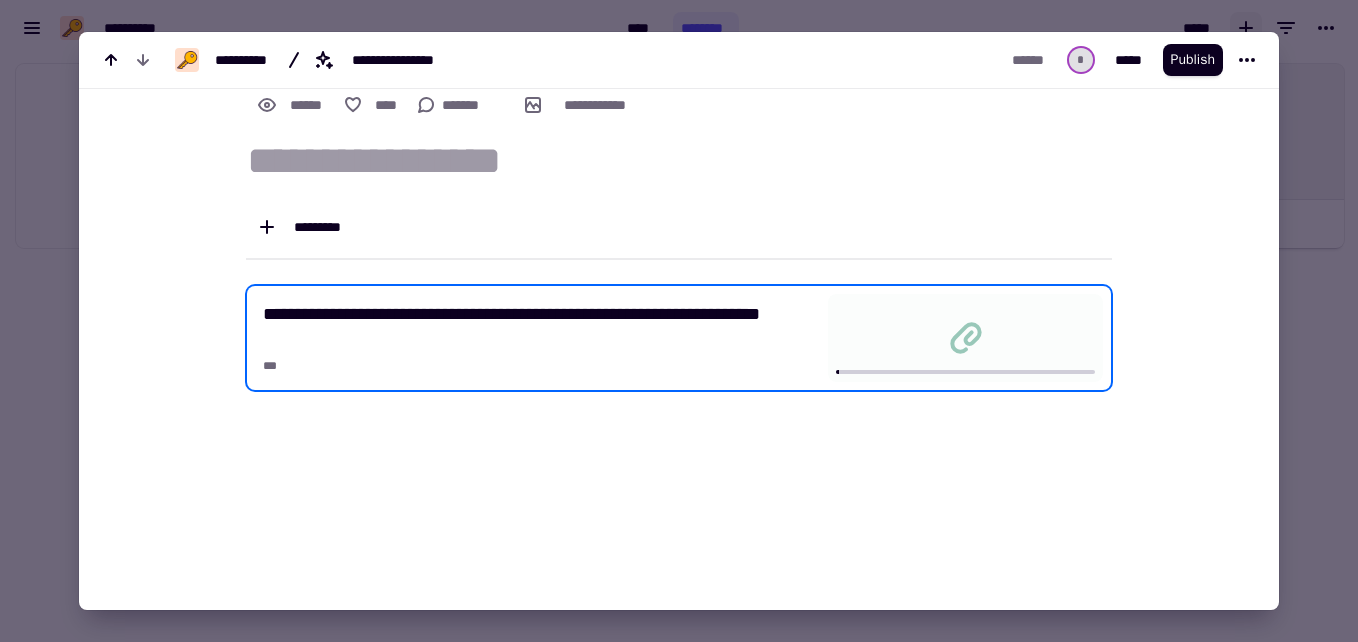 scroll, scrollTop: 0, scrollLeft: 0, axis: both 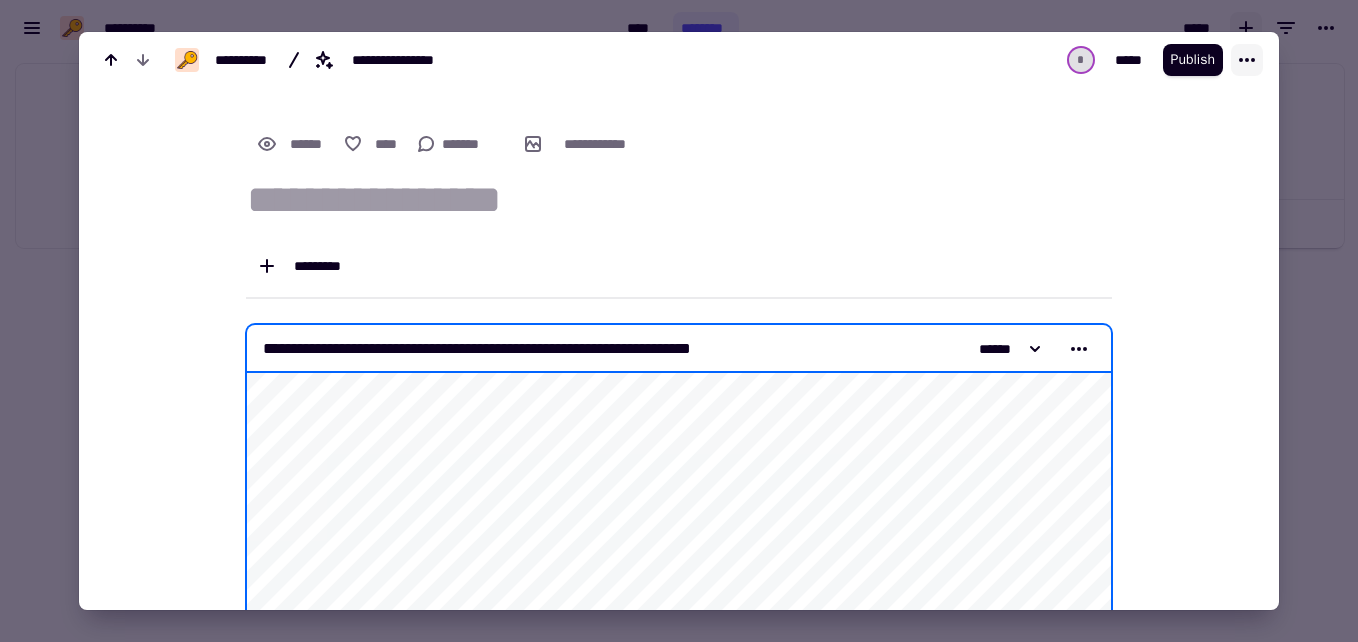 click 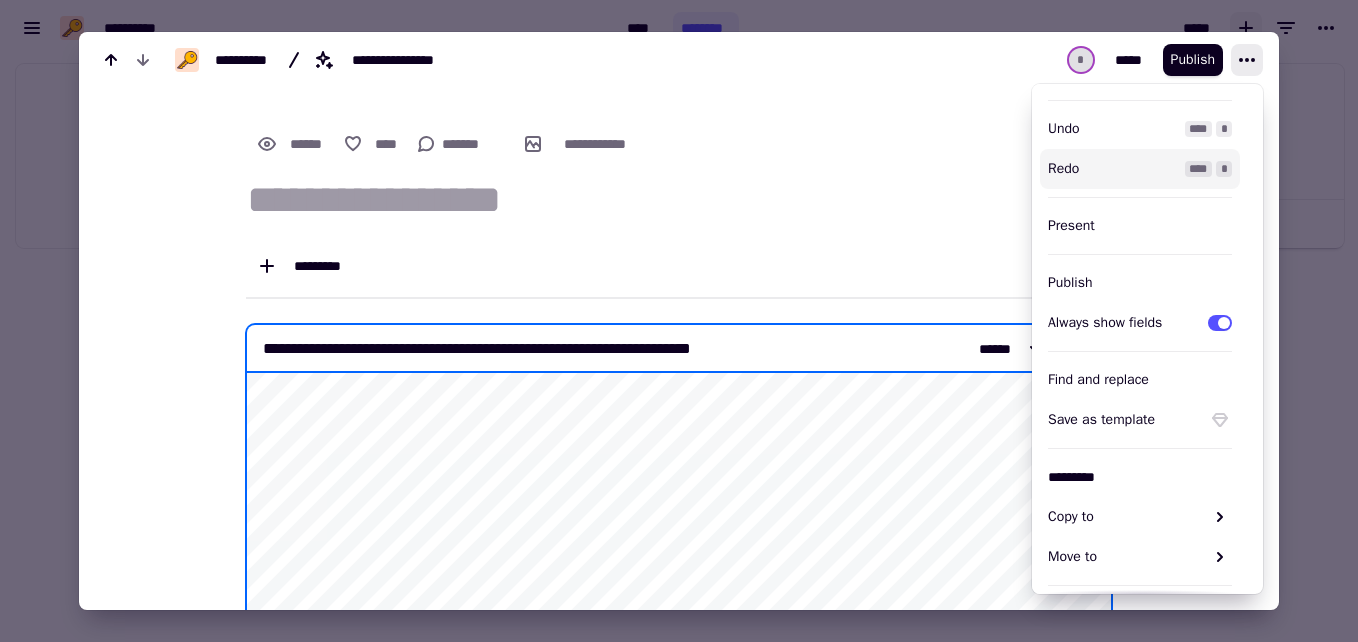 scroll, scrollTop: 0, scrollLeft: 0, axis: both 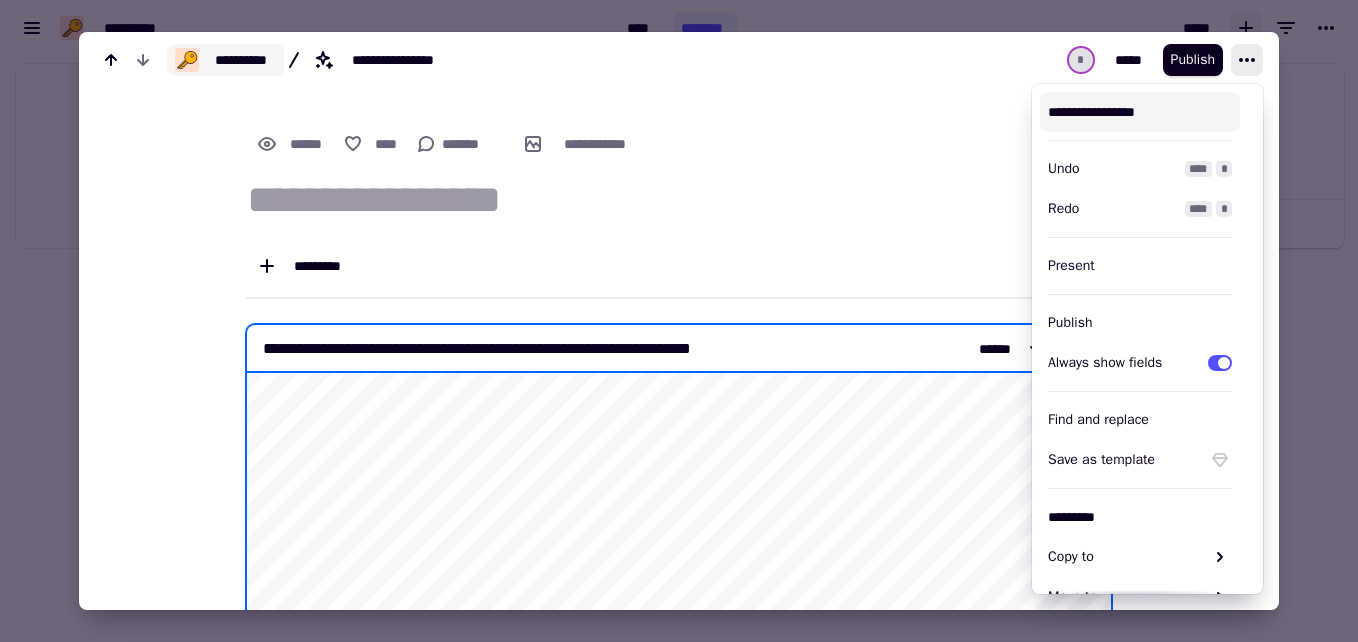 click on "**********" 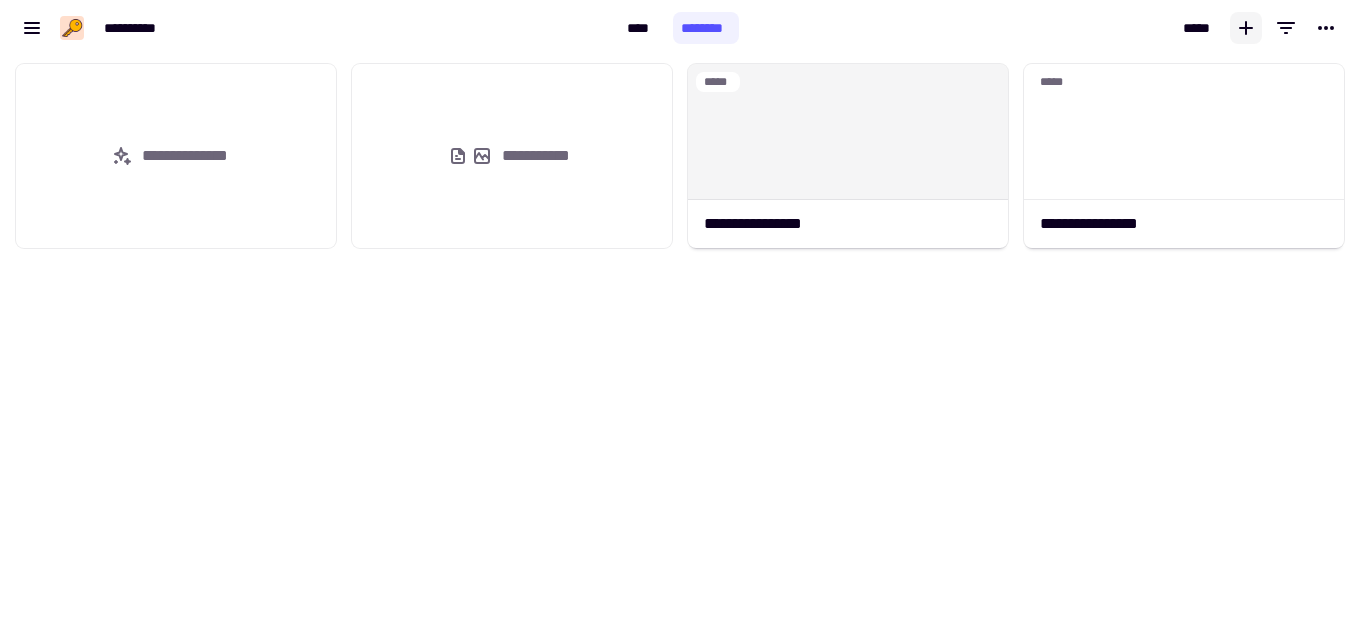 scroll, scrollTop: 16, scrollLeft: 16, axis: both 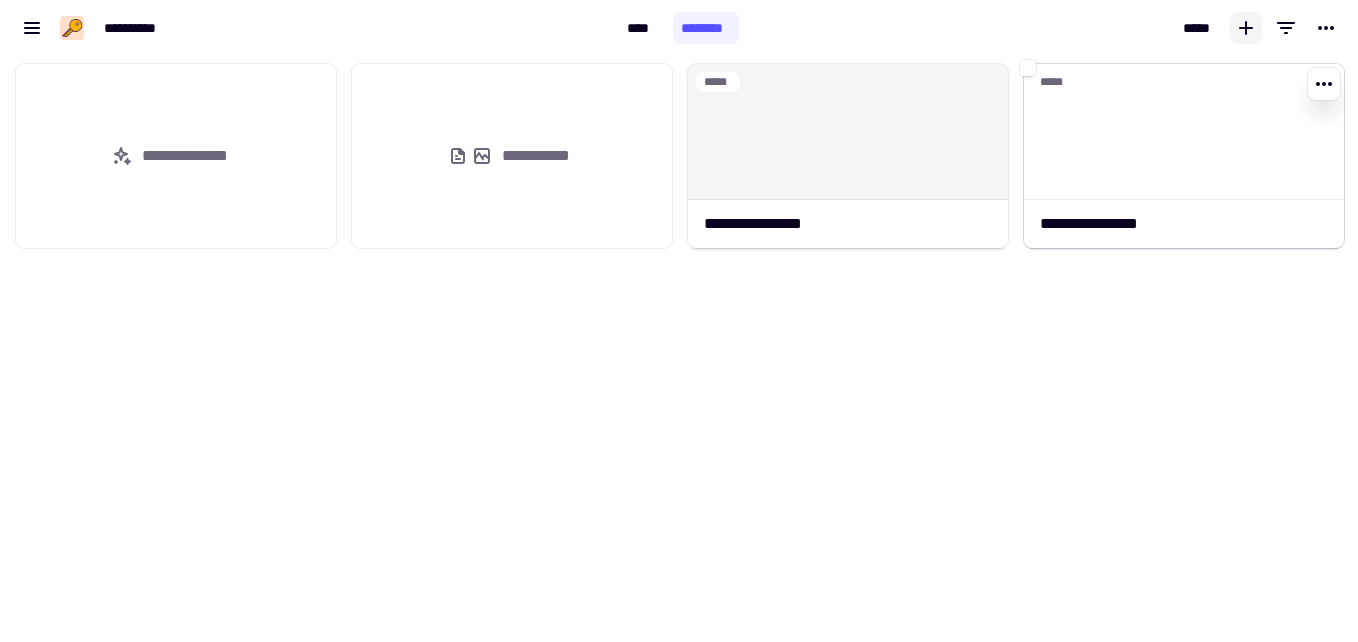 click 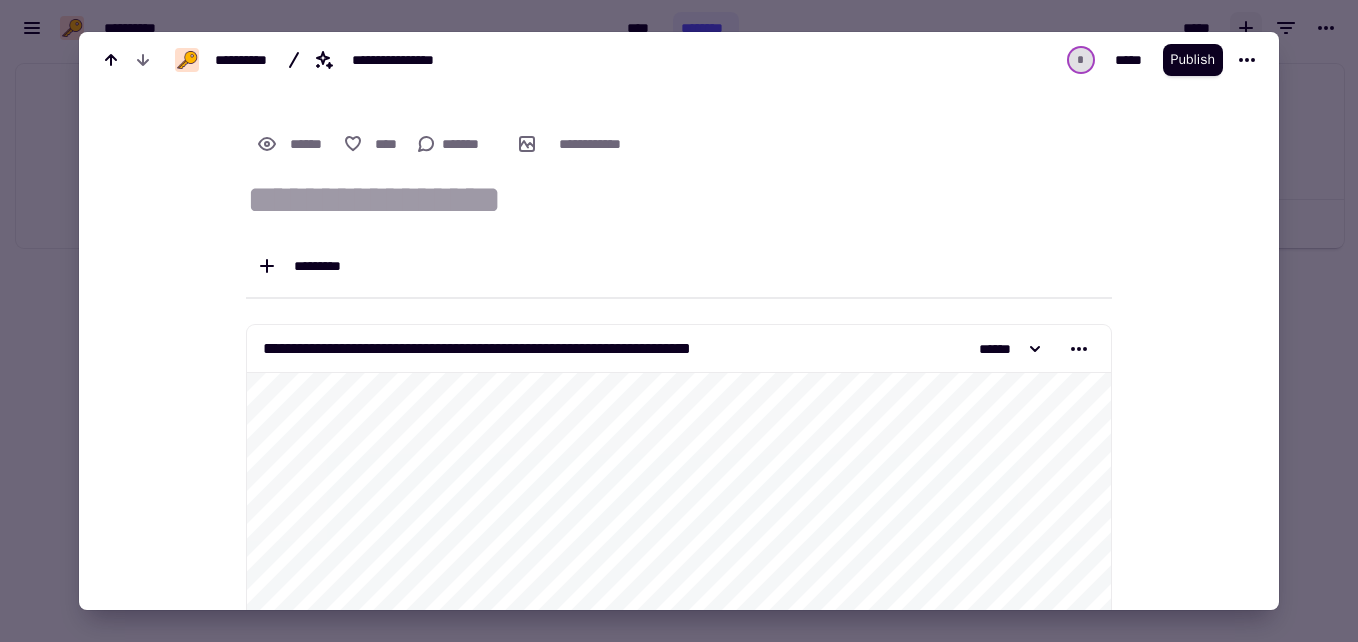 click at bounding box center (679, 321) 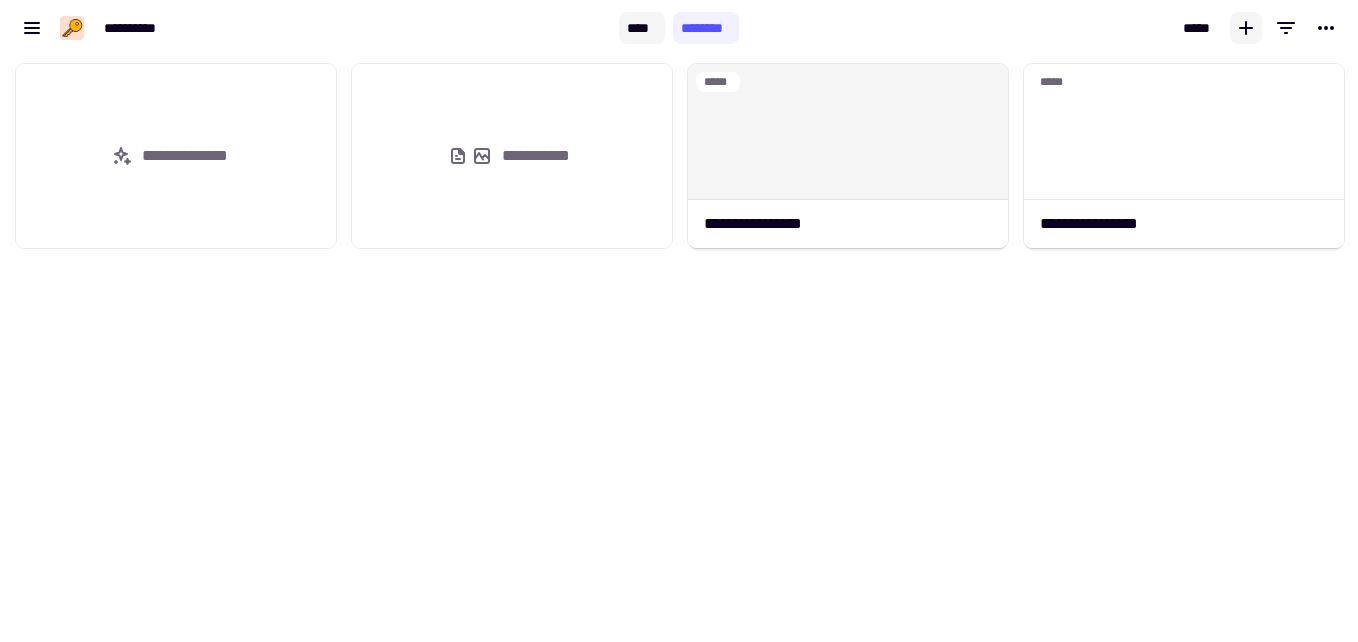 click on "****" 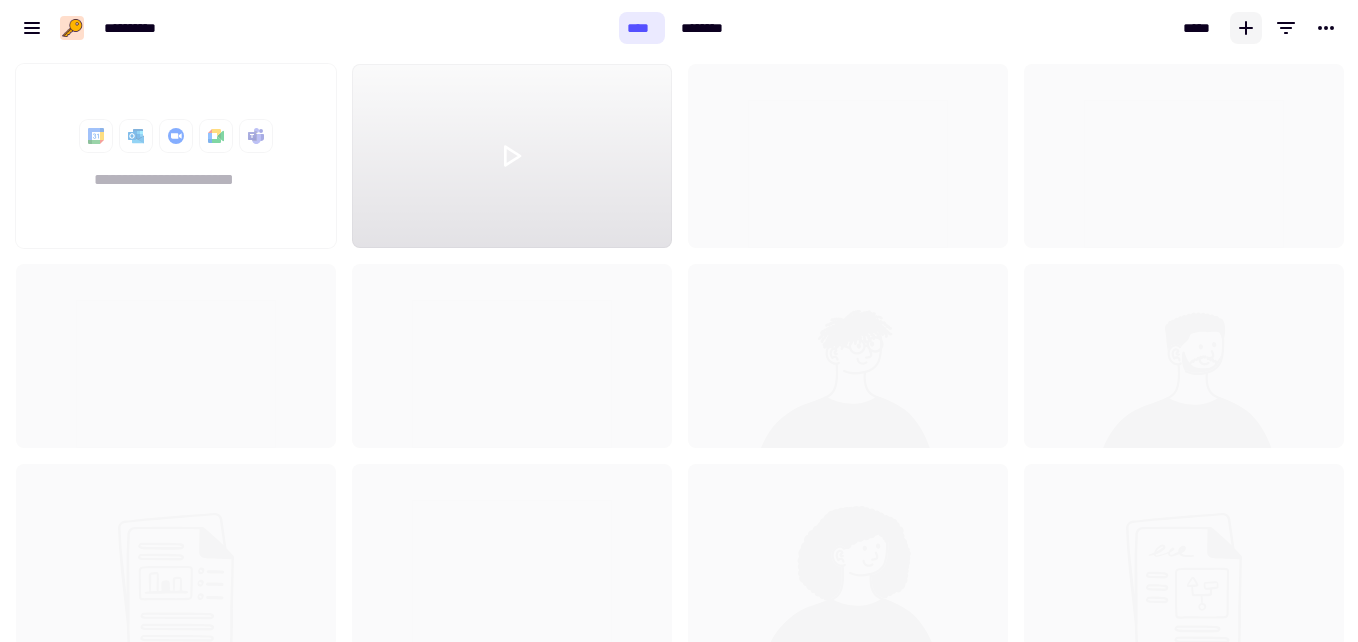 scroll, scrollTop: 16, scrollLeft: 16, axis: both 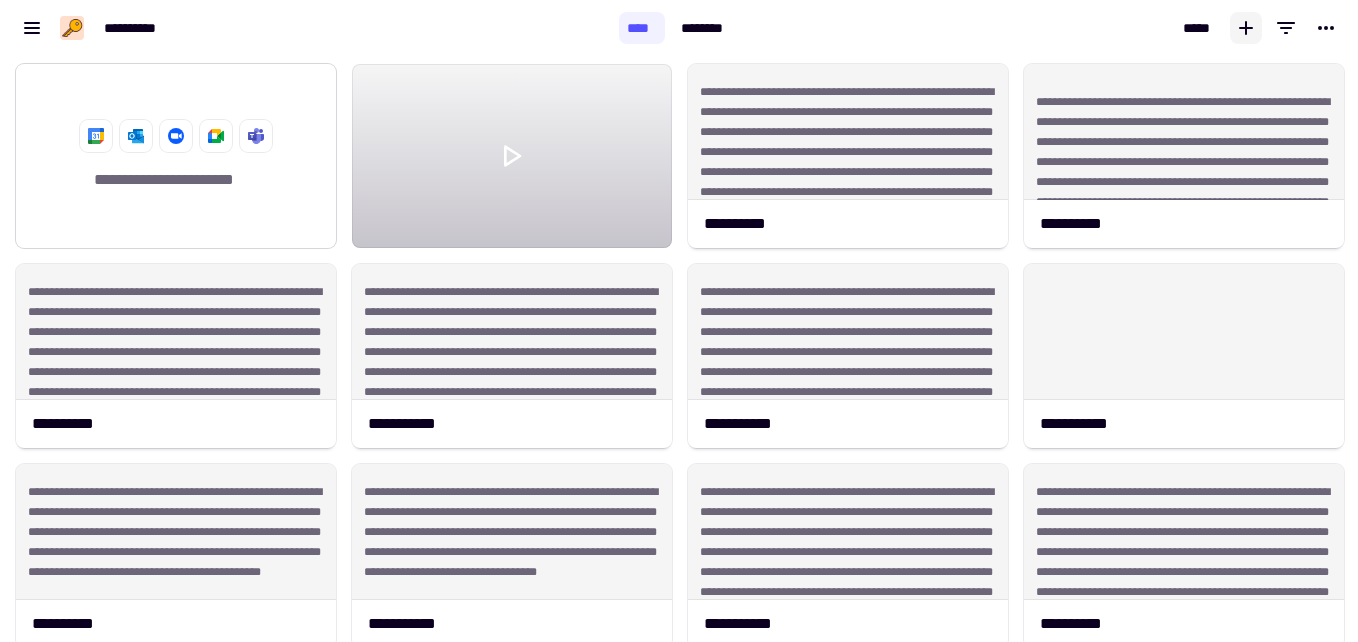 click on "**********" 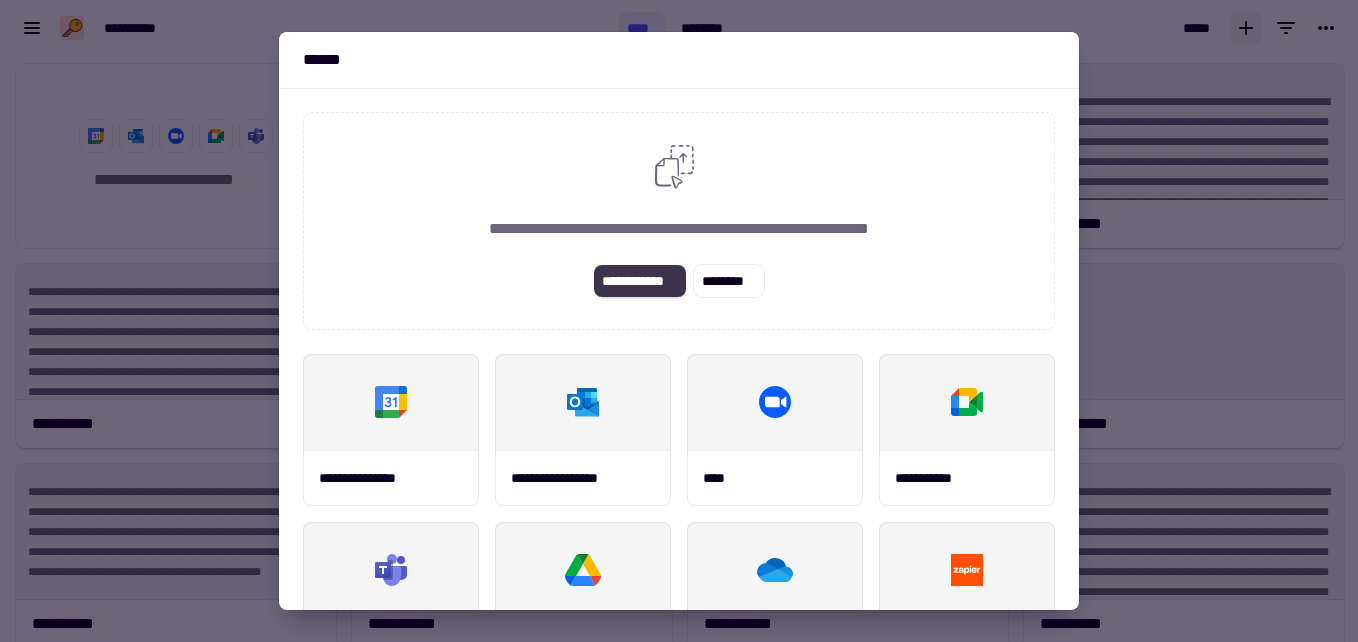 click on "**********" 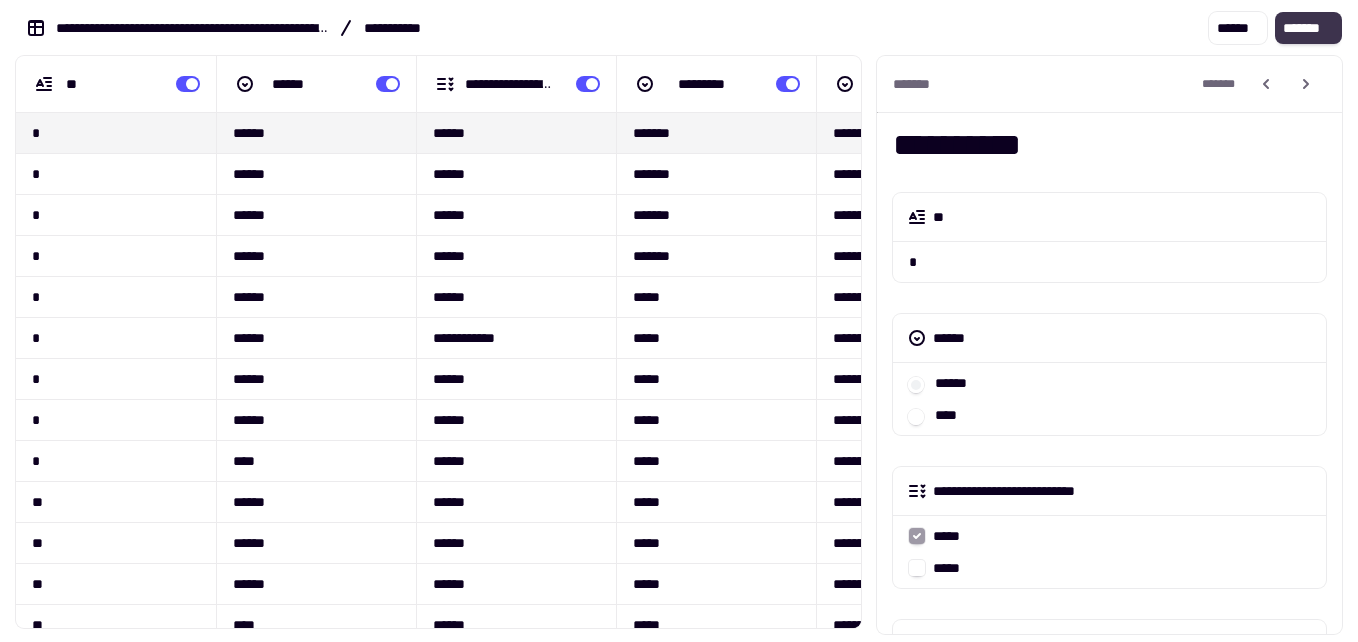 click on "*******" 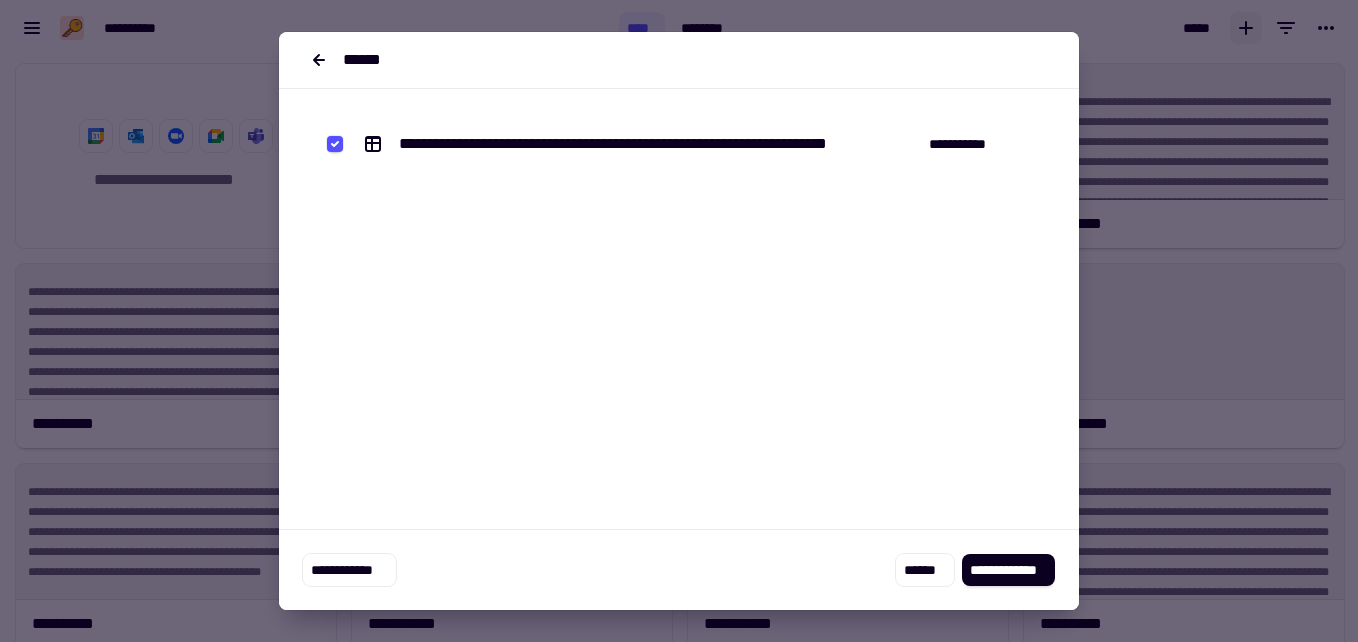 click on "**********" at bounding box center [679, 570] 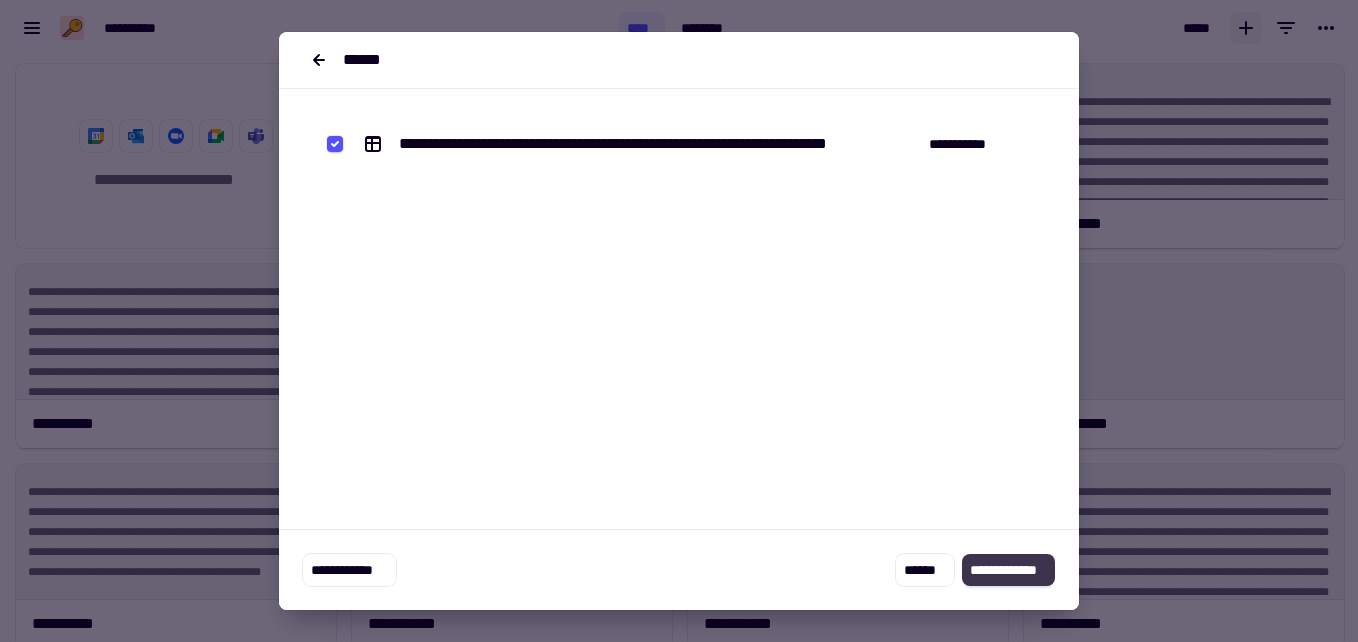 click on "**********" 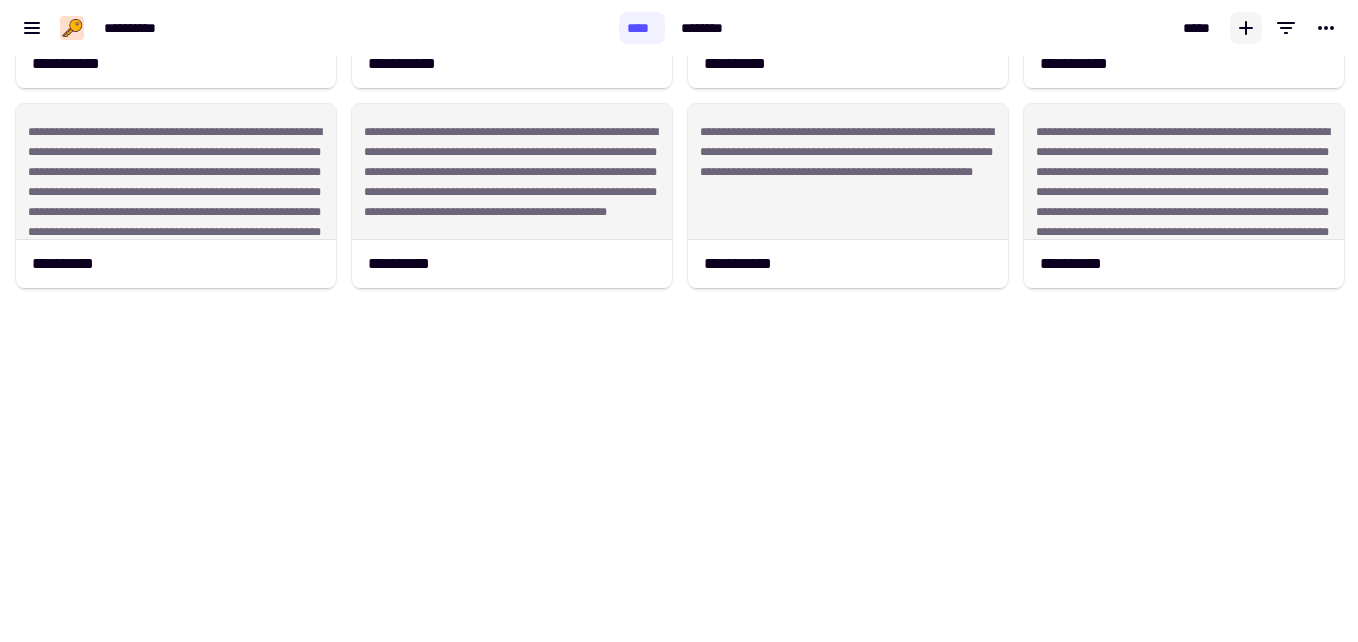 scroll, scrollTop: 0, scrollLeft: 0, axis: both 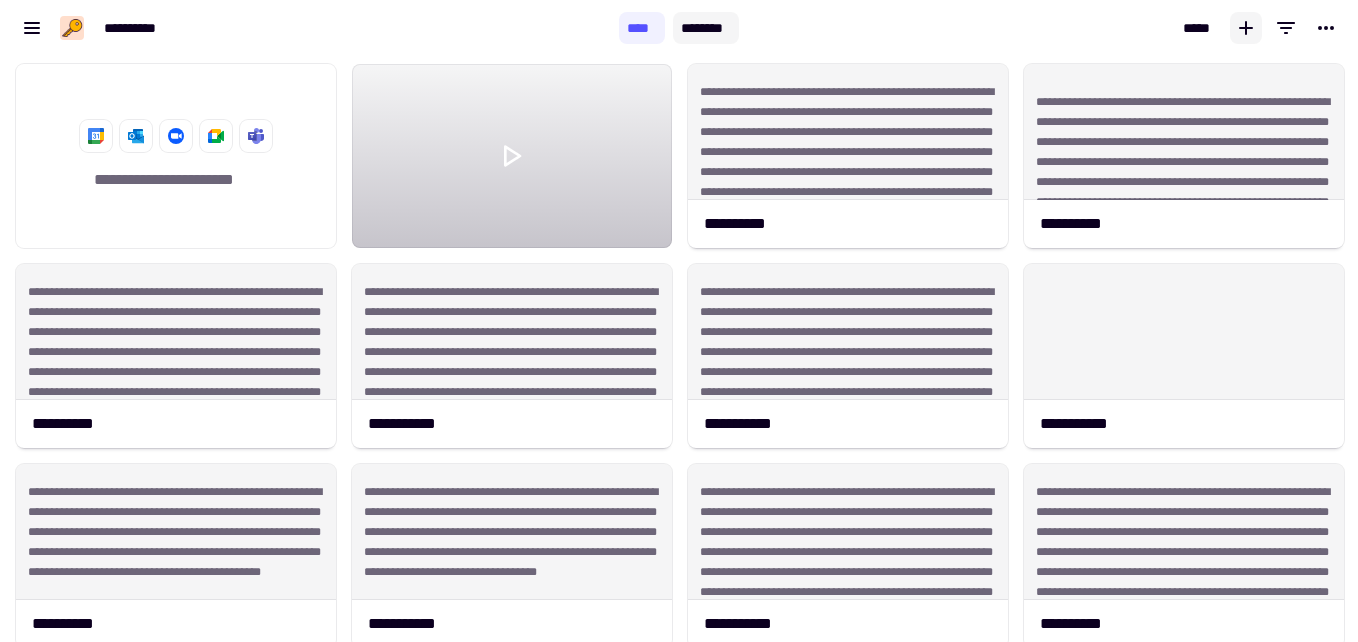 click on "********" 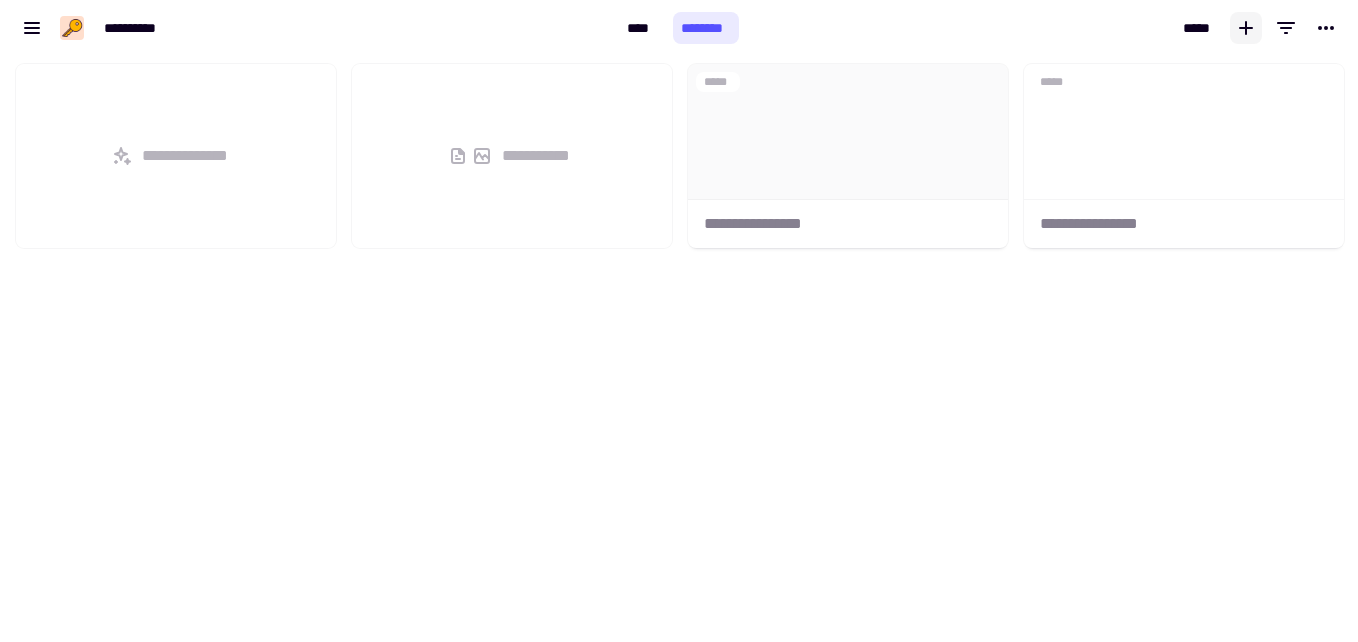 scroll, scrollTop: 16, scrollLeft: 16, axis: both 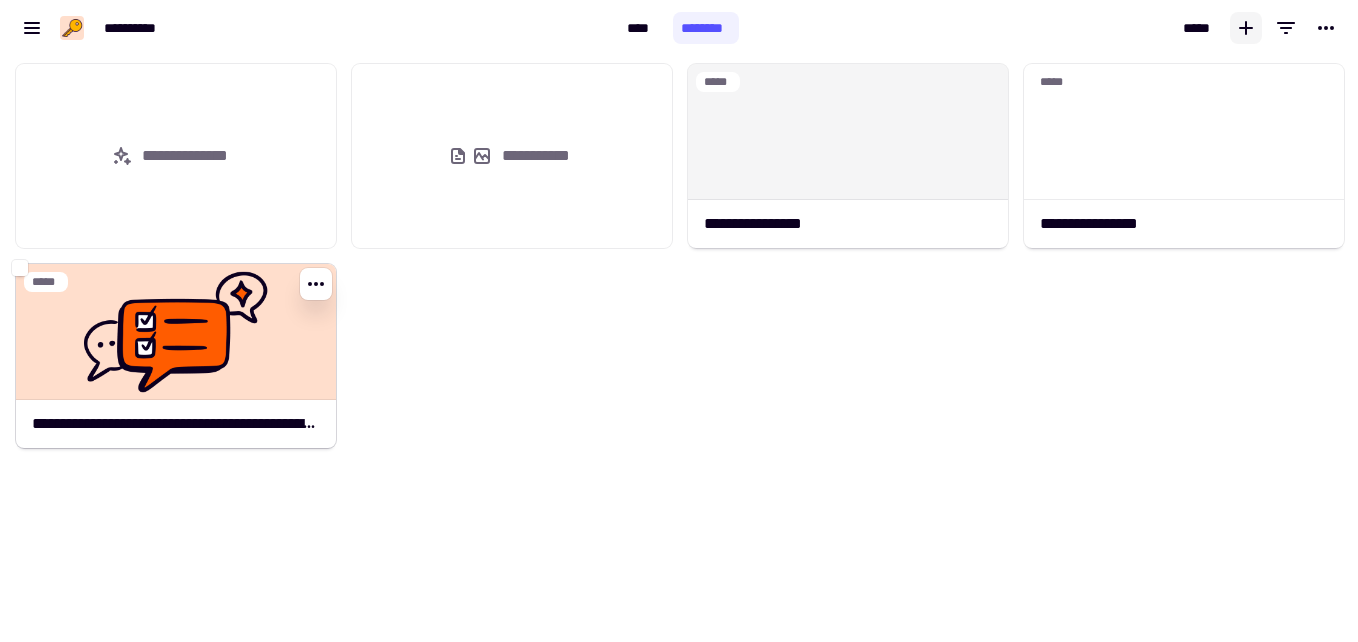 click on "**********" 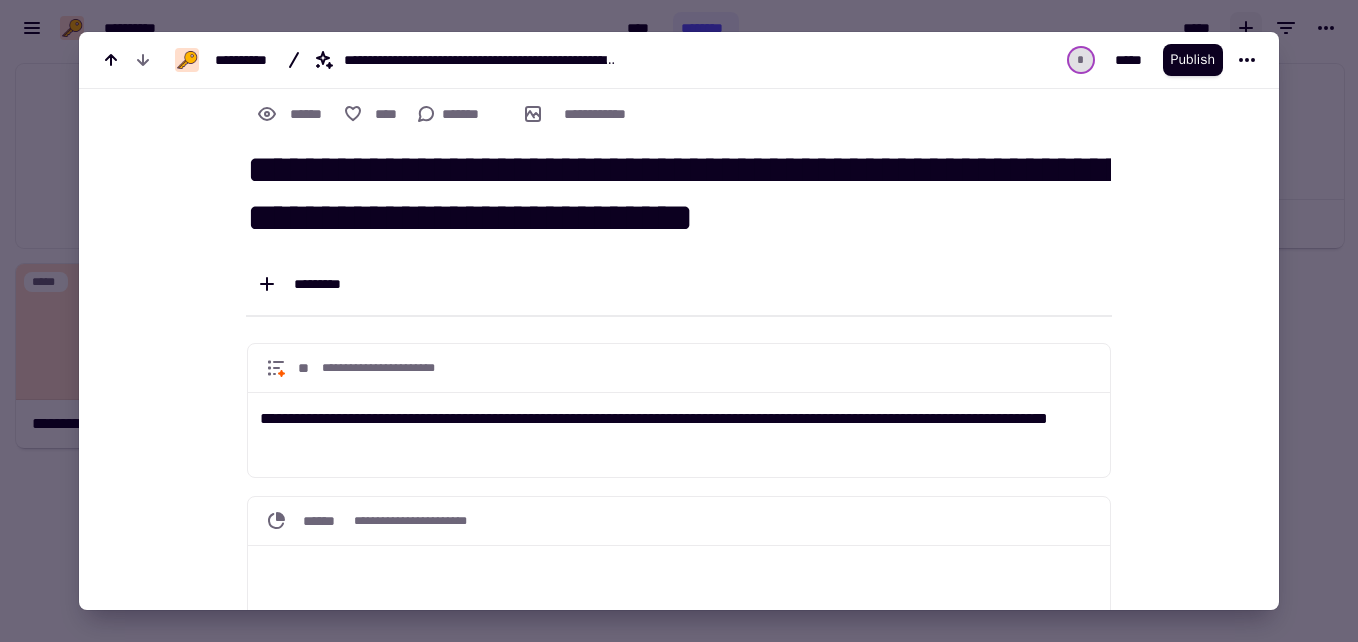 scroll, scrollTop: 0, scrollLeft: 0, axis: both 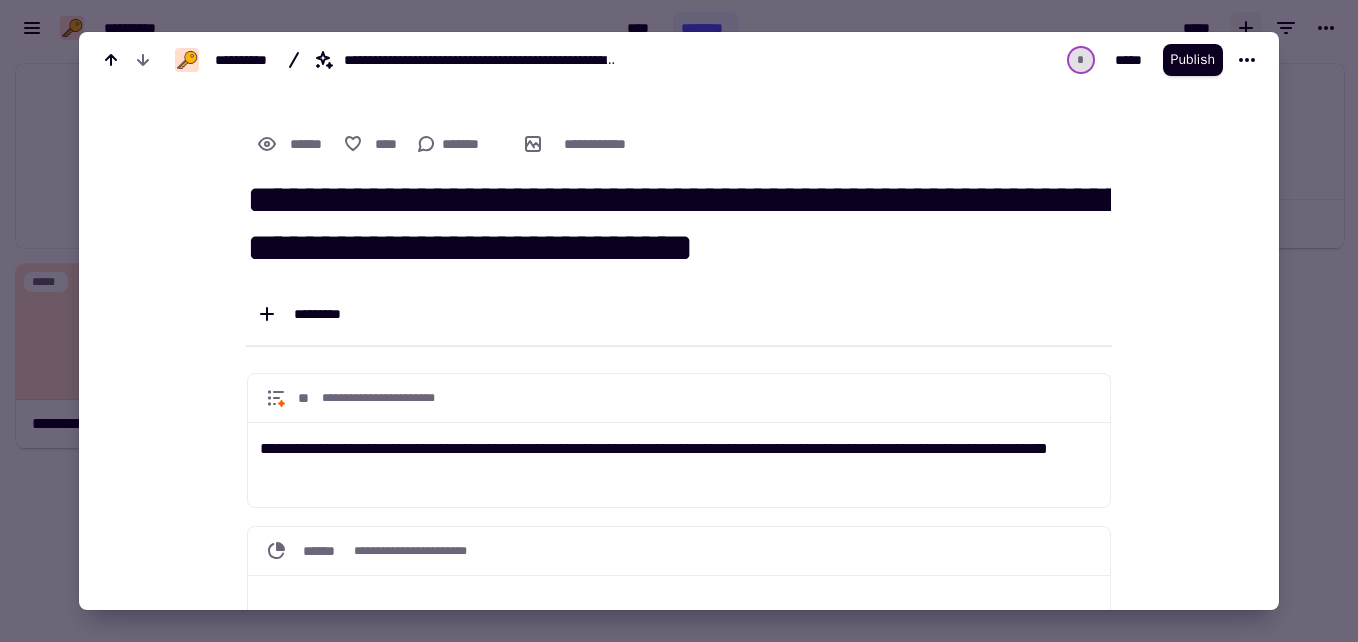 click at bounding box center [679, 321] 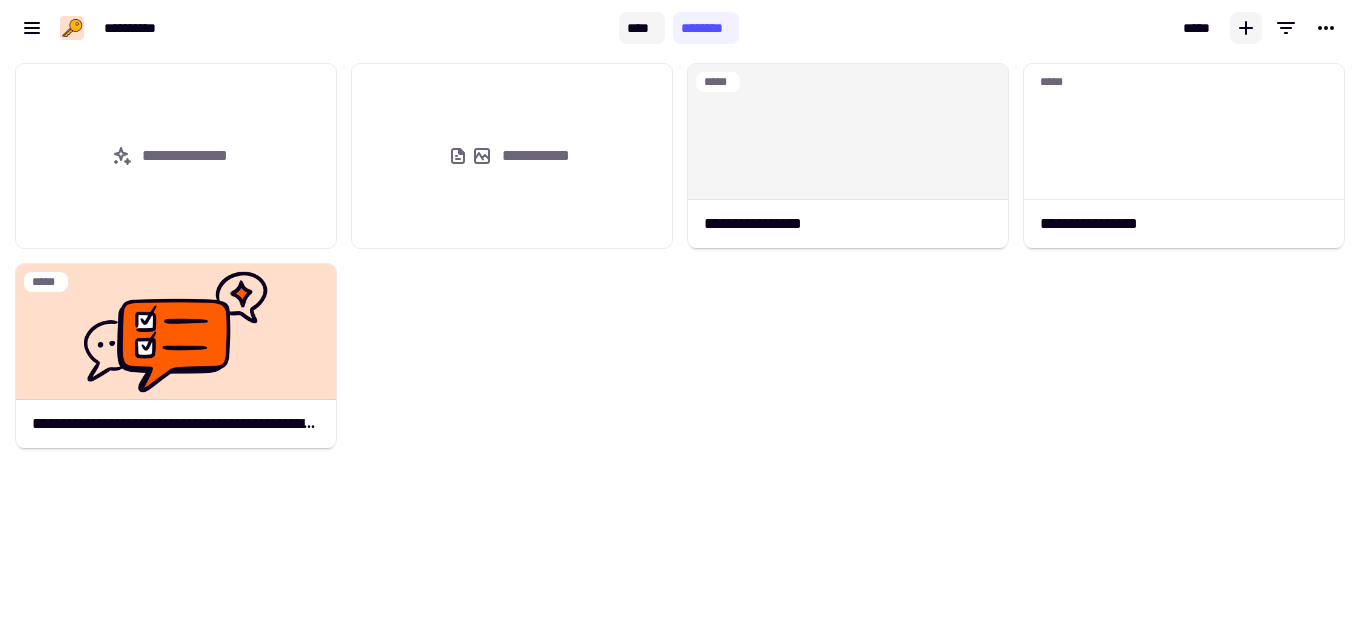 click on "****" 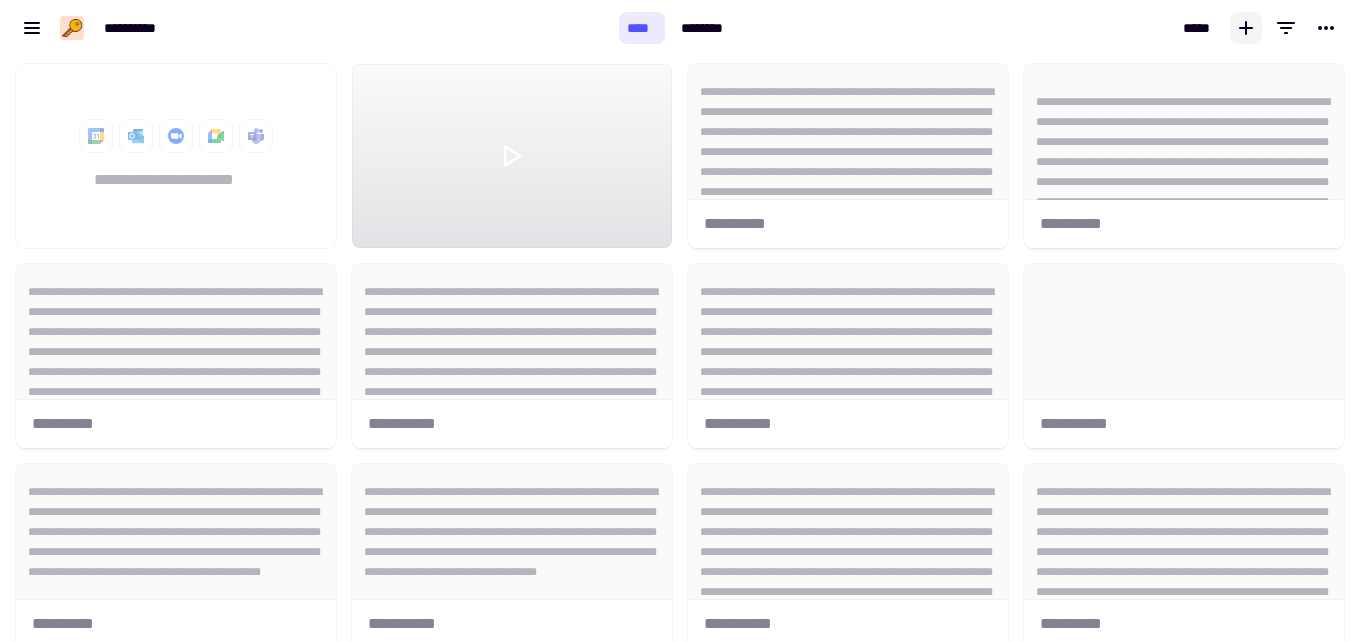 scroll, scrollTop: 16, scrollLeft: 16, axis: both 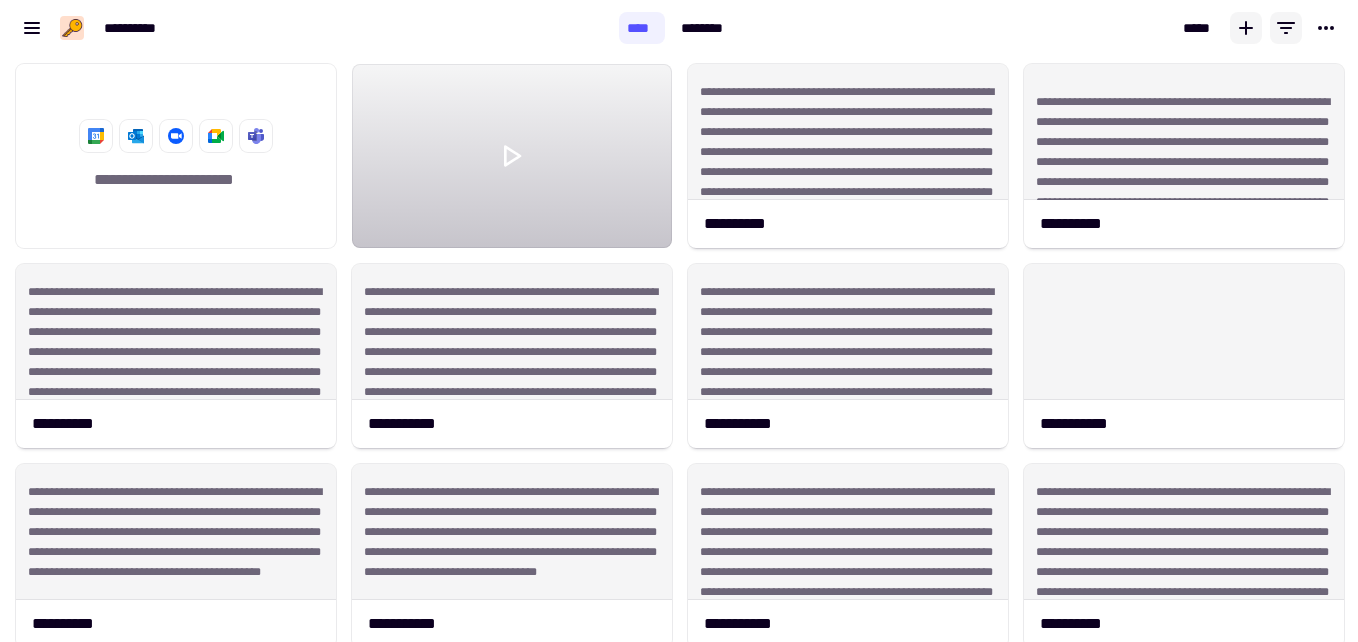 click 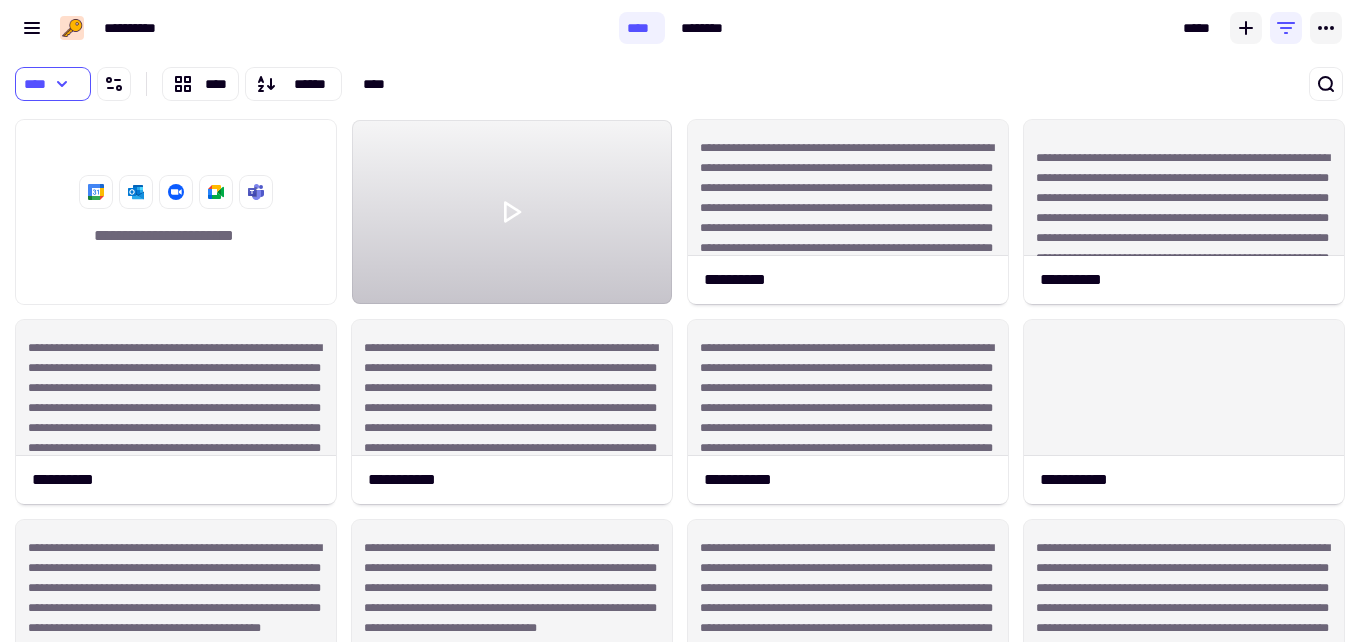 click 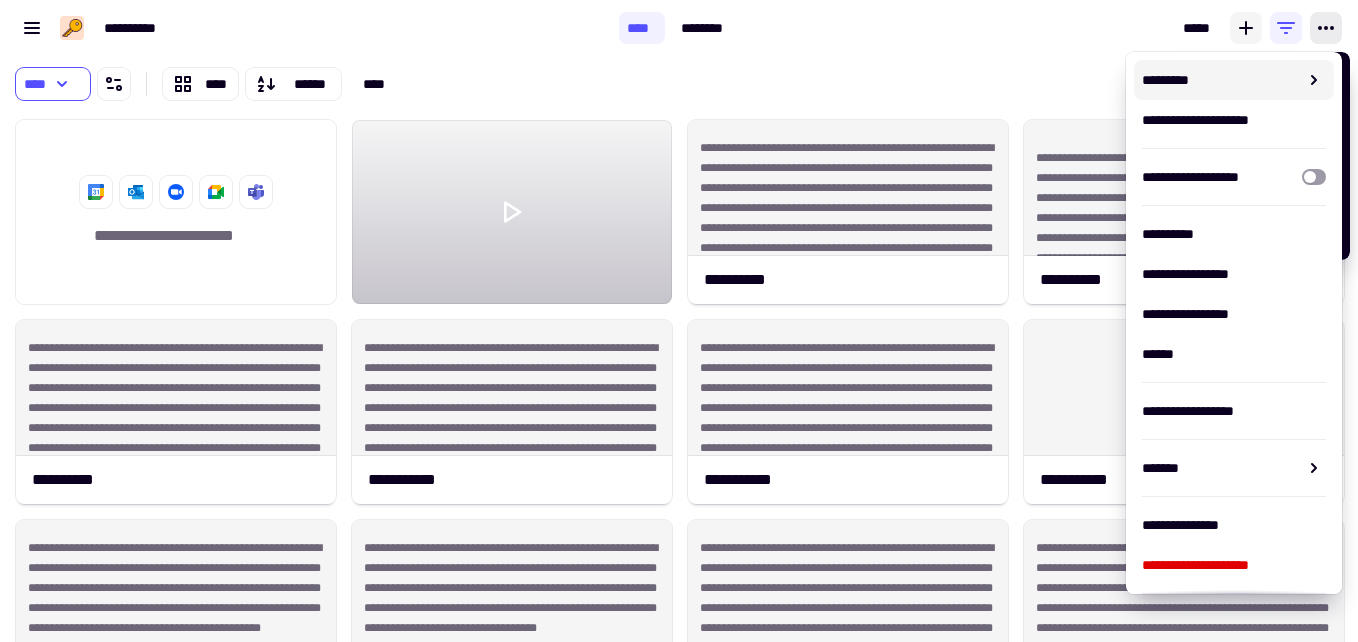 click on "**********" at bounding box center [1034, 84] 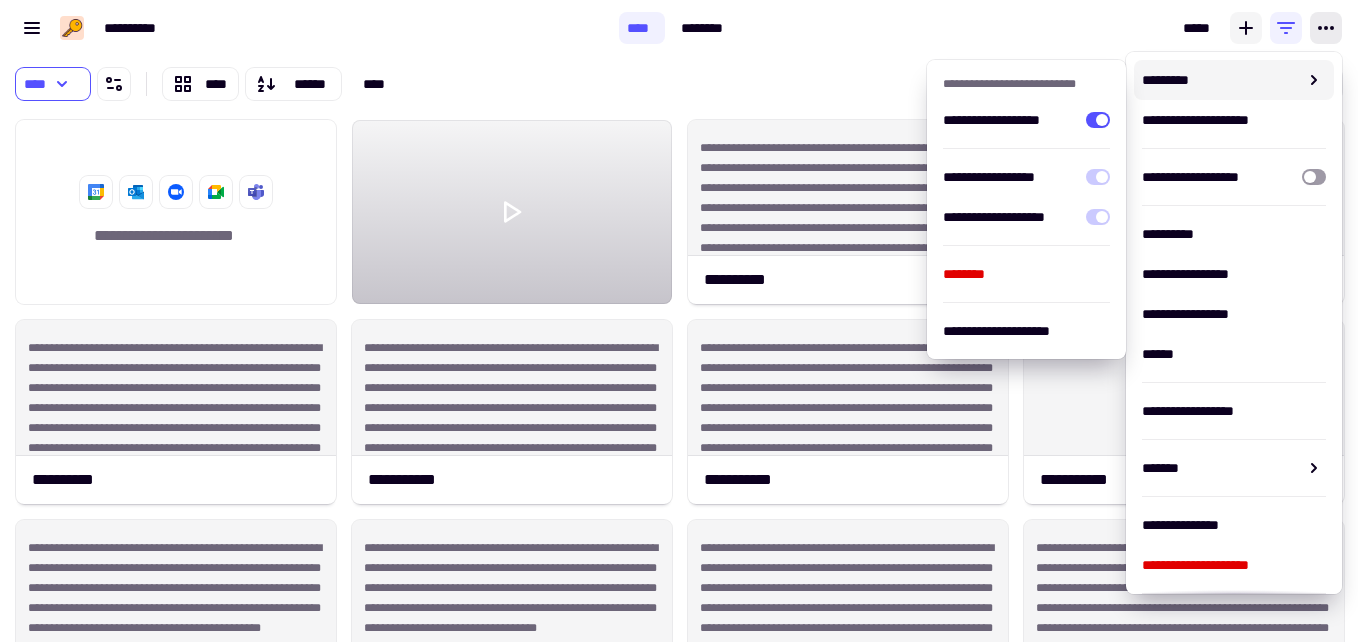 click on "*****" at bounding box center (1048, 28) 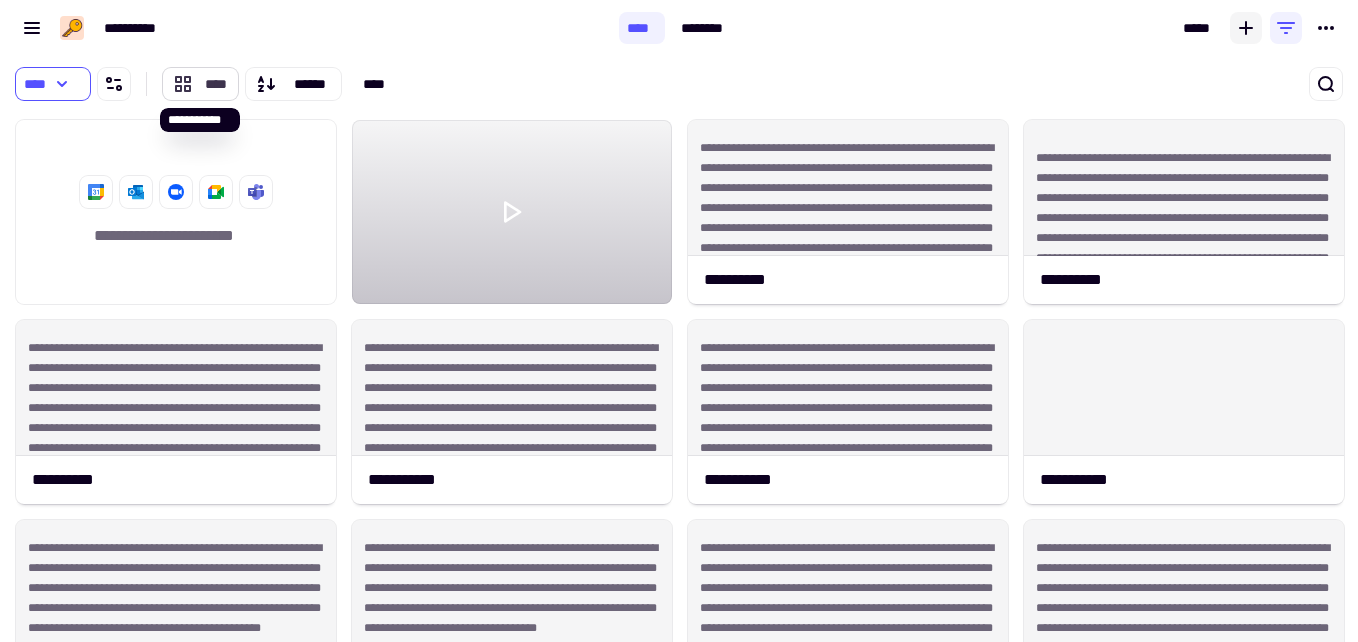 click 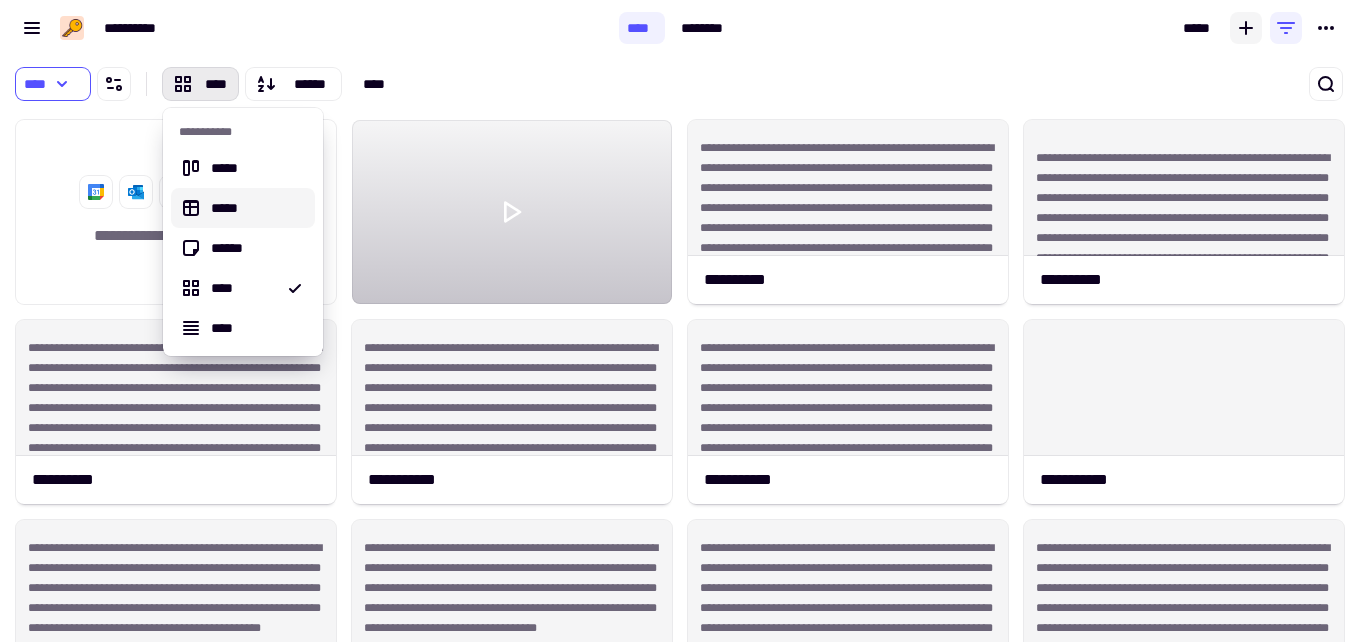 click on "*****" at bounding box center [243, 208] 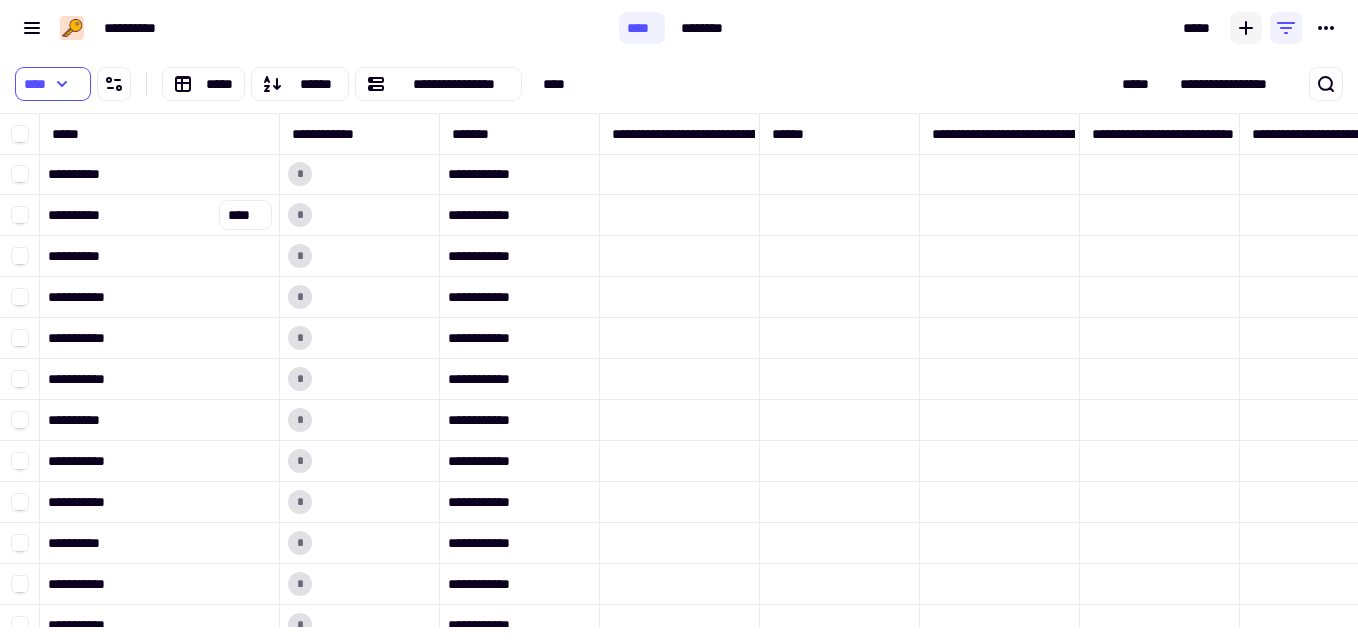 scroll, scrollTop: 16, scrollLeft: 16, axis: both 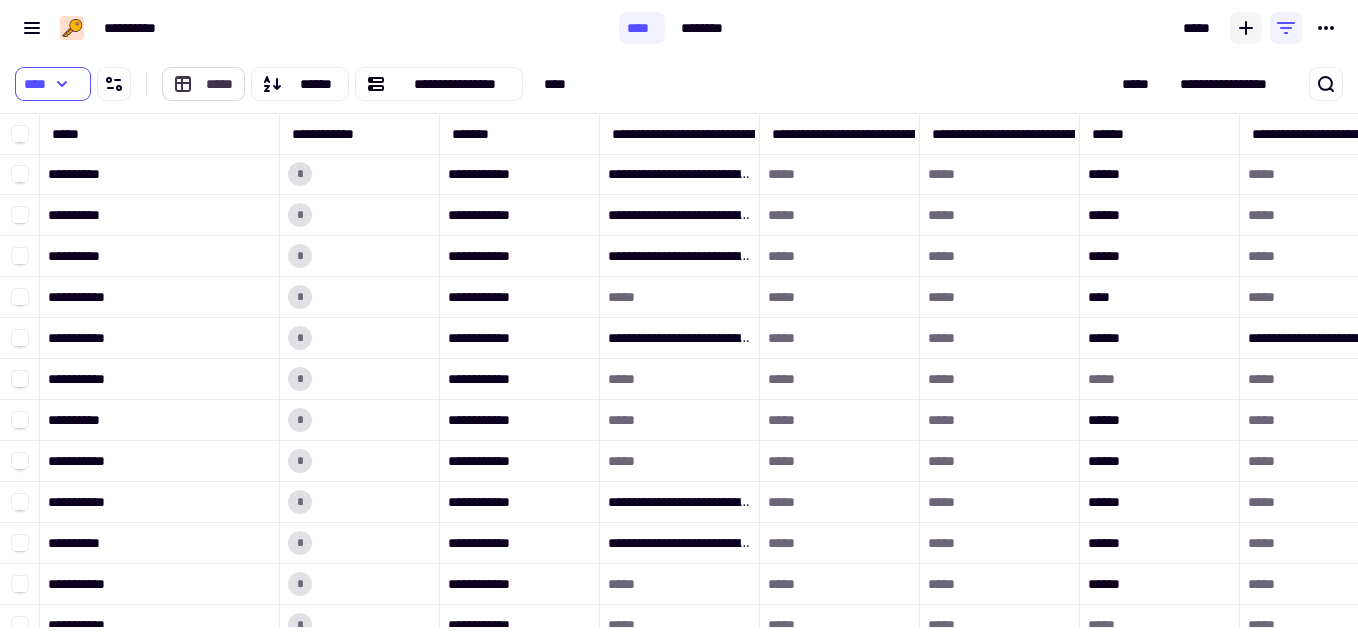 click on "*****" 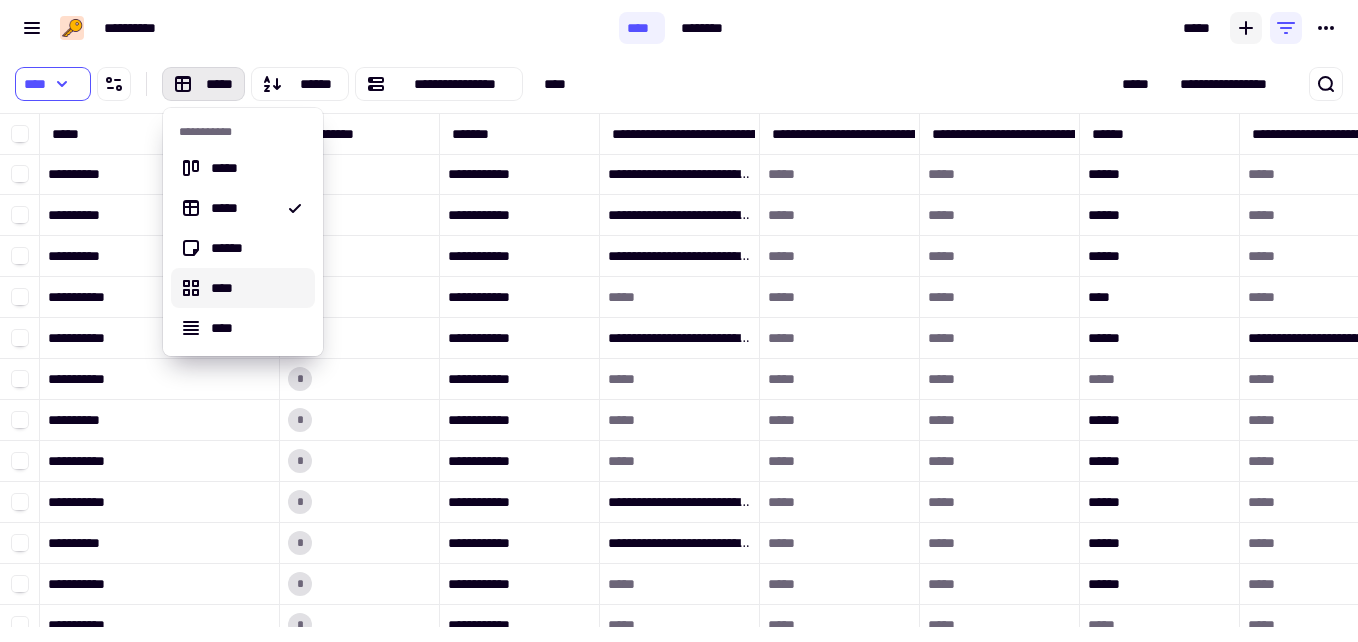 click on "****" at bounding box center (255, 288) 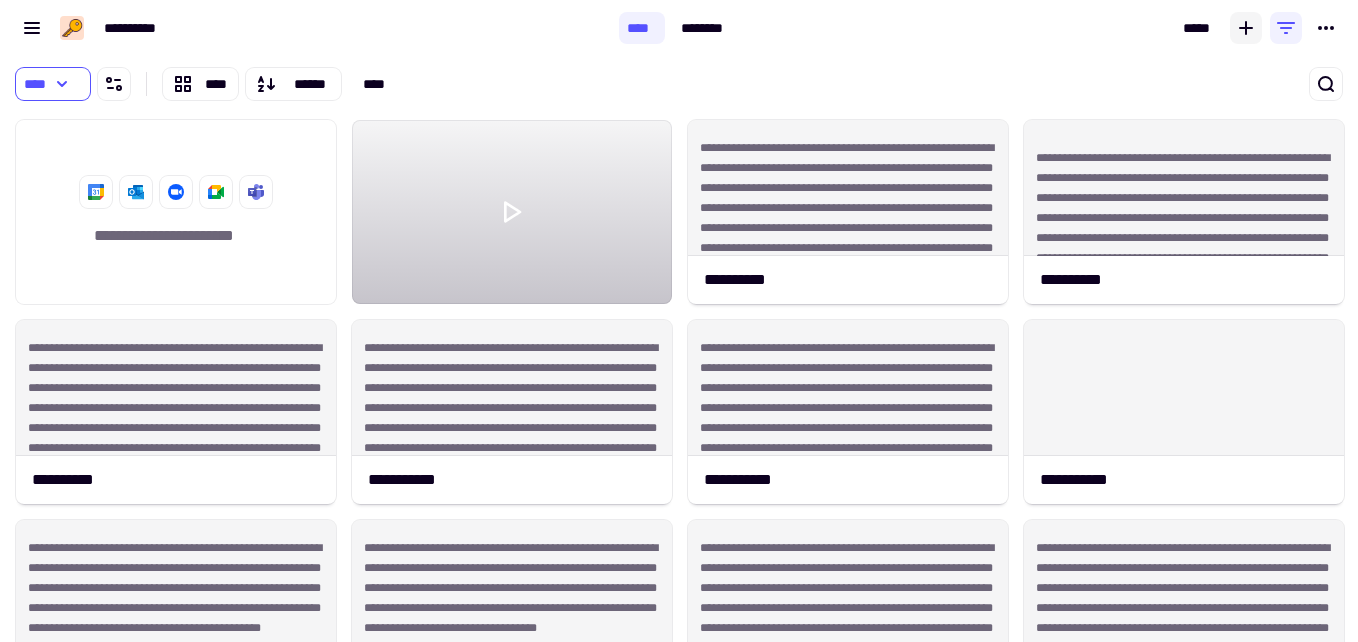 scroll, scrollTop: 16, scrollLeft: 16, axis: both 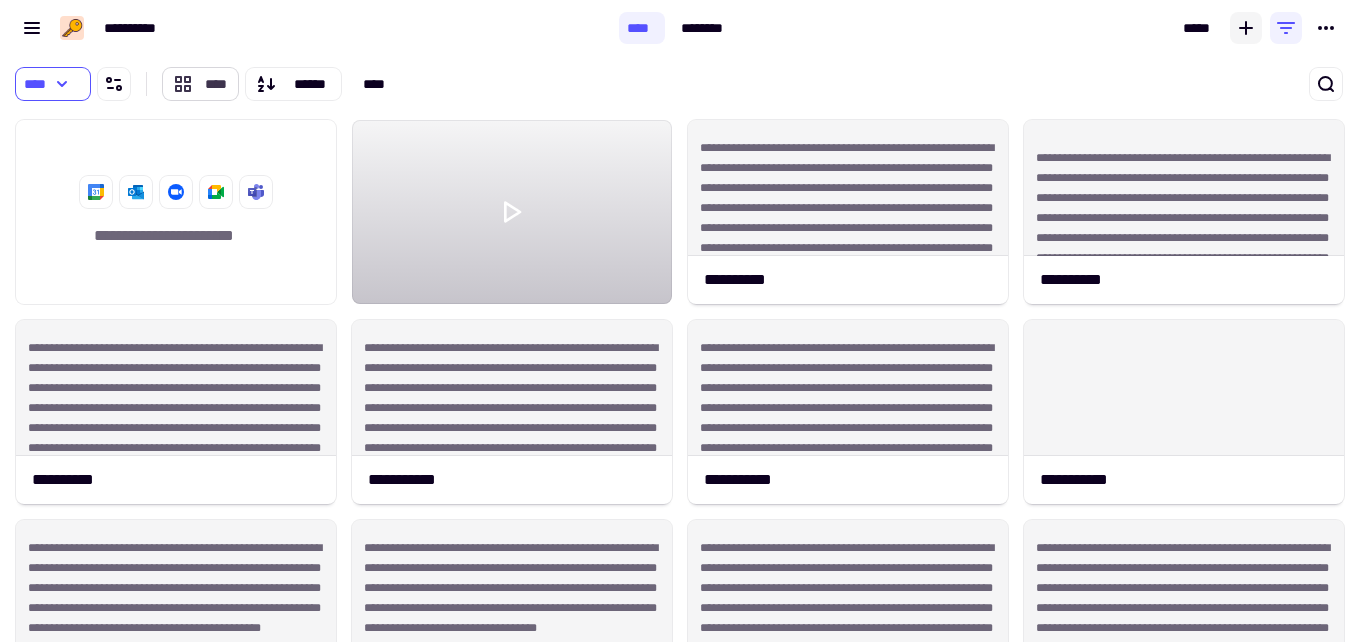 click on "****" 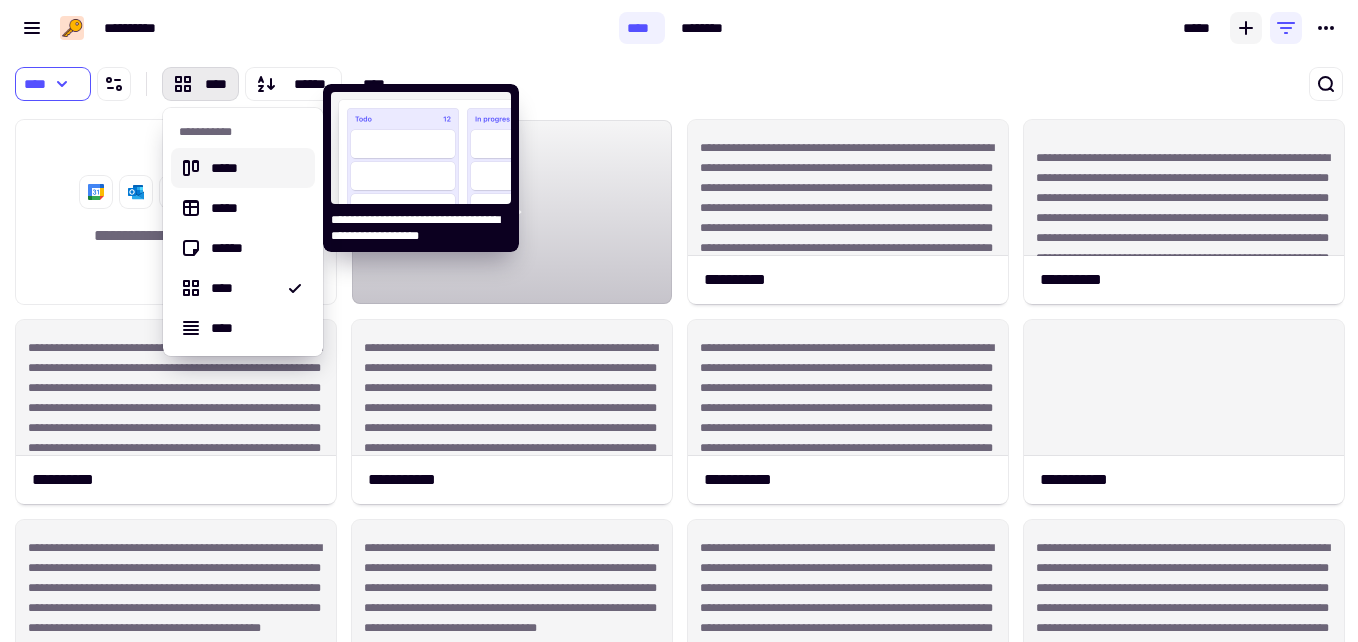 click on "*****" at bounding box center (255, 168) 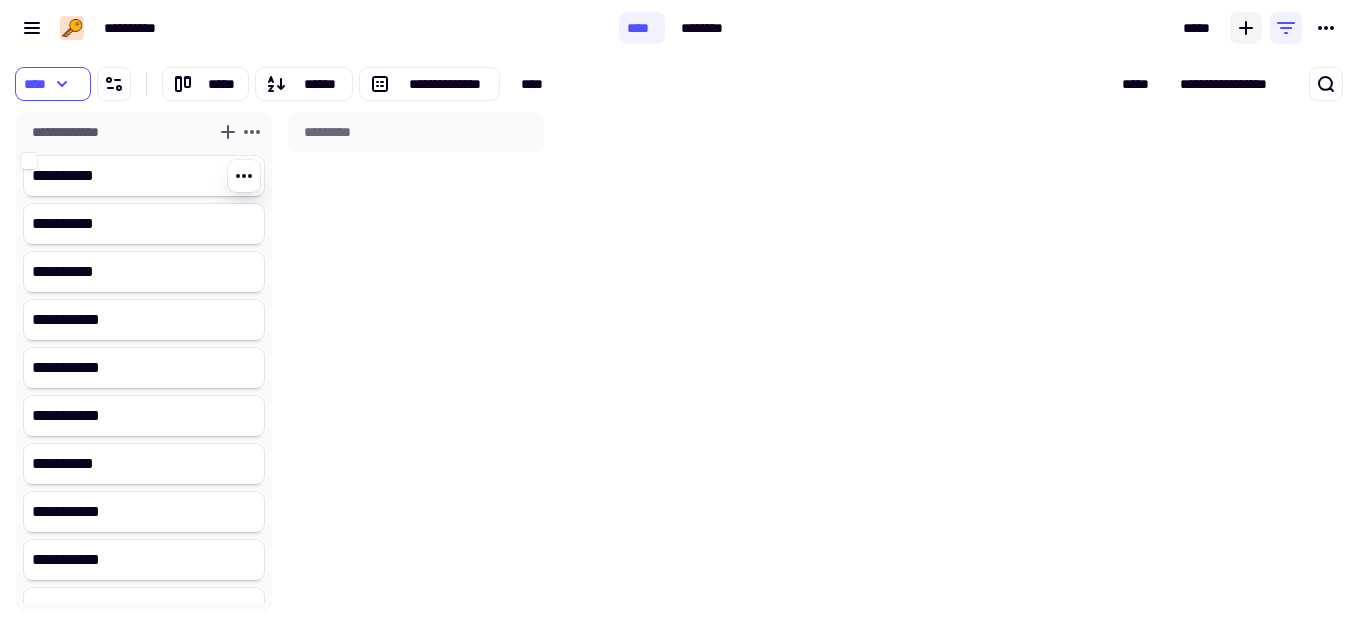 scroll, scrollTop: 16, scrollLeft: 16, axis: both 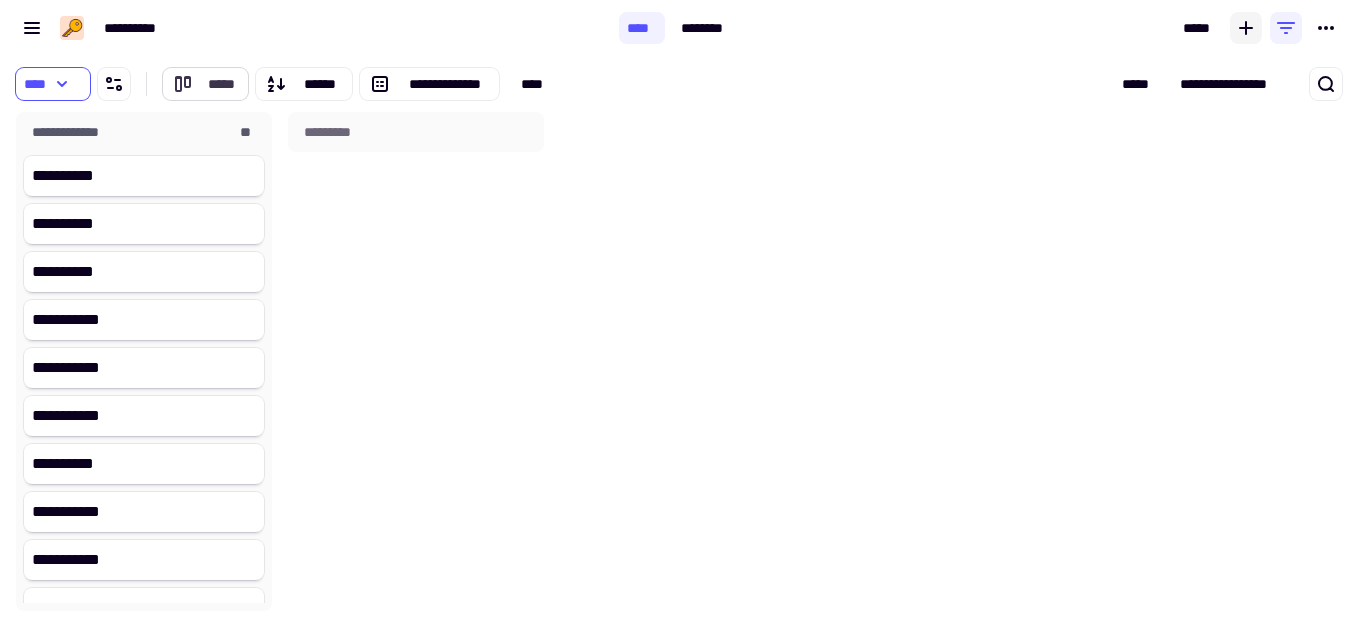 click on "*****" 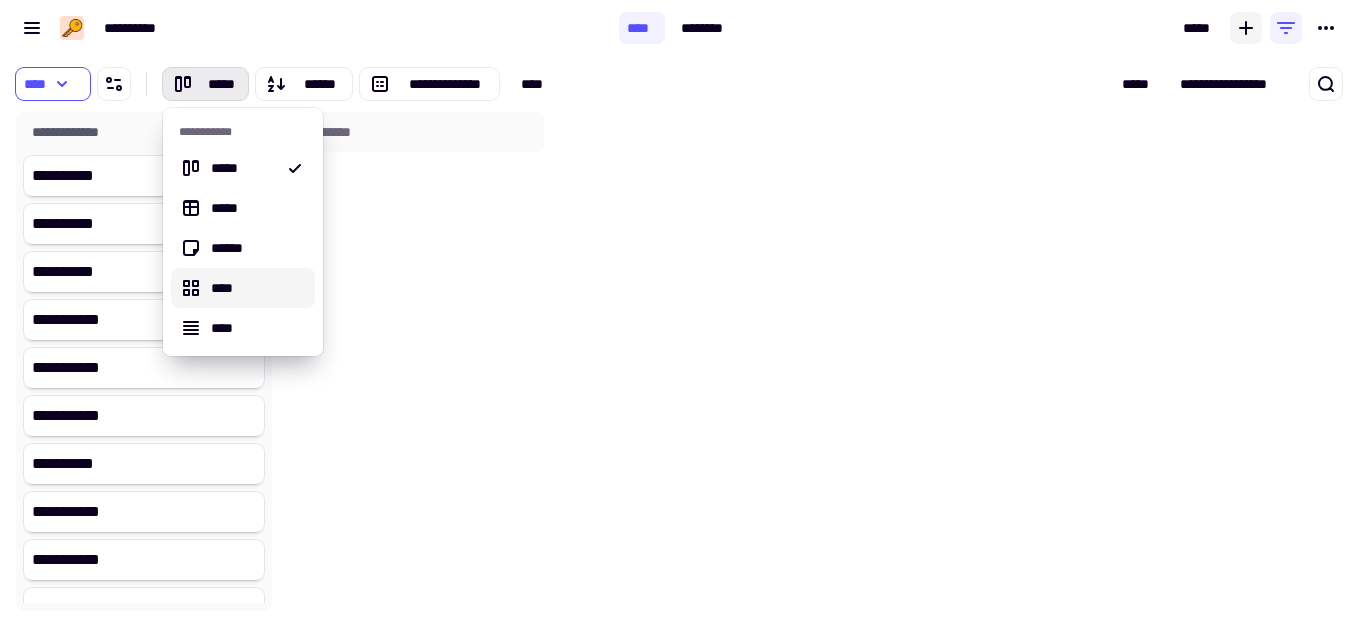 click on "****" at bounding box center [255, 288] 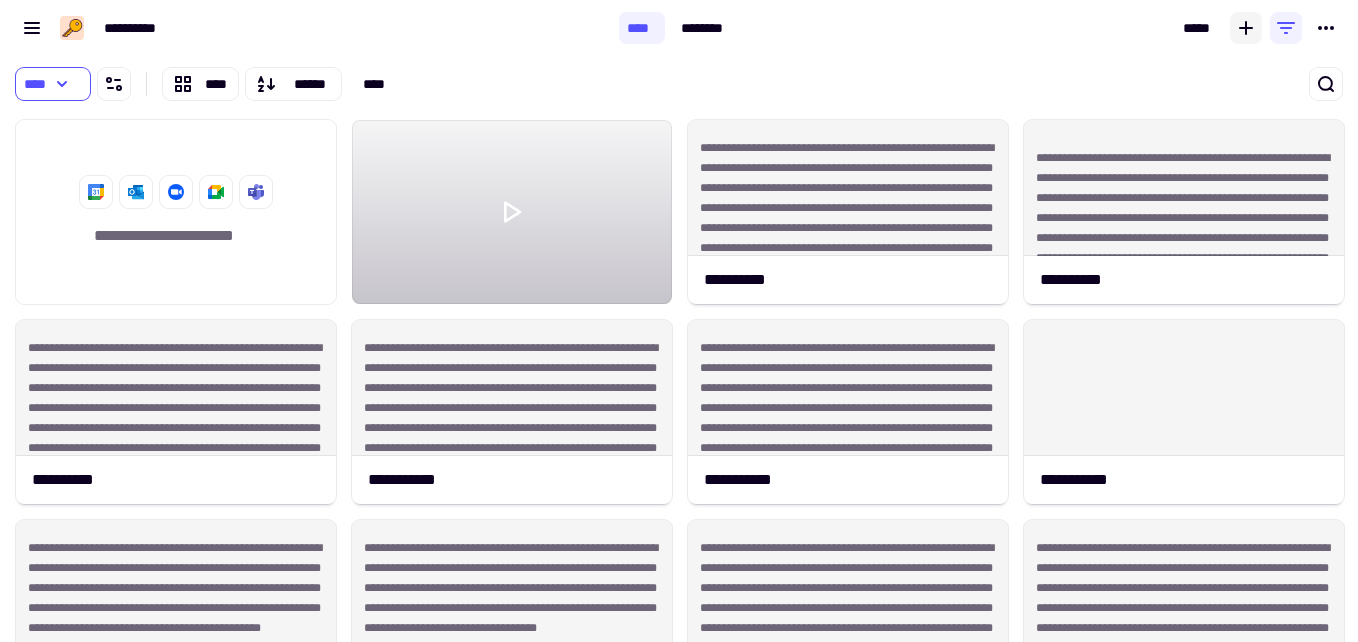 scroll, scrollTop: 16, scrollLeft: 16, axis: both 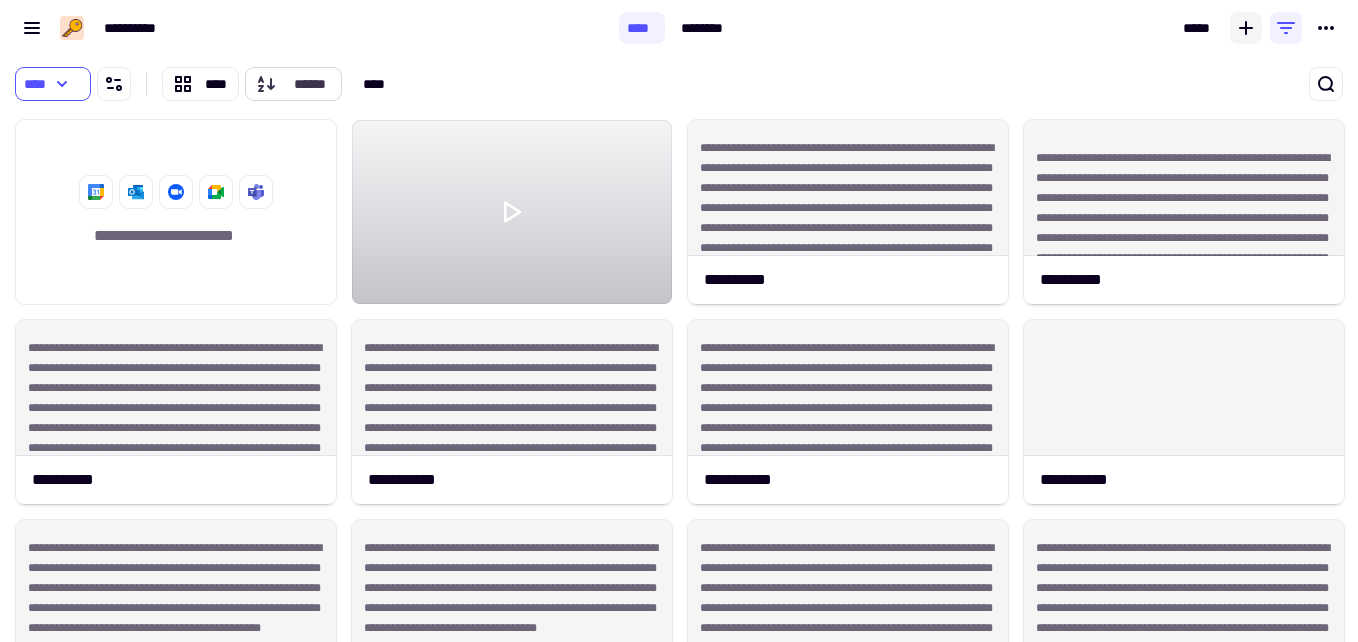 click on "******" 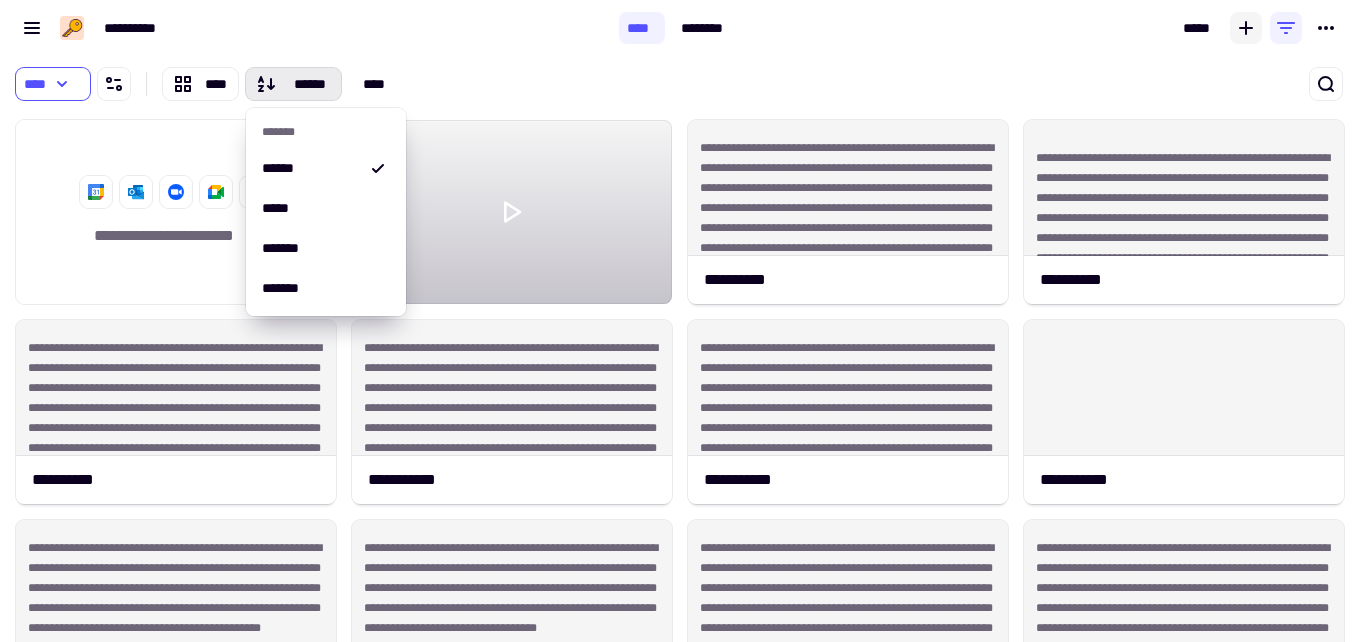 click on "**** **** ****** ****" at bounding box center [431, 84] 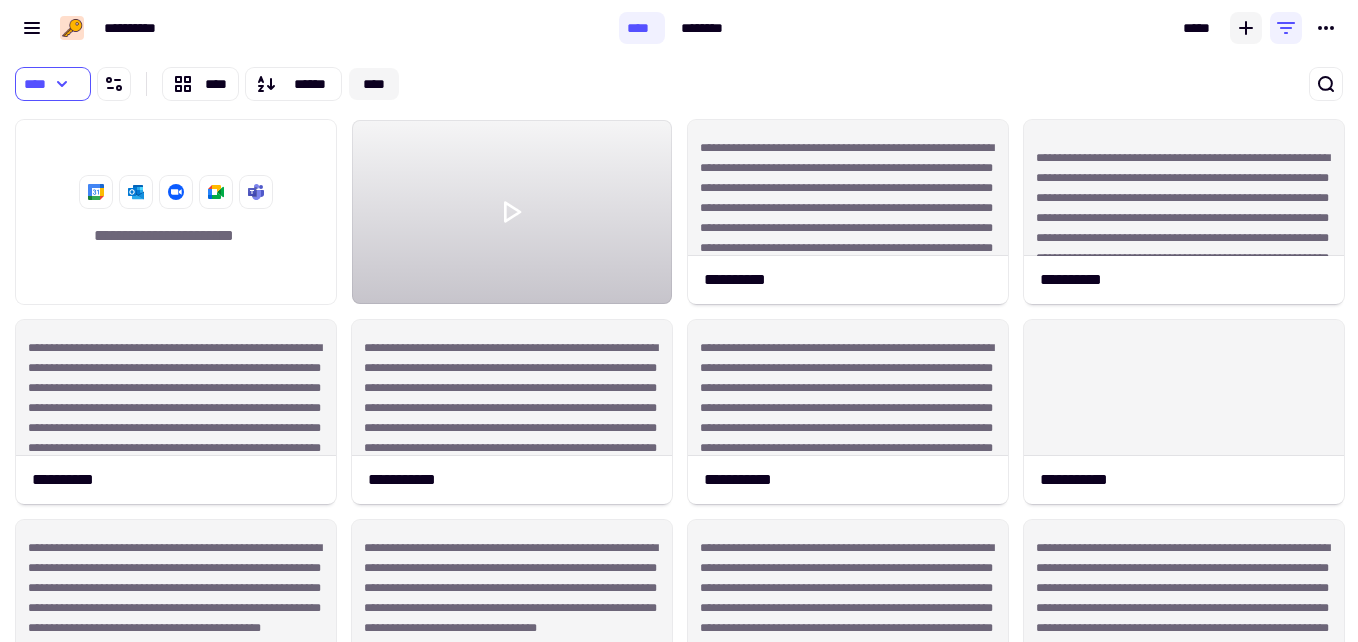 click on "****" 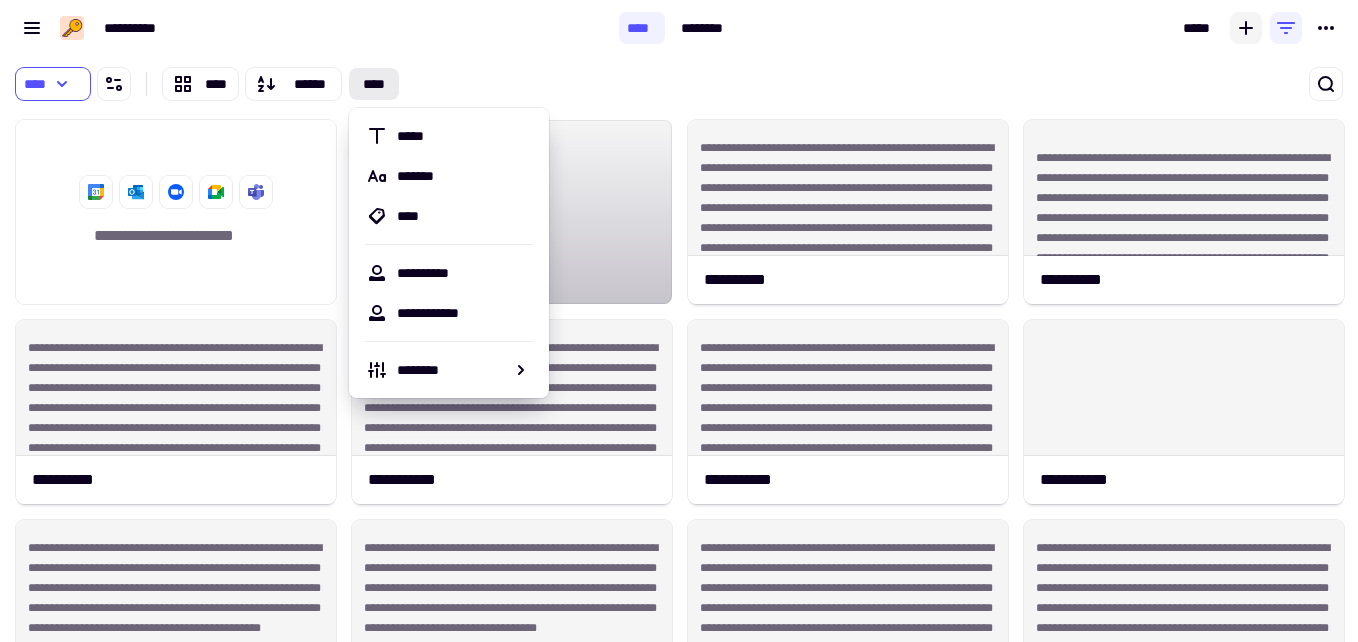 click on "**** **** ****** ****" at bounding box center (431, 84) 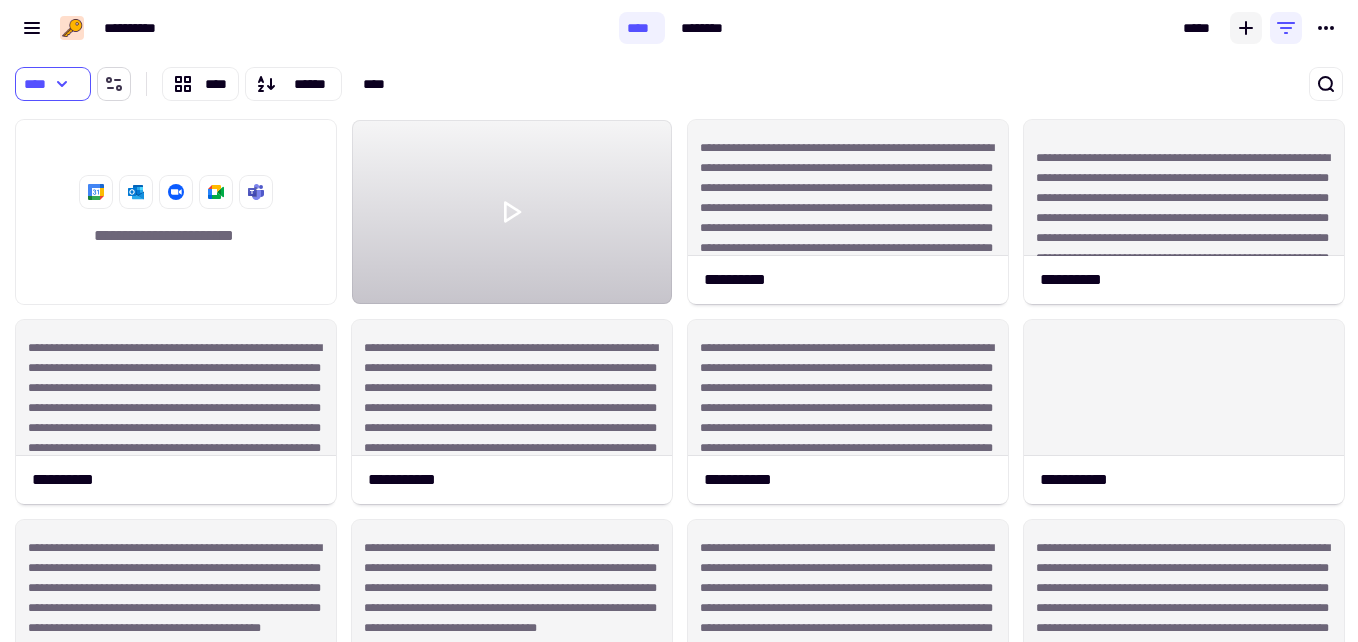 click 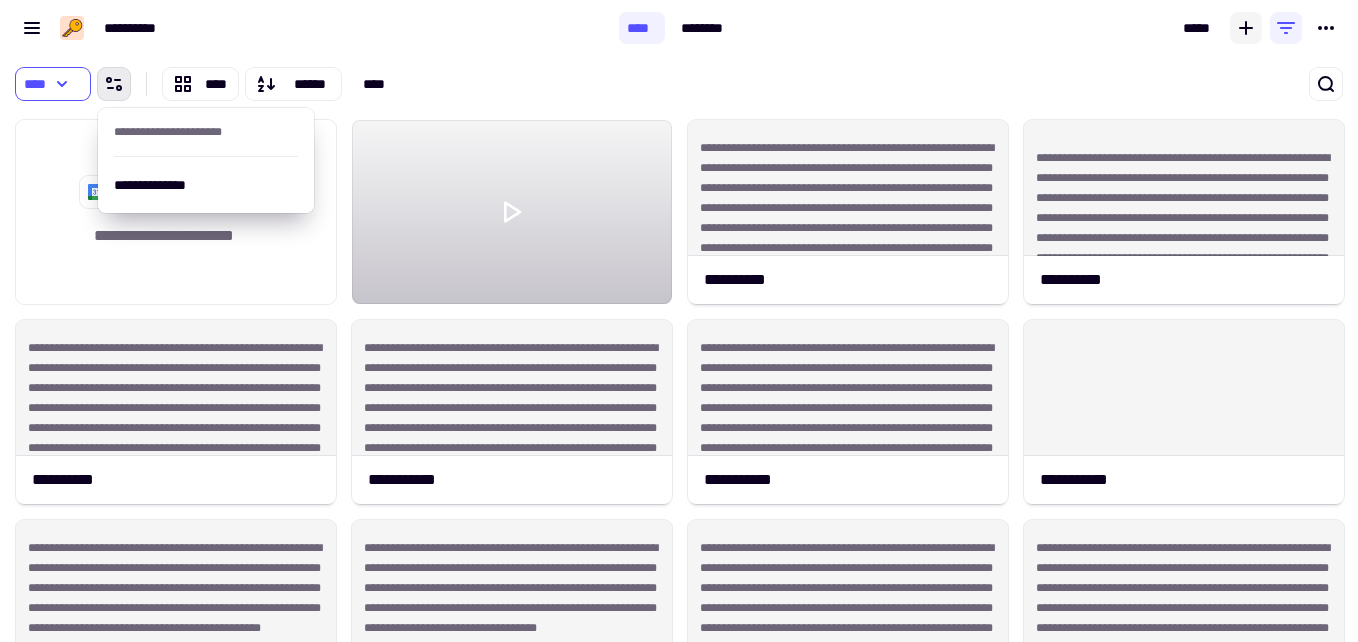 click on "**** **** ****** ****" at bounding box center (431, 84) 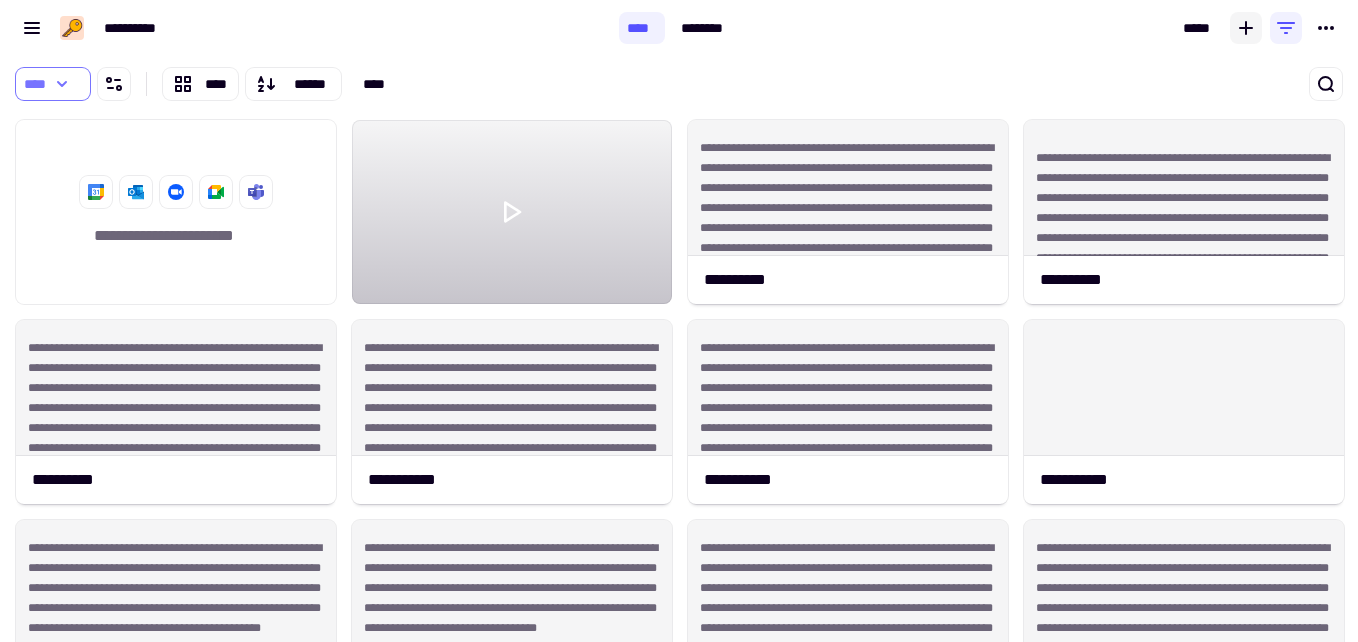 click 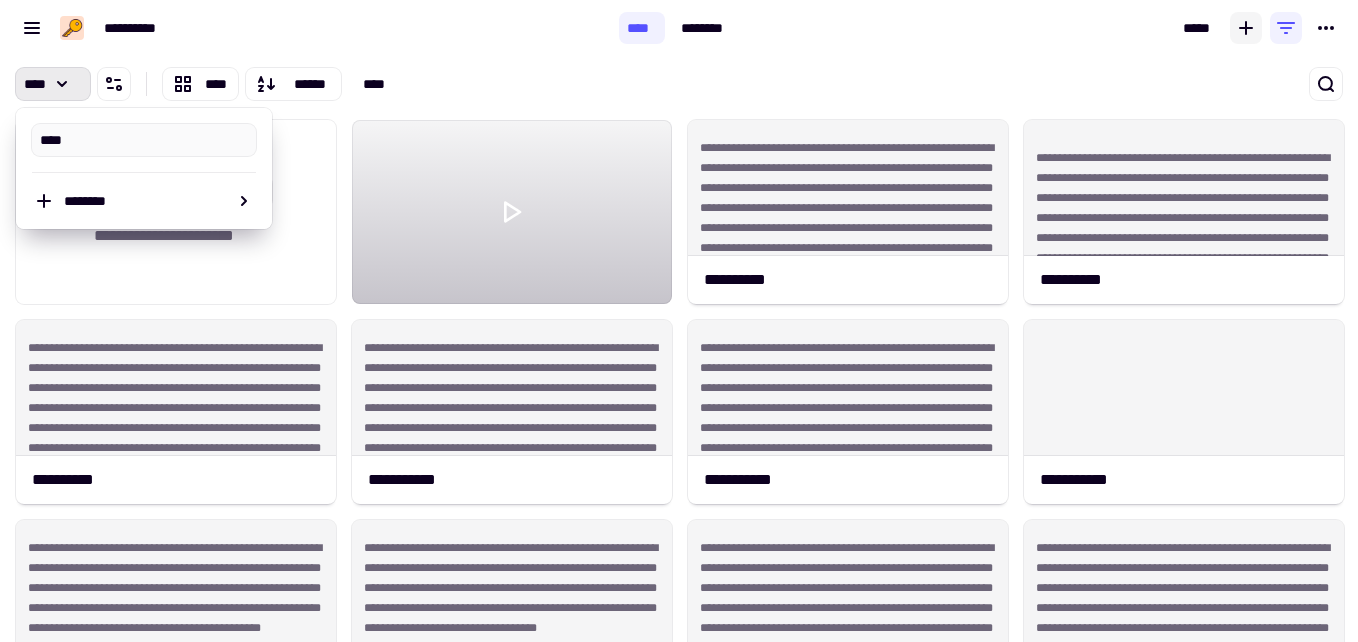 click on "**** **** ****** ****" at bounding box center [431, 84] 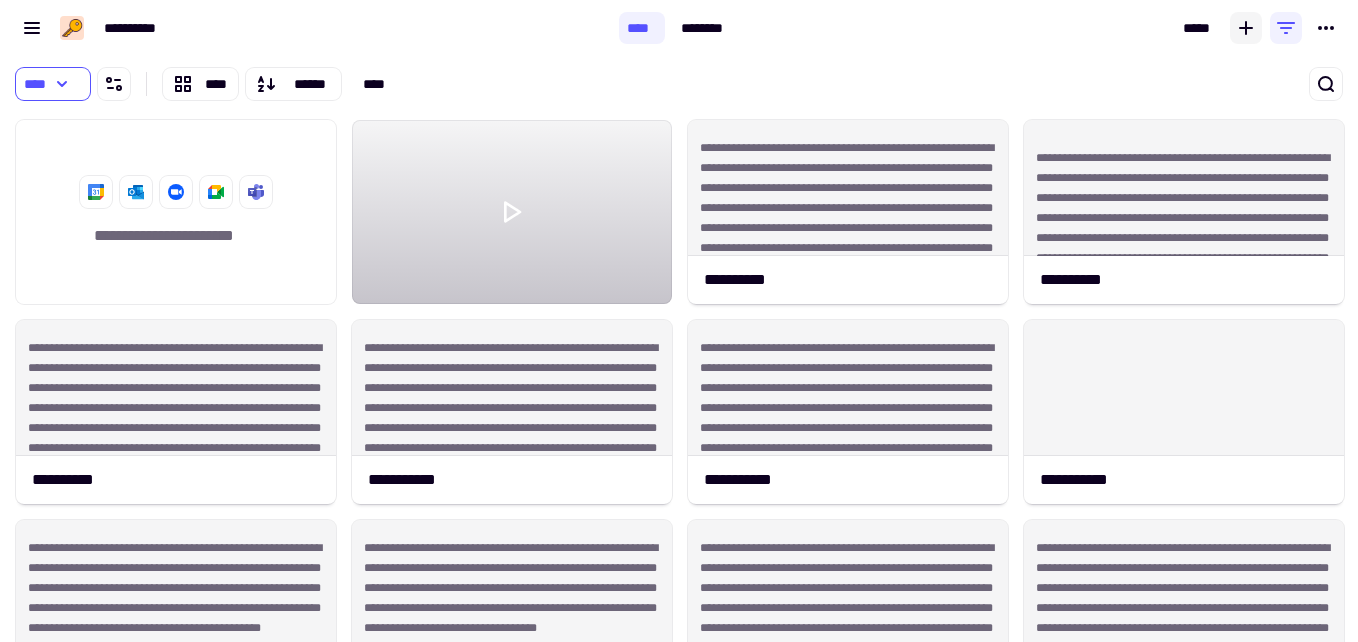 click on "**** ********" at bounding box center (678, 28) 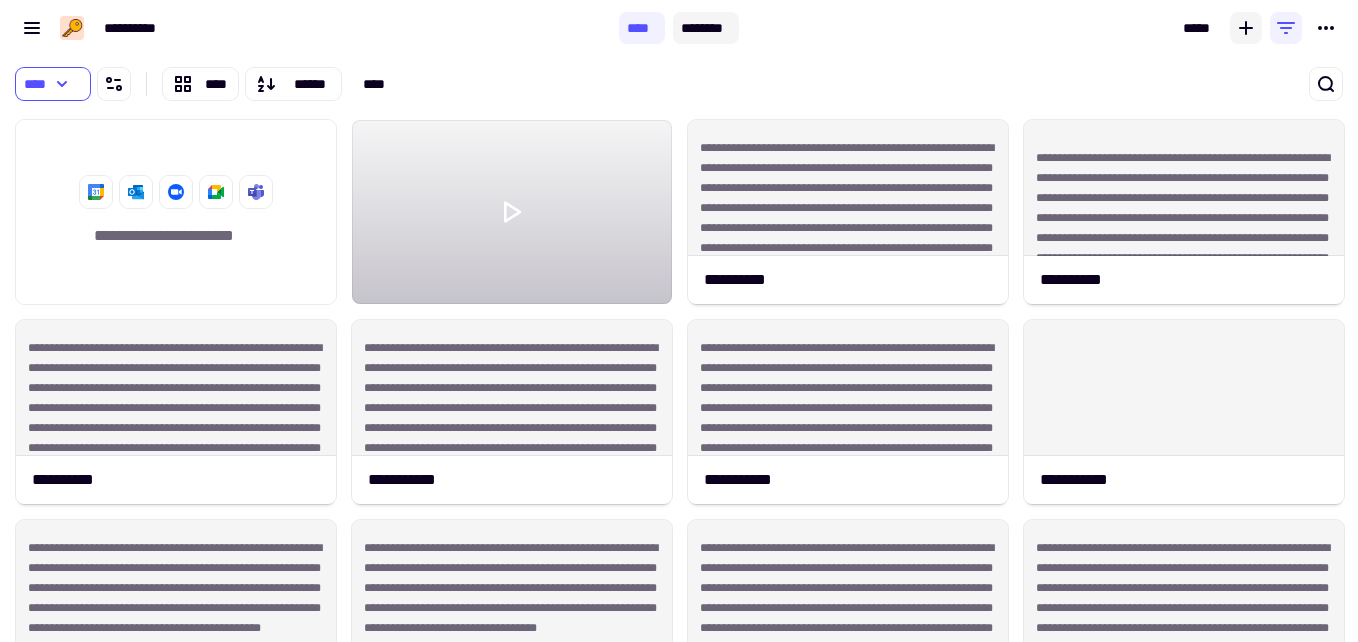 click on "********" 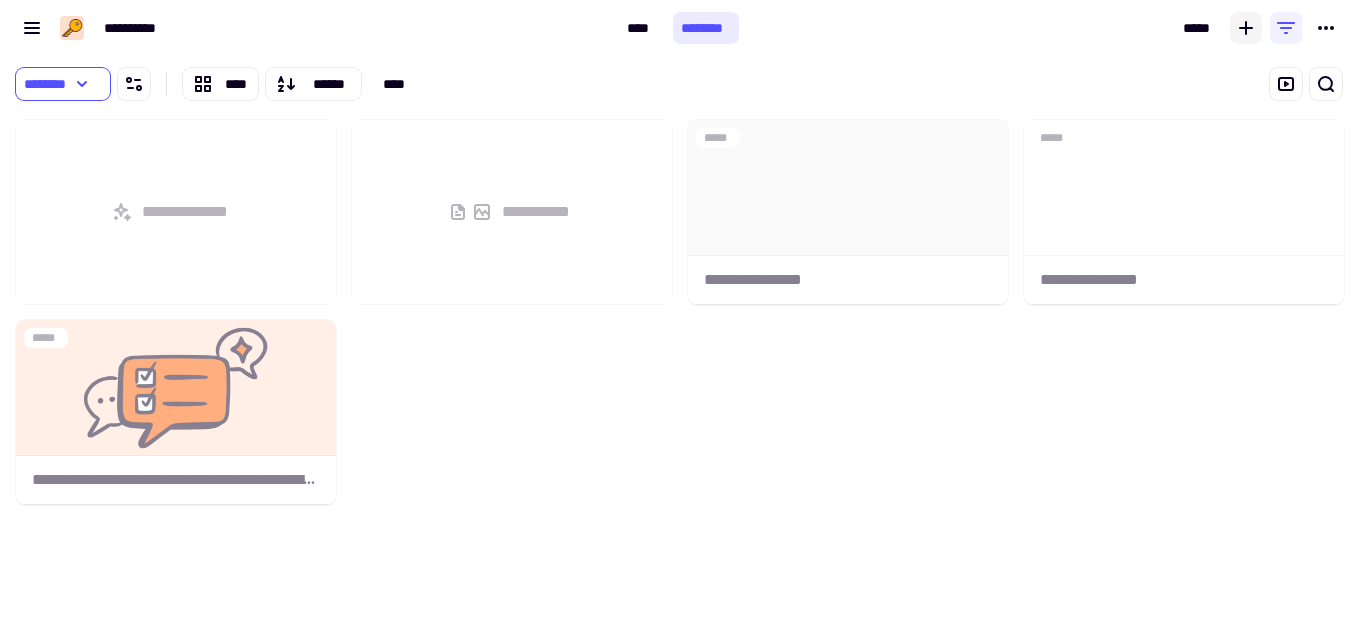scroll, scrollTop: 16, scrollLeft: 16, axis: both 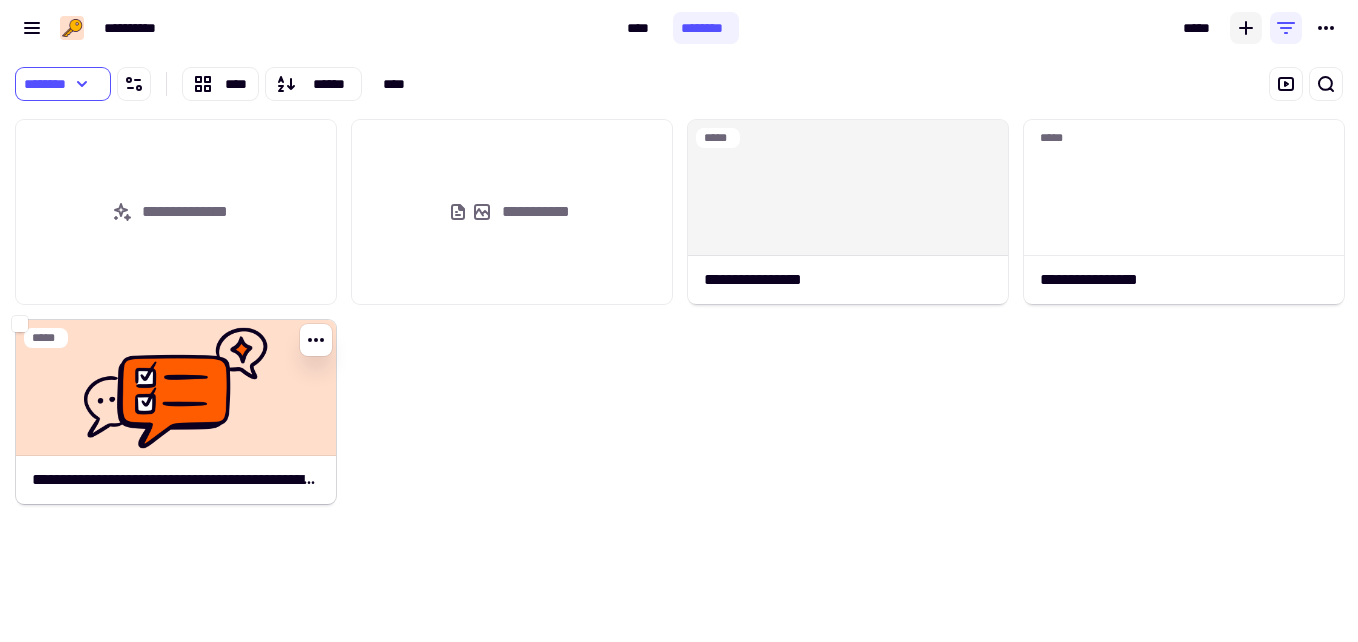 click 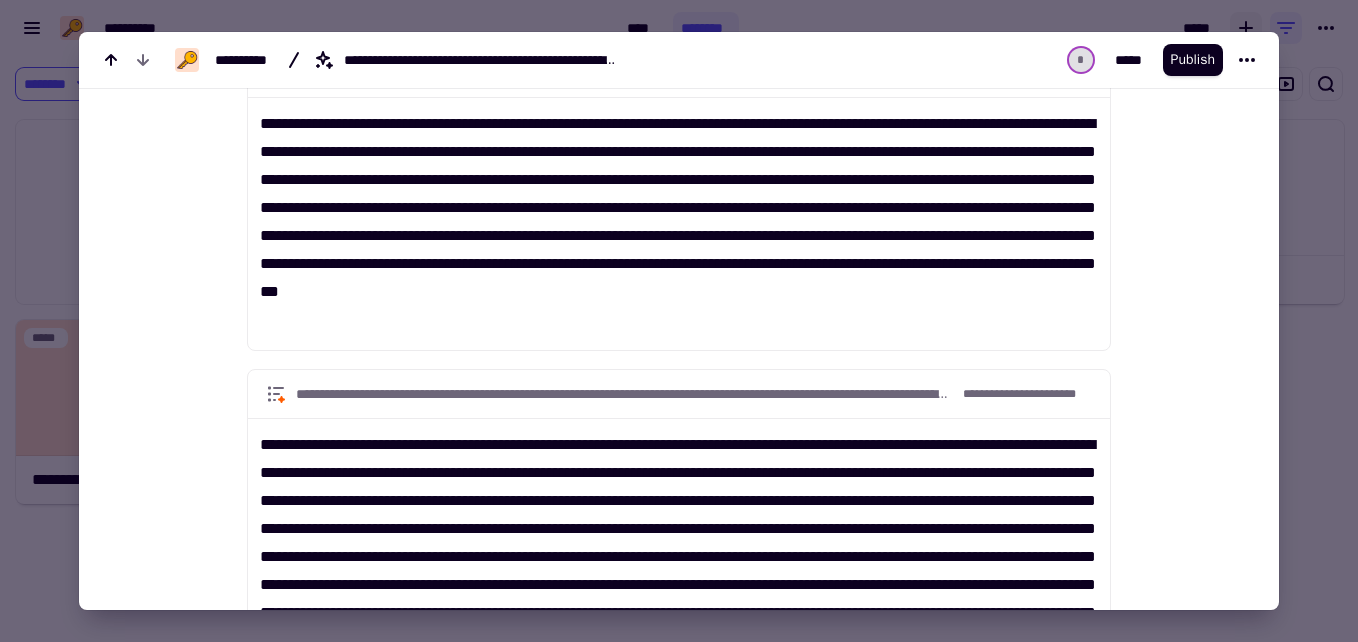 scroll, scrollTop: 2281, scrollLeft: 0, axis: vertical 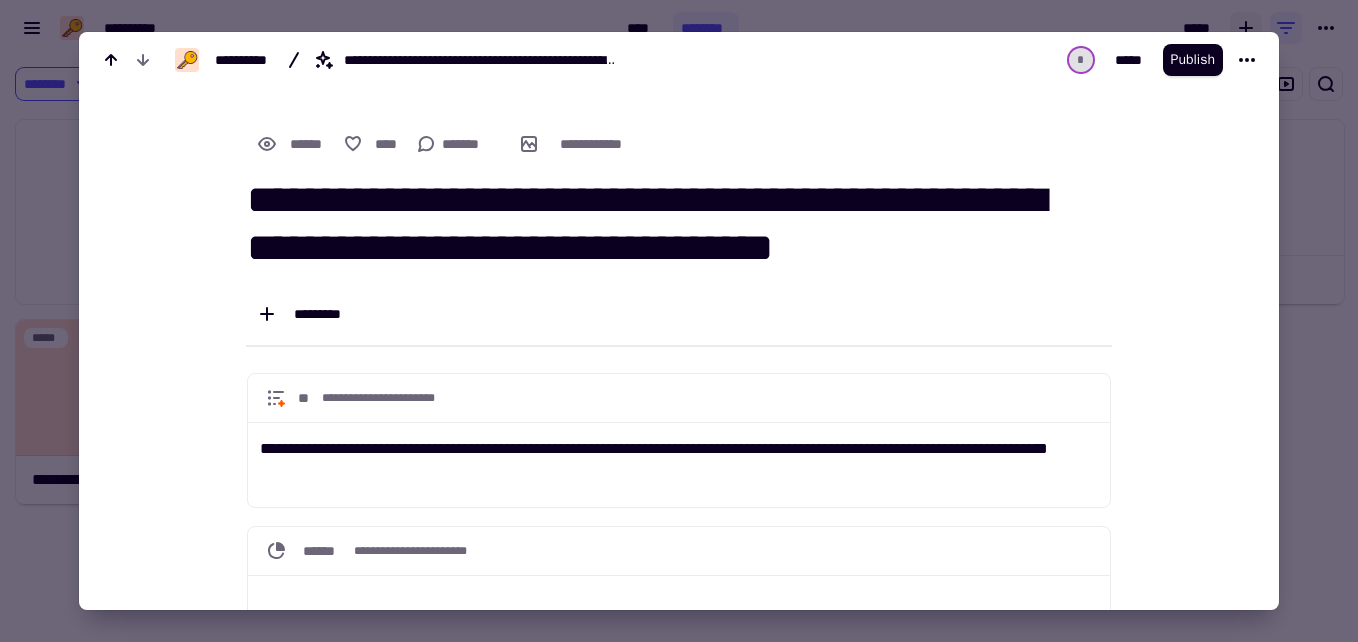 click at bounding box center (679, 321) 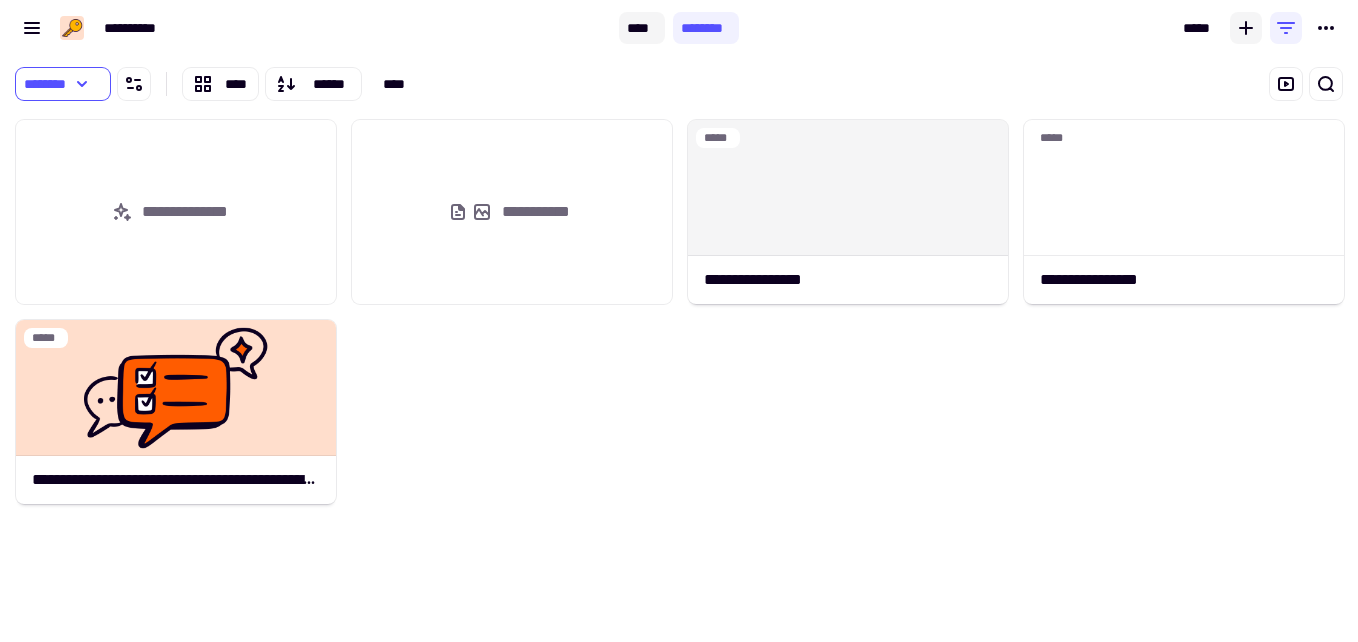 click on "****" 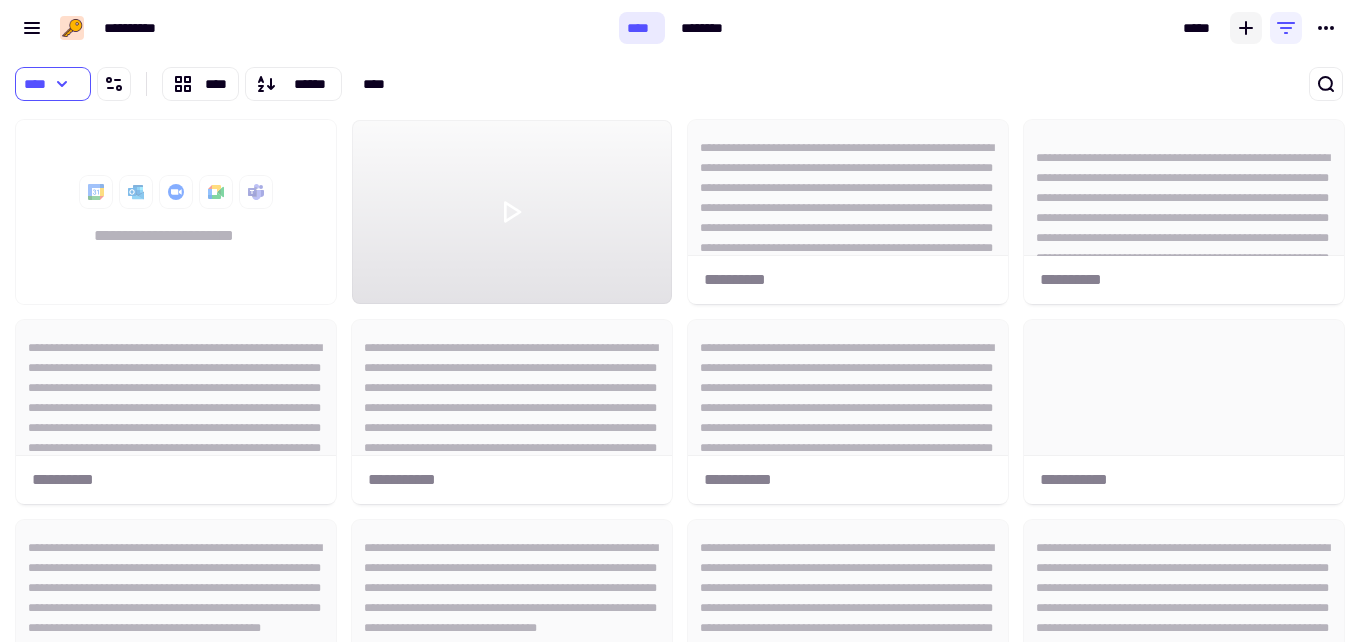 scroll, scrollTop: 16, scrollLeft: 16, axis: both 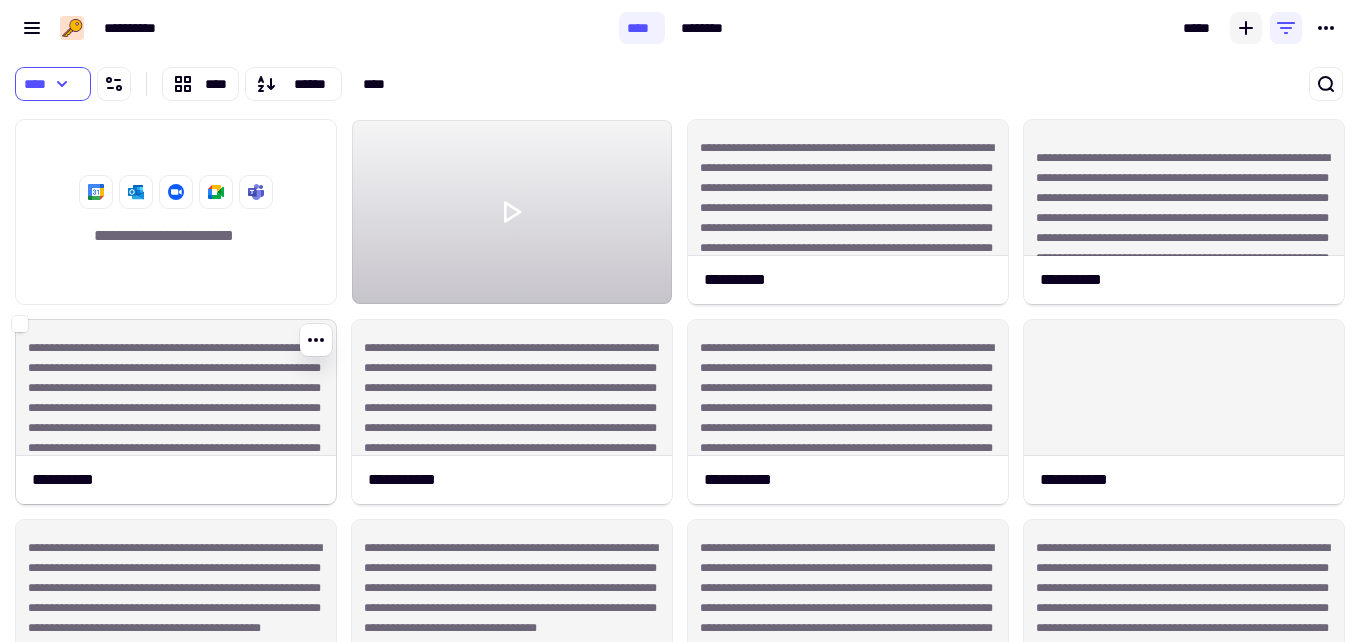 click on "**********" 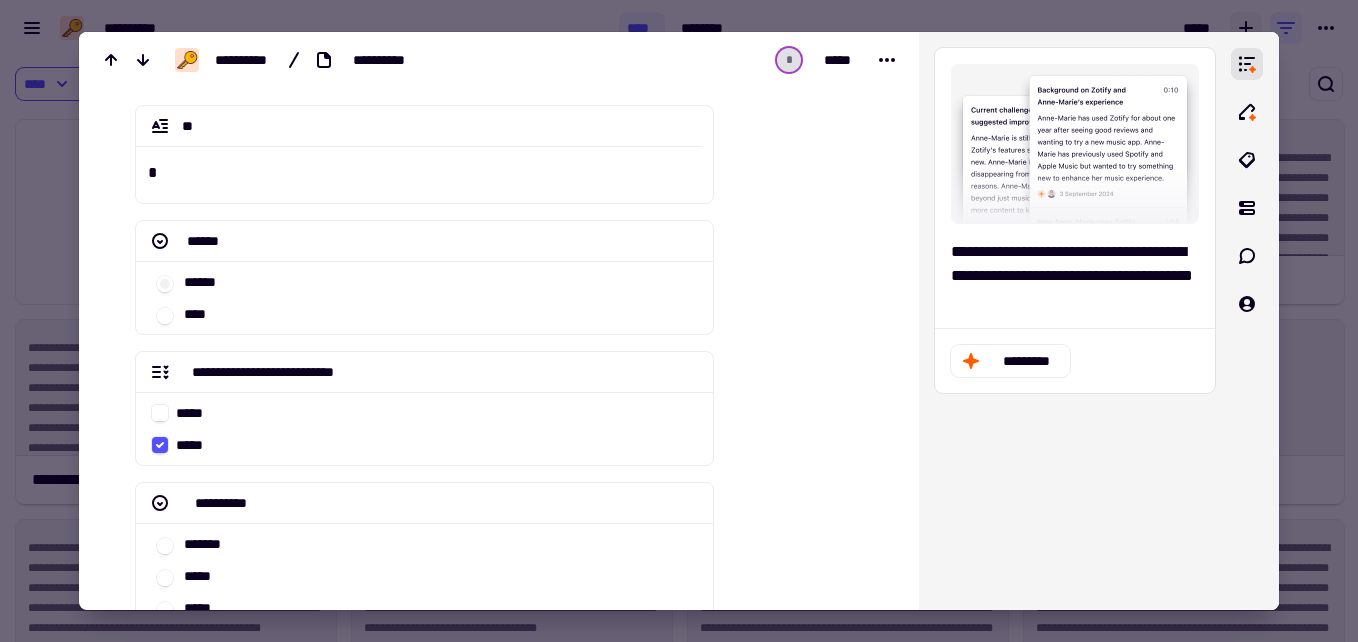 scroll, scrollTop: 0, scrollLeft: 0, axis: both 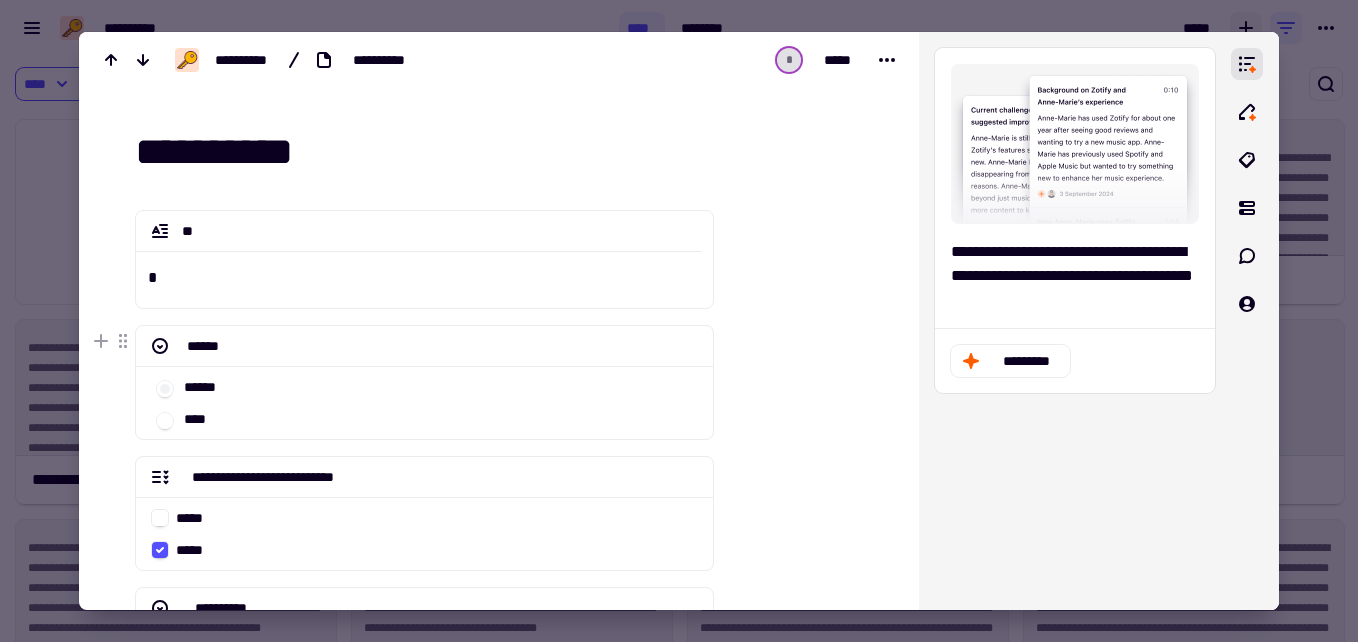 click at bounding box center (679, 321) 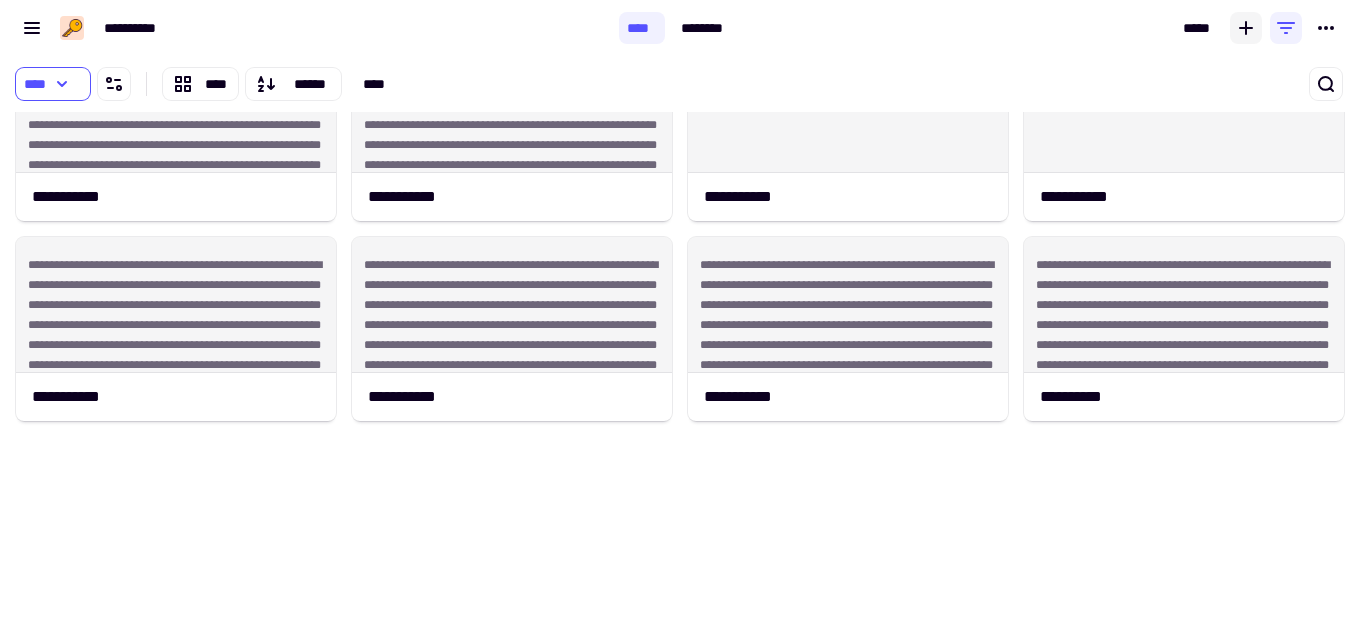 scroll, scrollTop: 0, scrollLeft: 0, axis: both 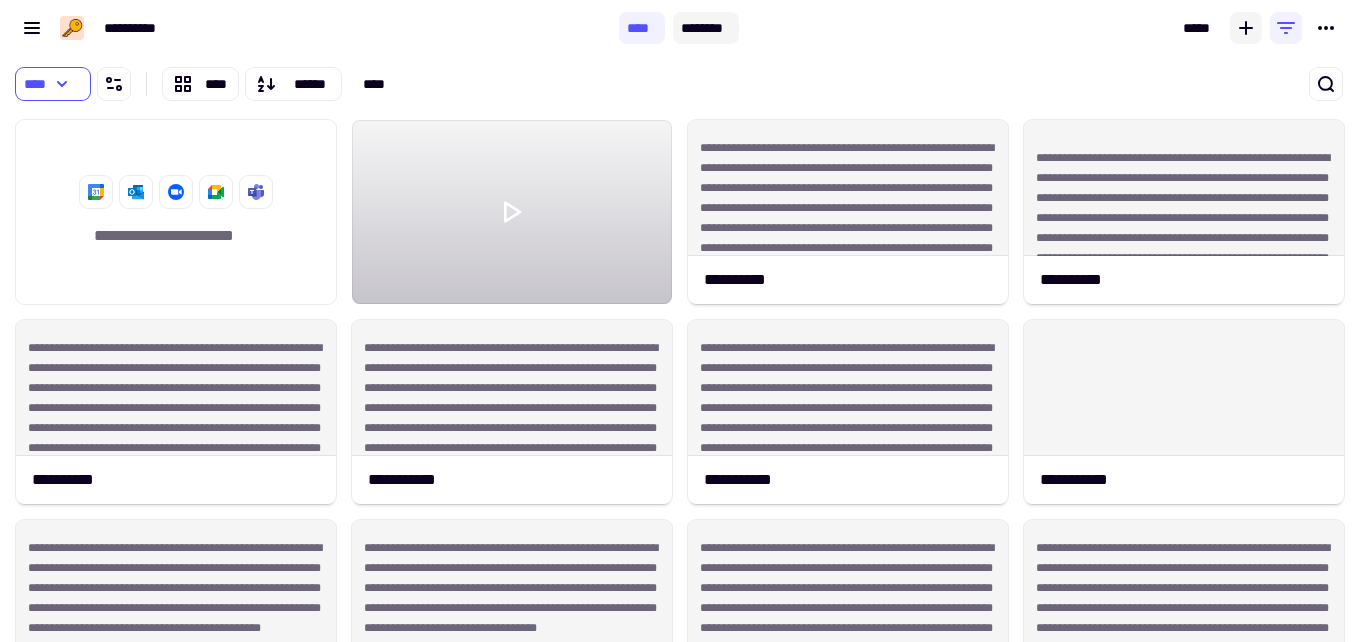 click on "********" 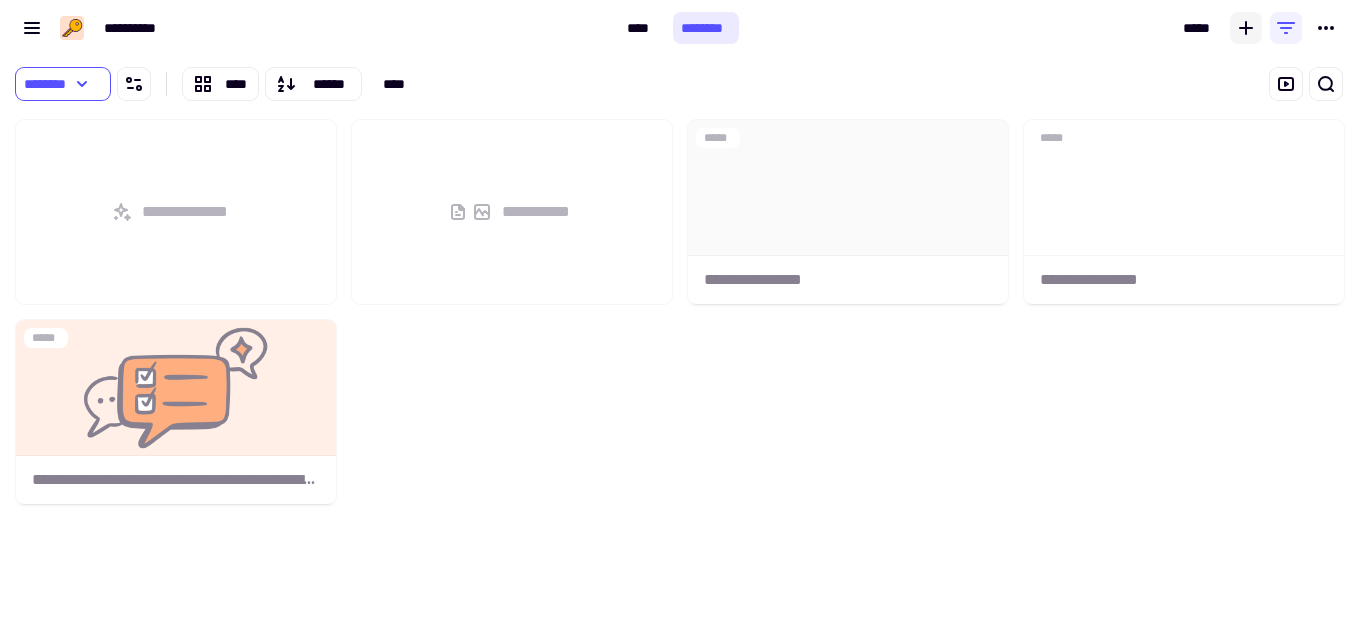 scroll, scrollTop: 16, scrollLeft: 16, axis: both 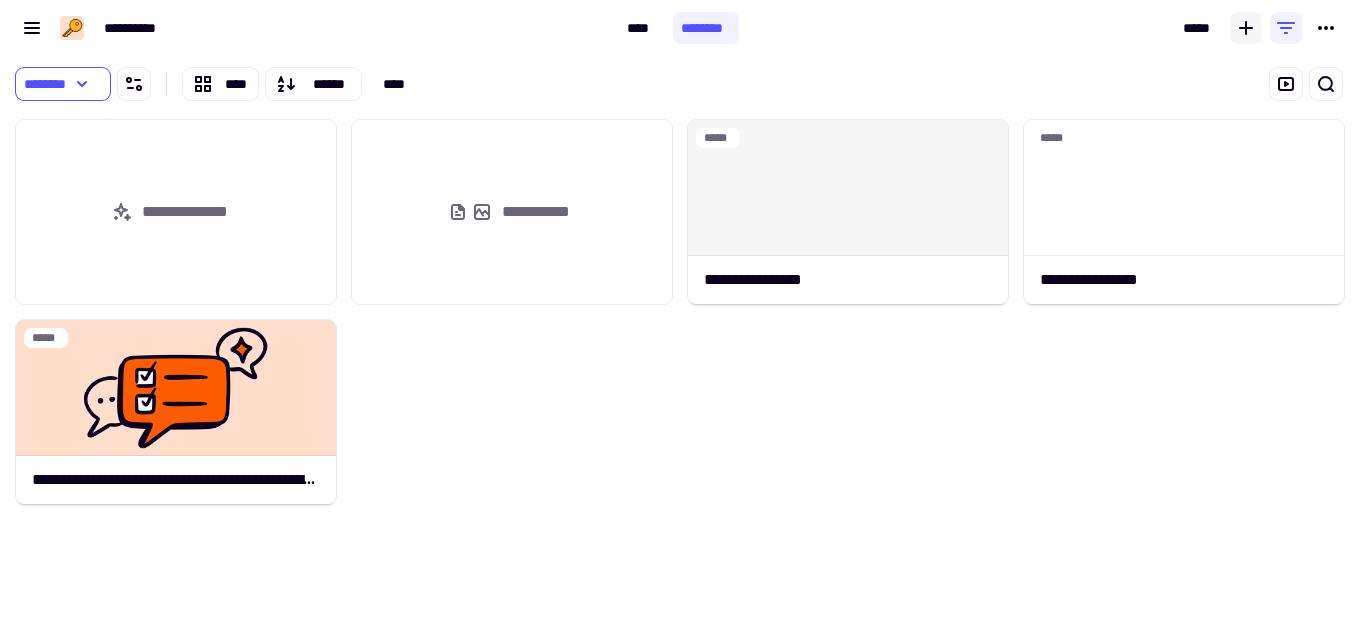 click on "[FIRST] [LAST]" 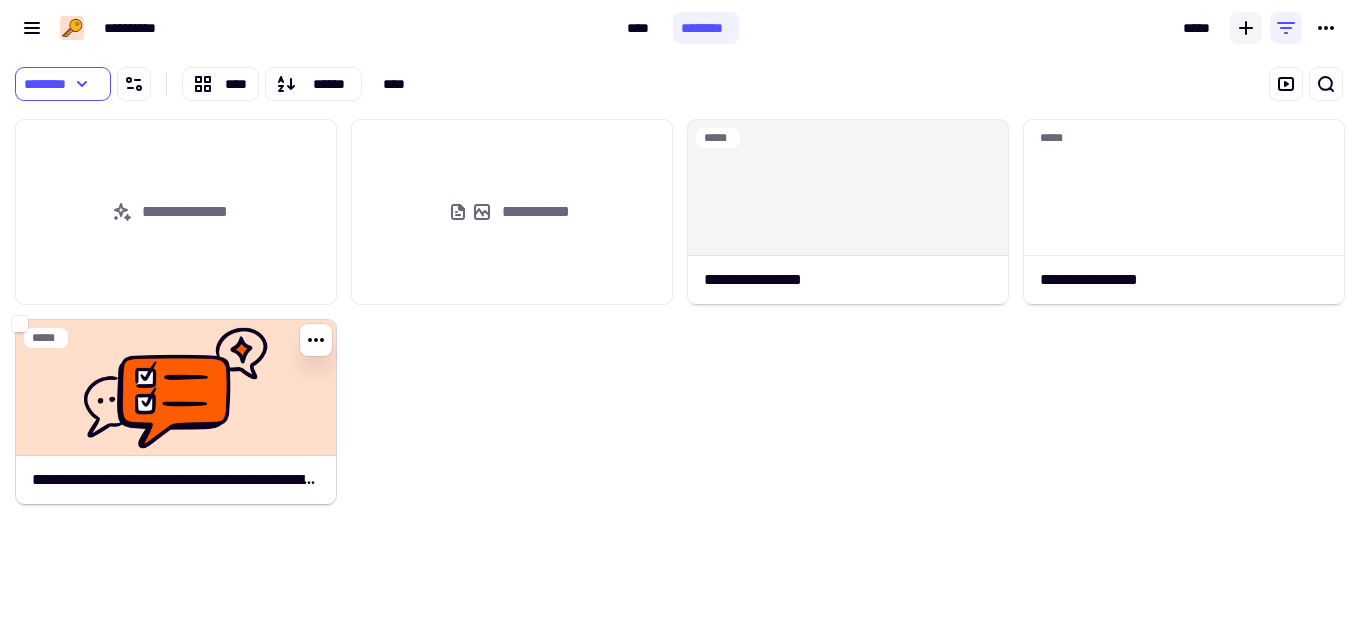 click on "**********" 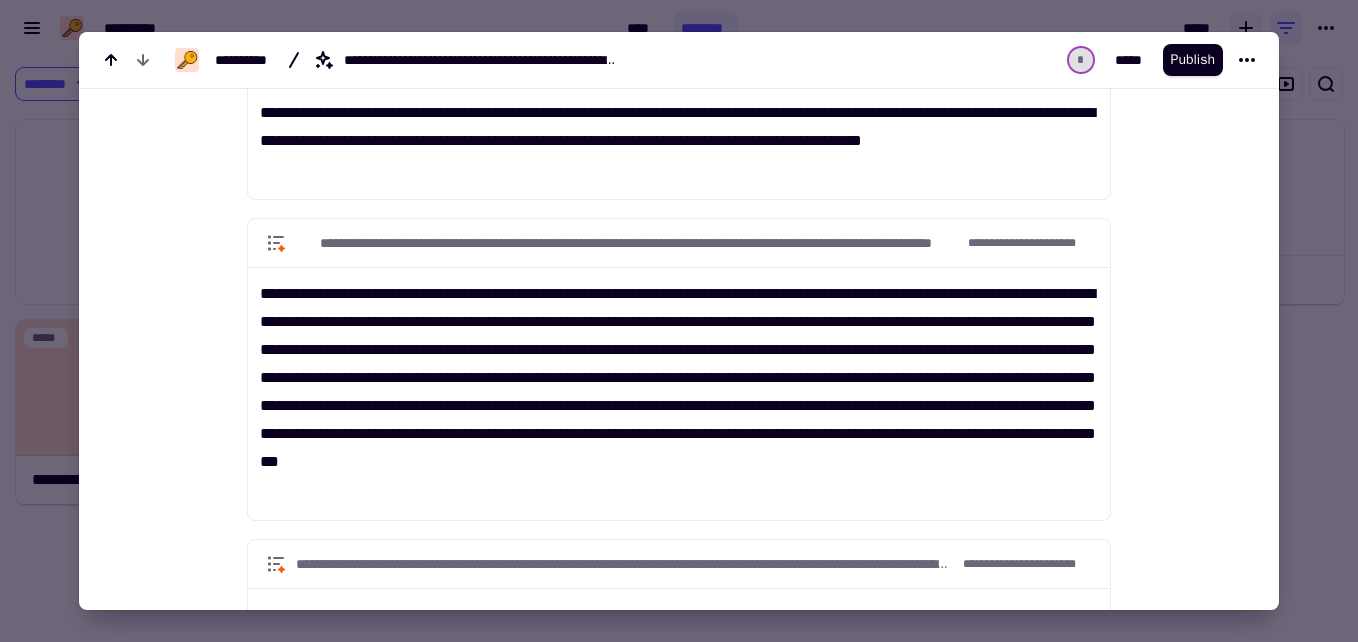 scroll, scrollTop: 2134, scrollLeft: 0, axis: vertical 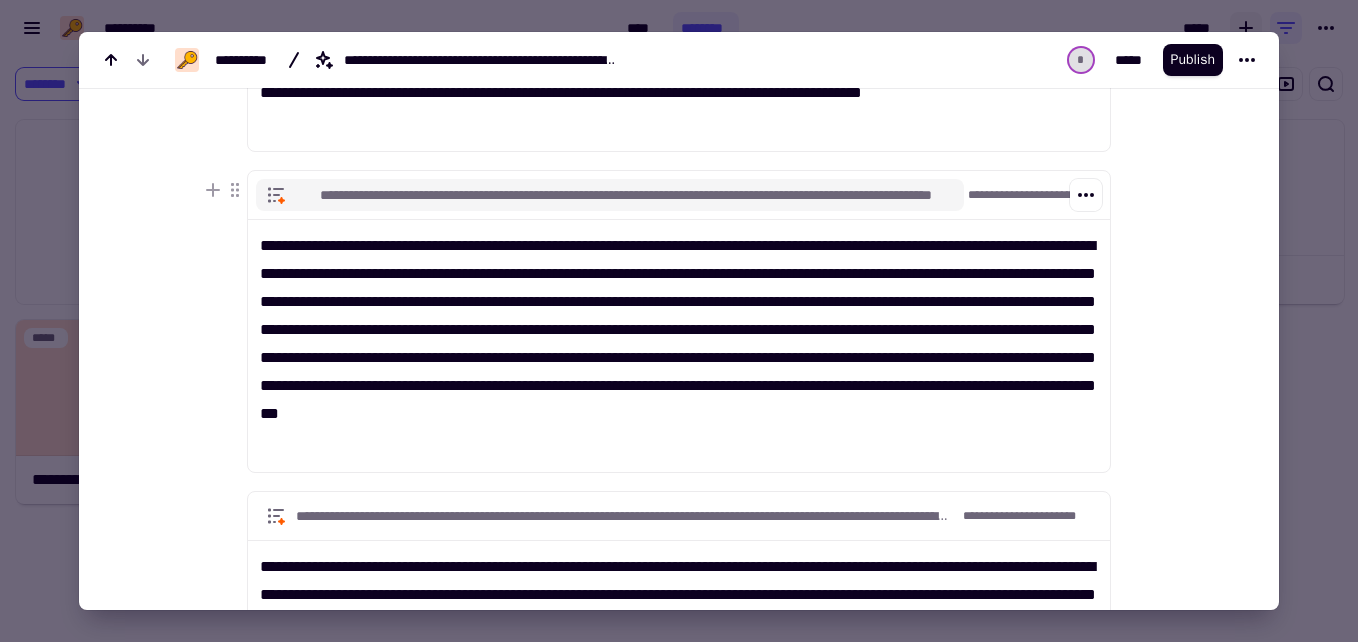click 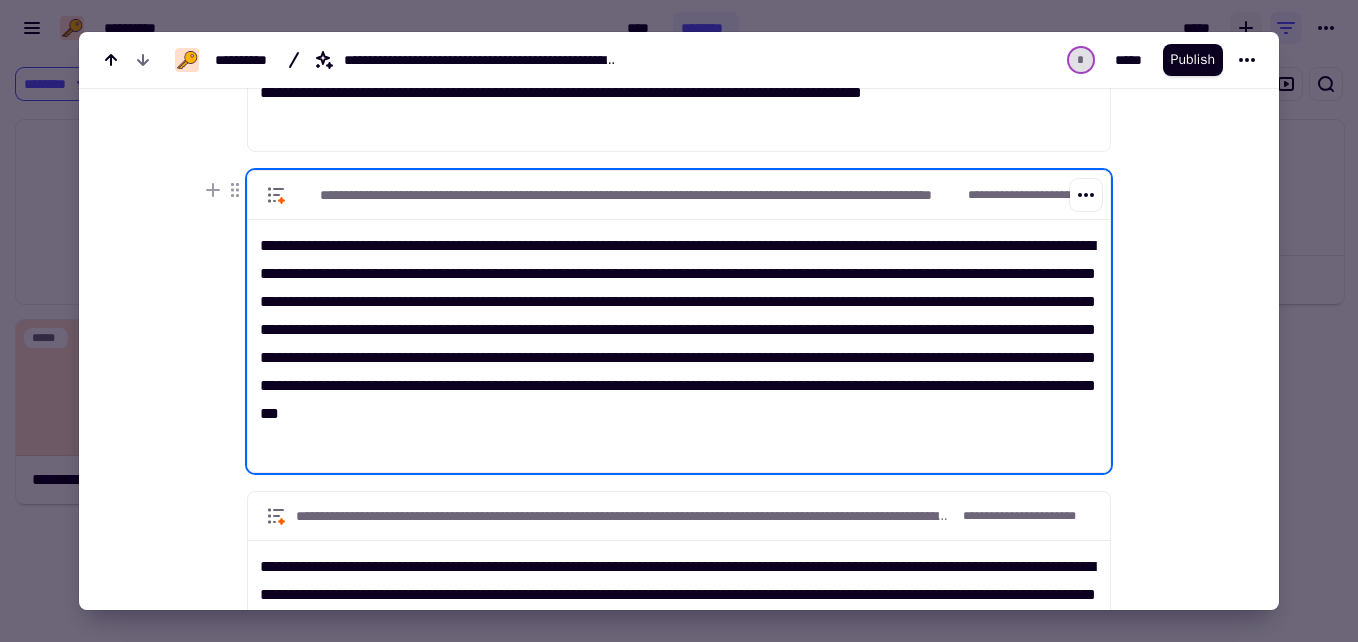 click 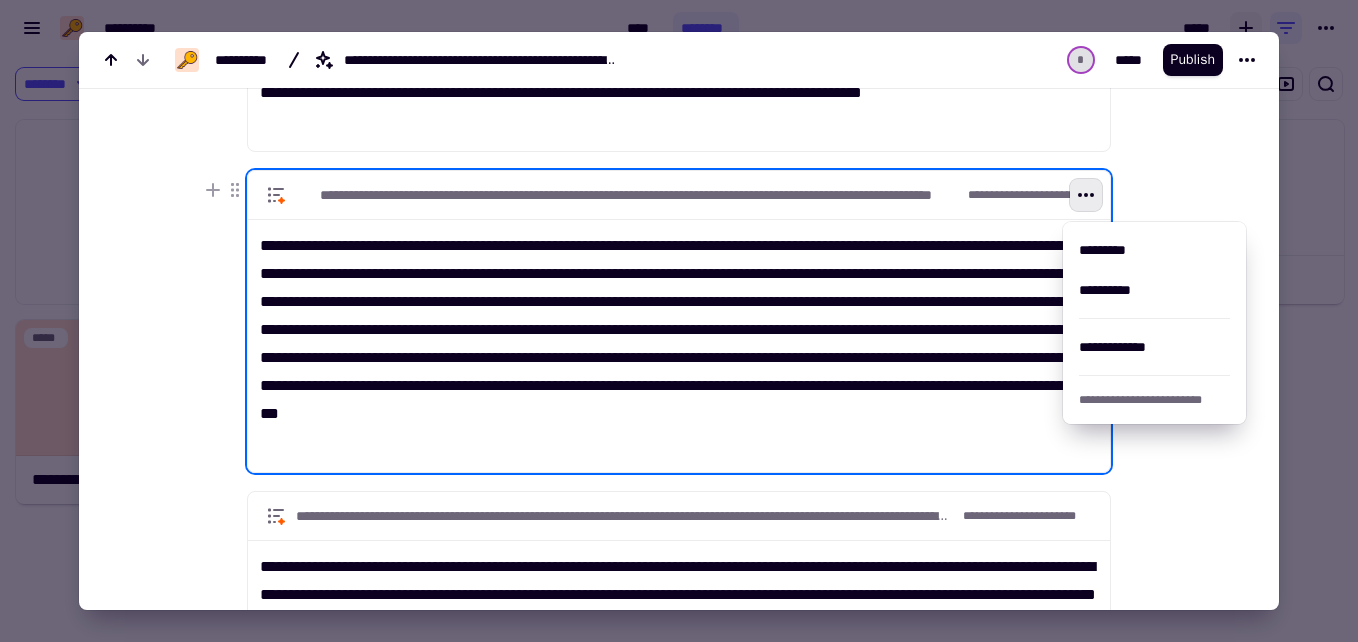 click on "**********" at bounding box center (679, 338) 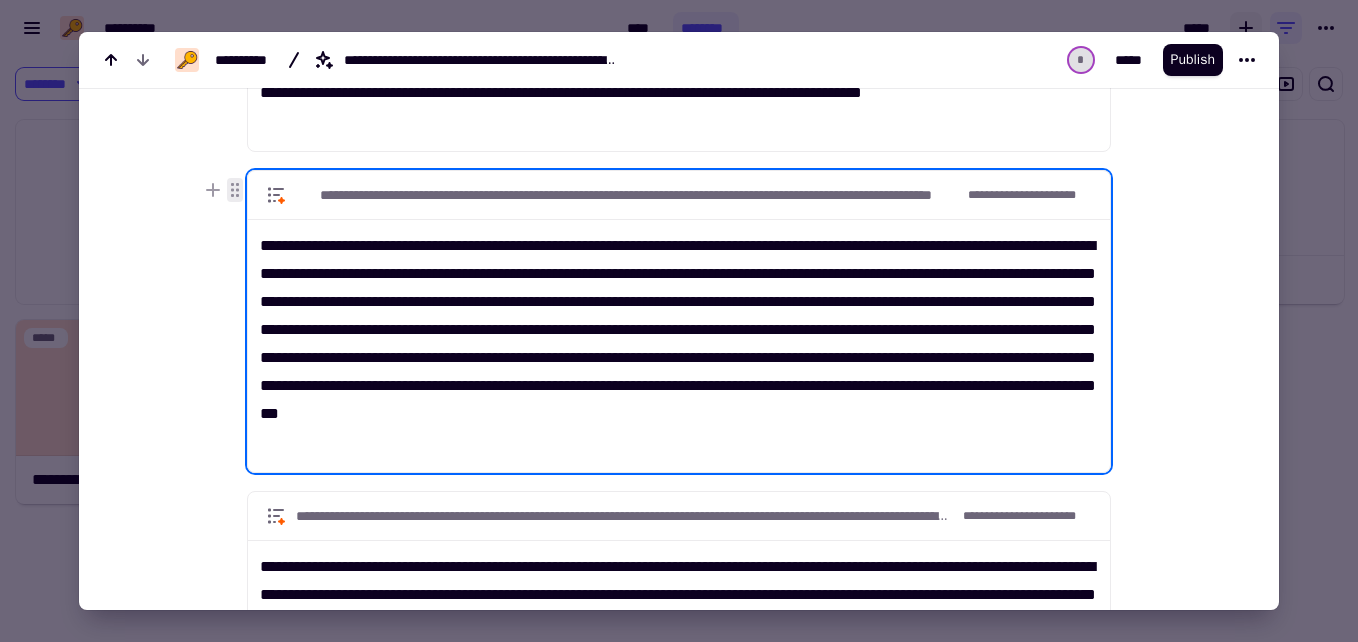 click 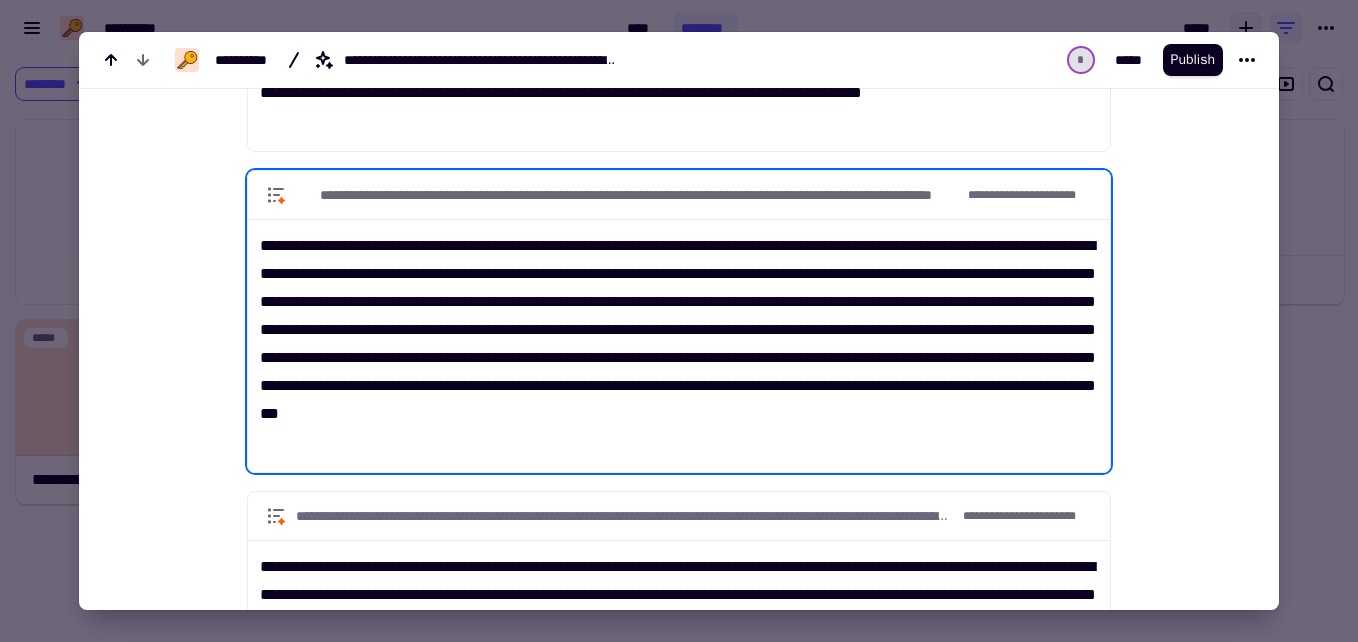 click at bounding box center (679, 321) 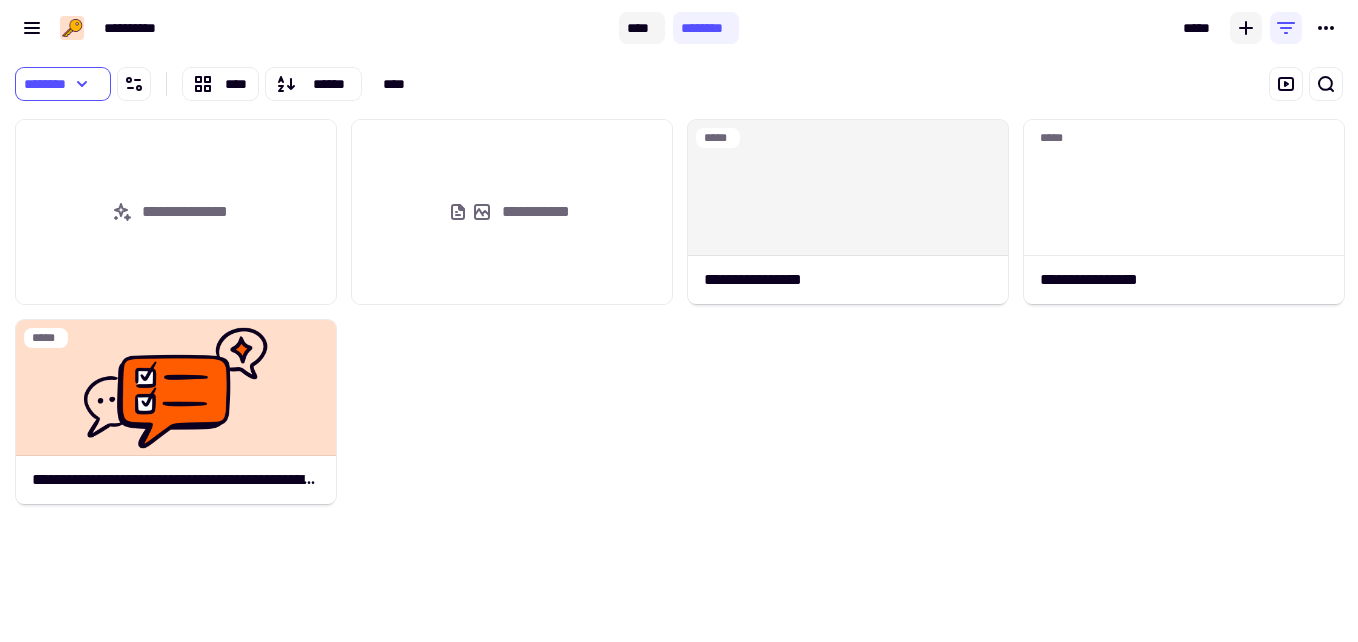 click on "****" 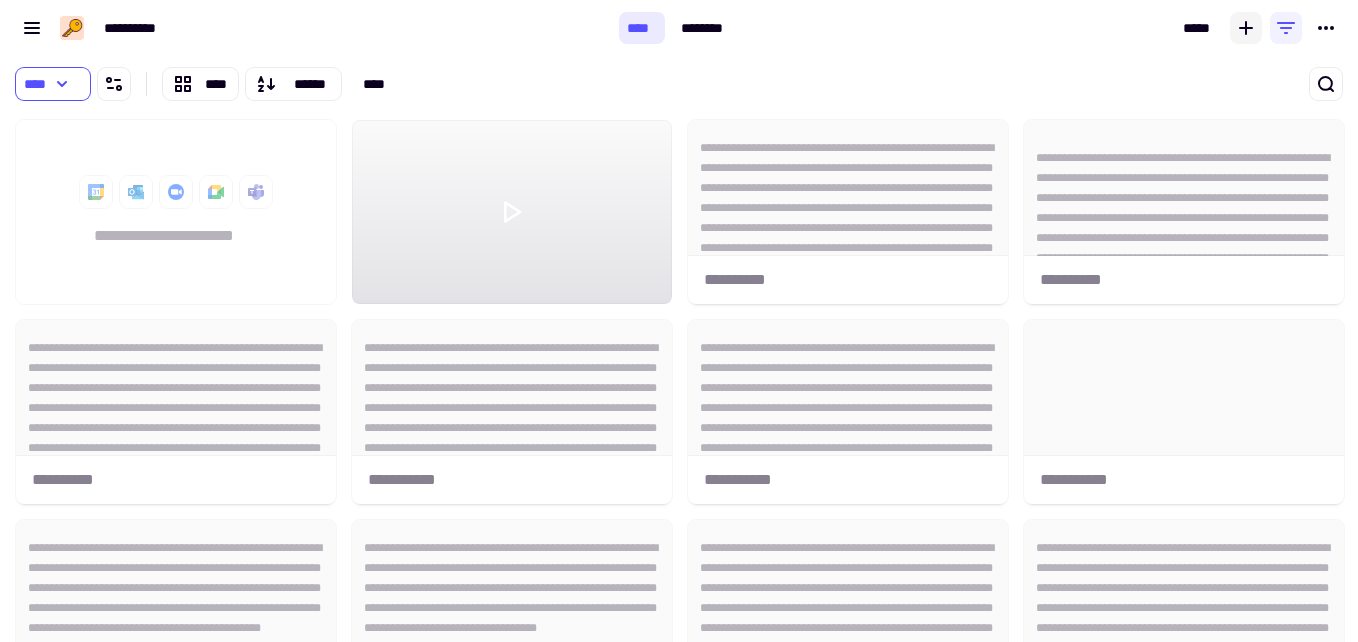scroll, scrollTop: 16, scrollLeft: 16, axis: both 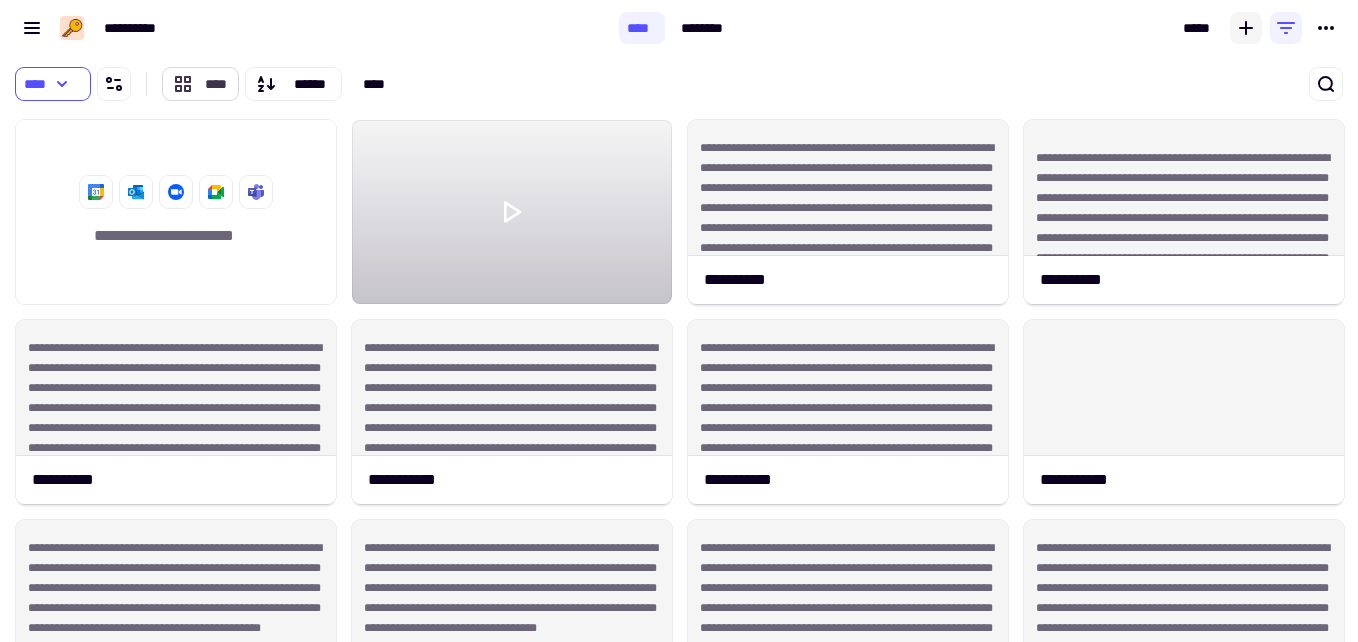click on "****" 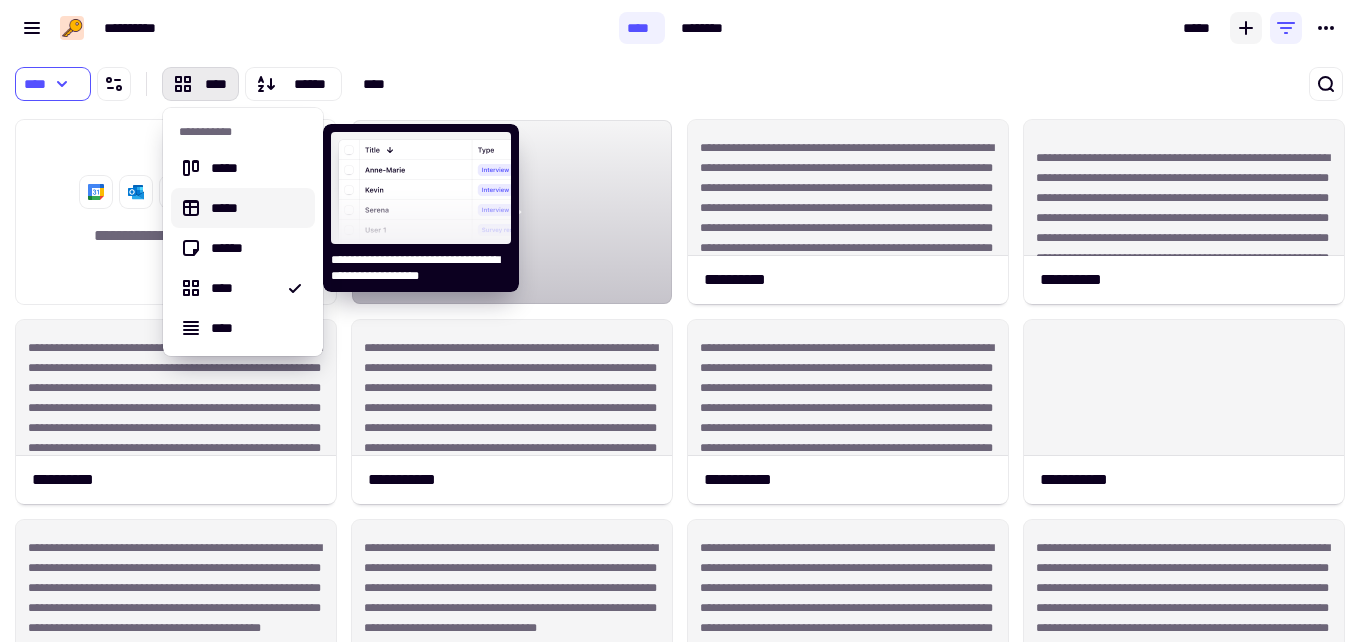 click on "*****" at bounding box center (243, 208) 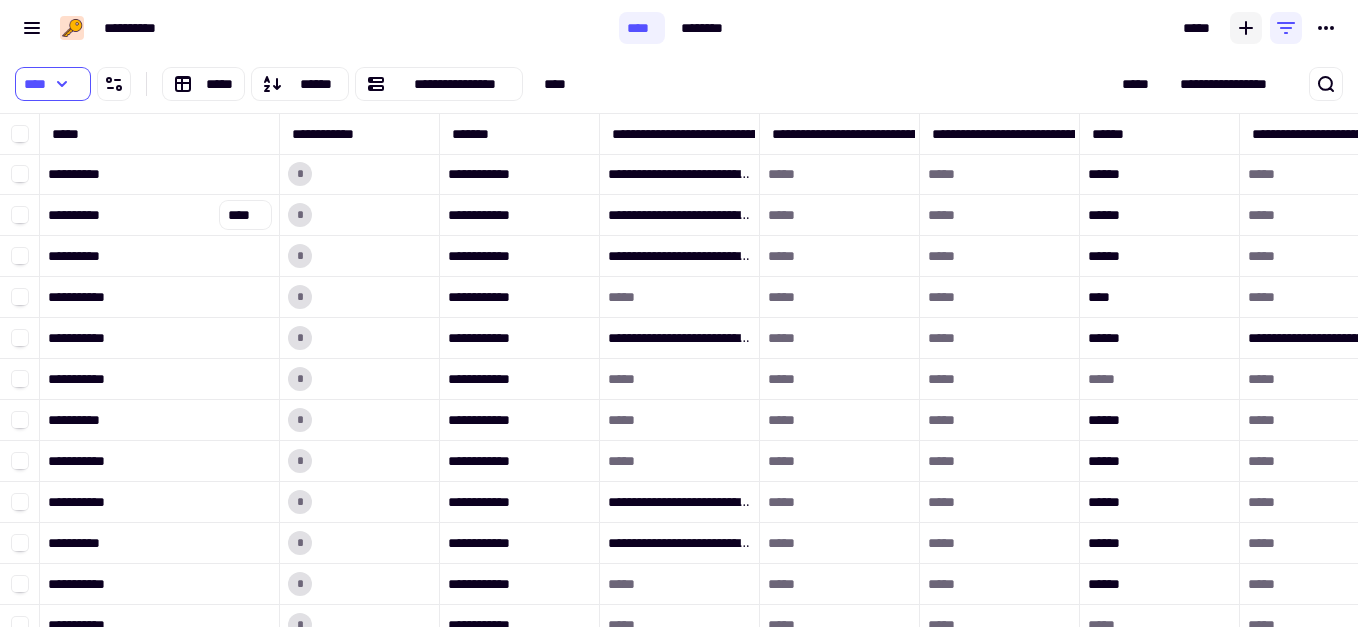 scroll, scrollTop: 16, scrollLeft: 16, axis: both 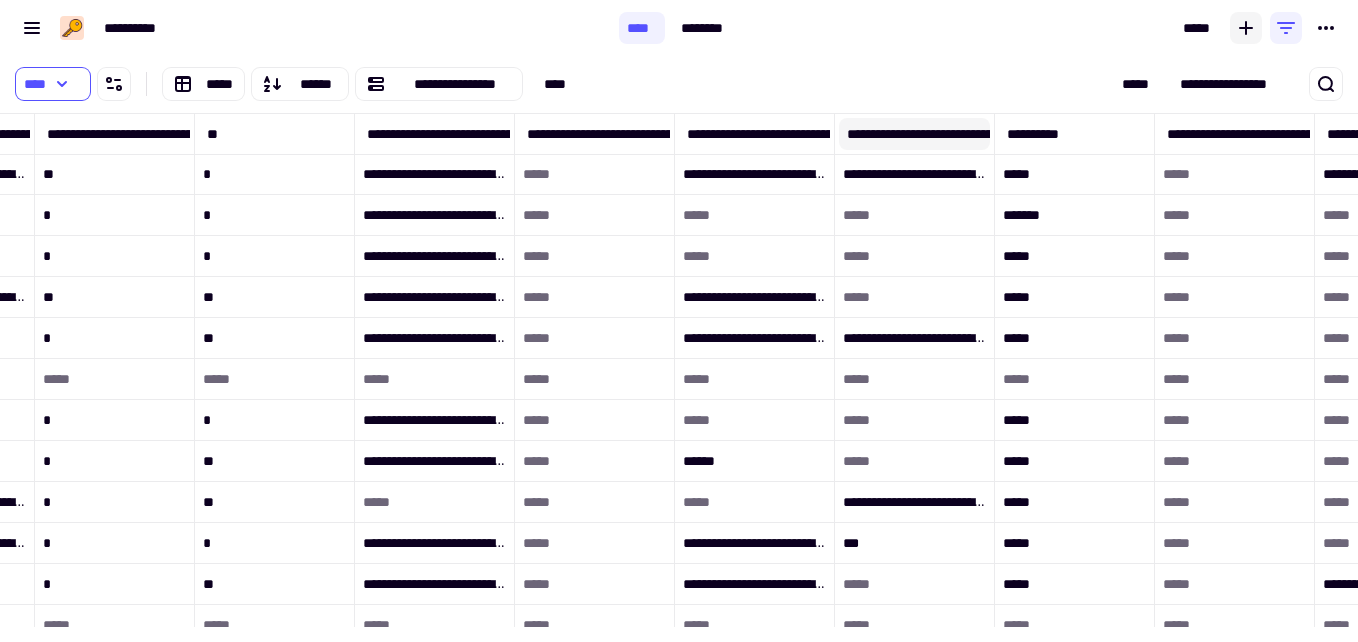 click on "**********" 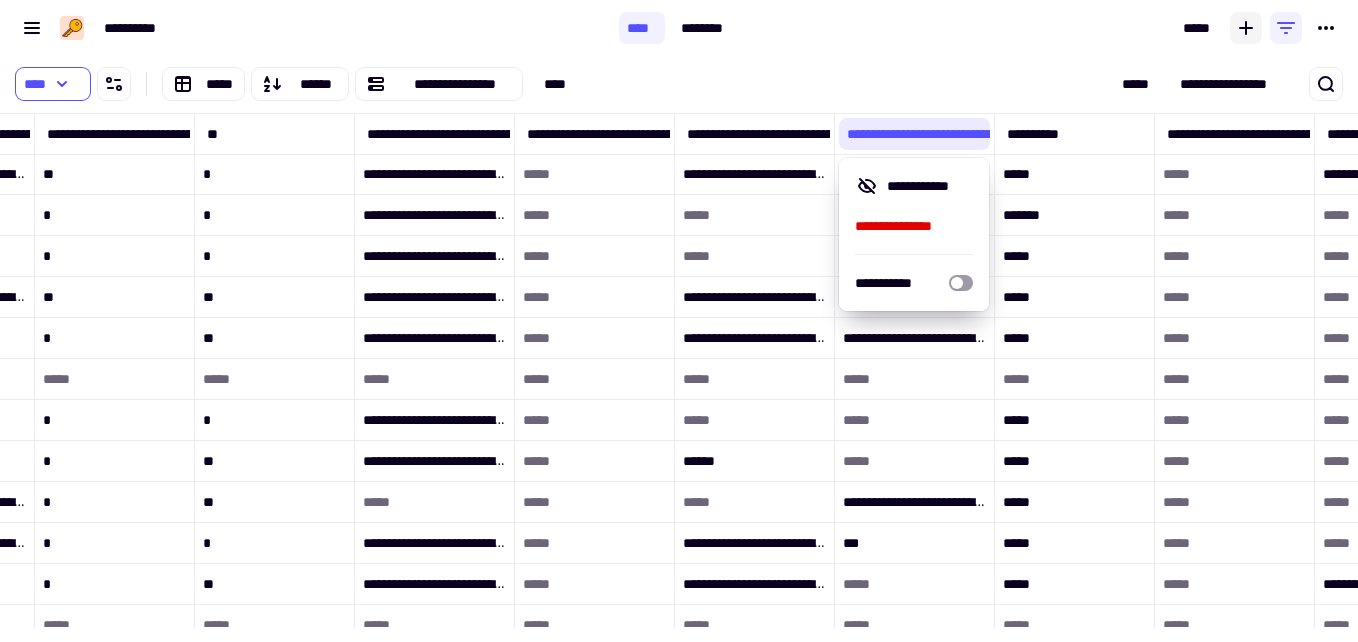 click on "**********" 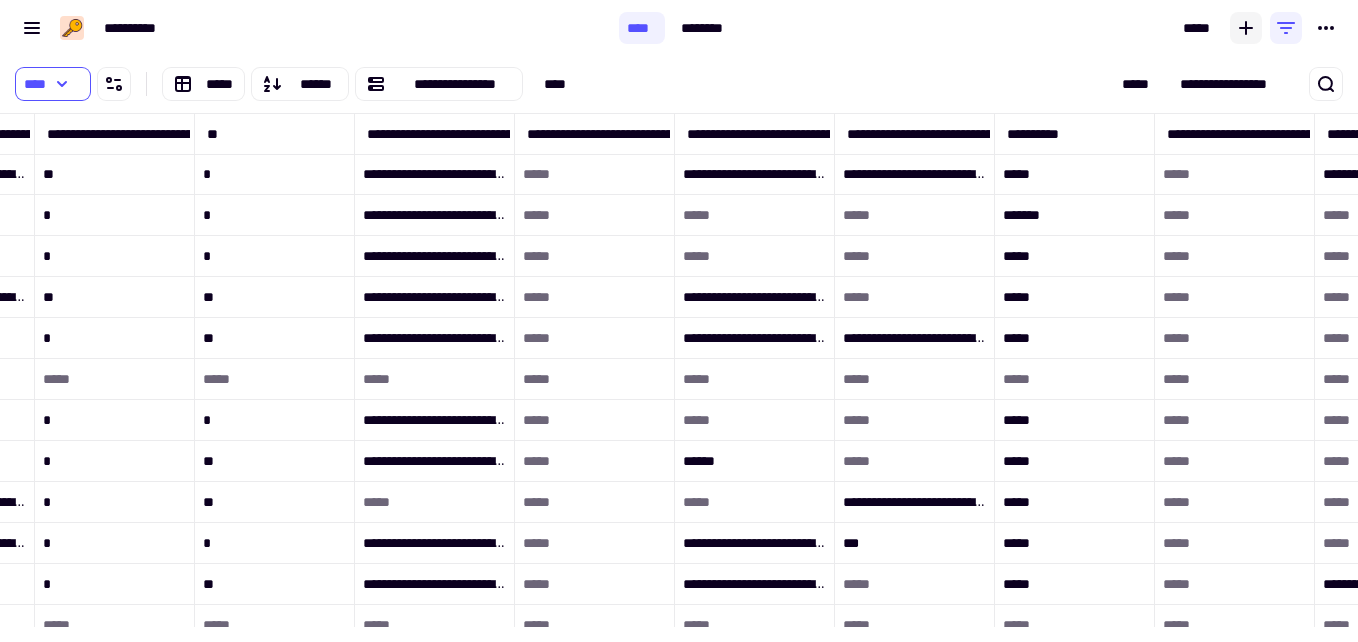 click on "**********" at bounding box center (1098, 84) 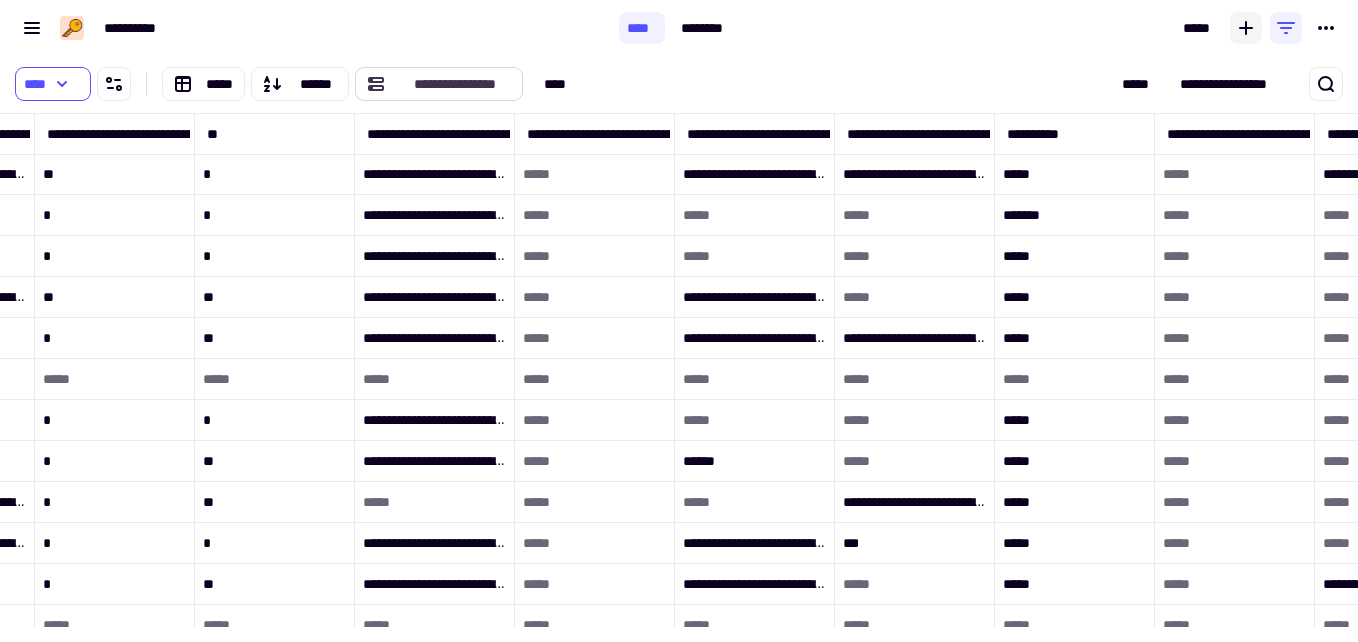 click on "**********" 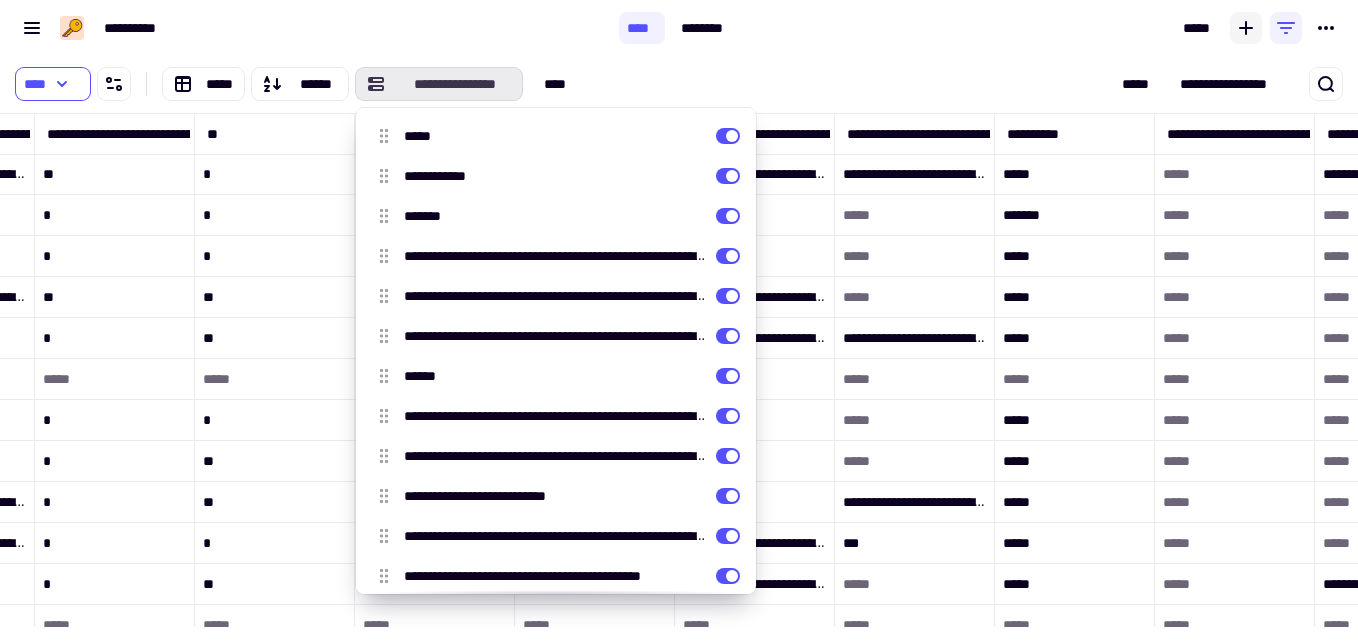 click on "**********" 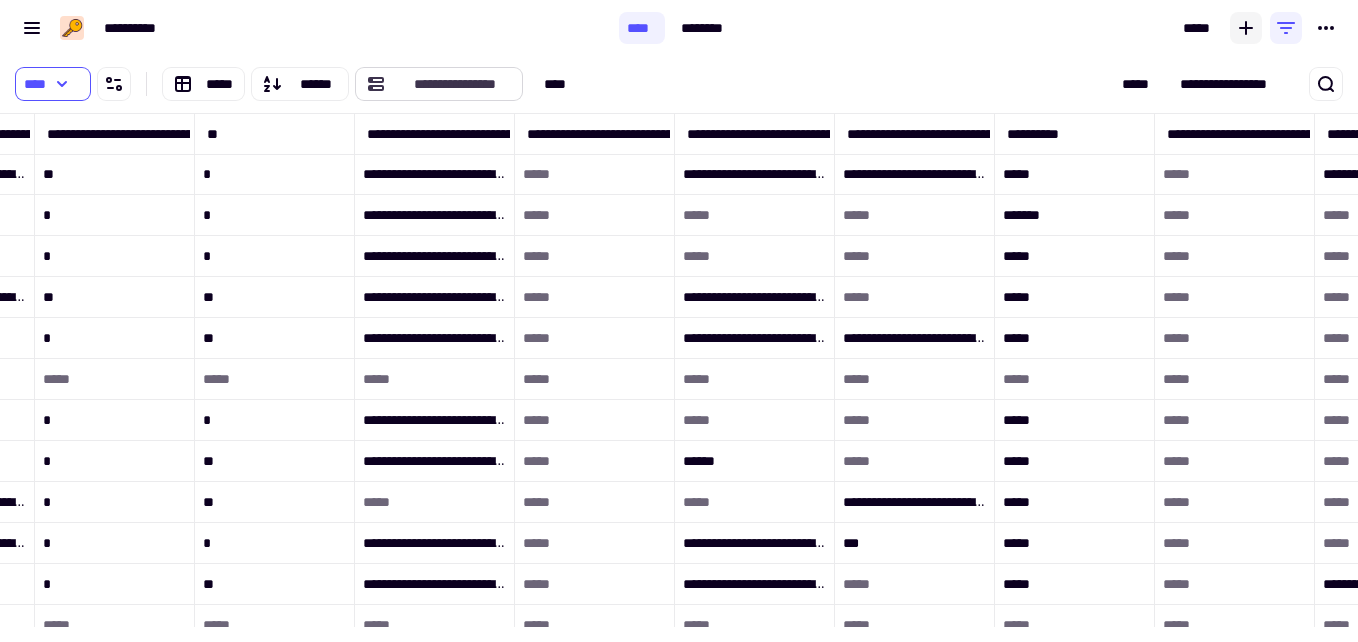 click on "**********" 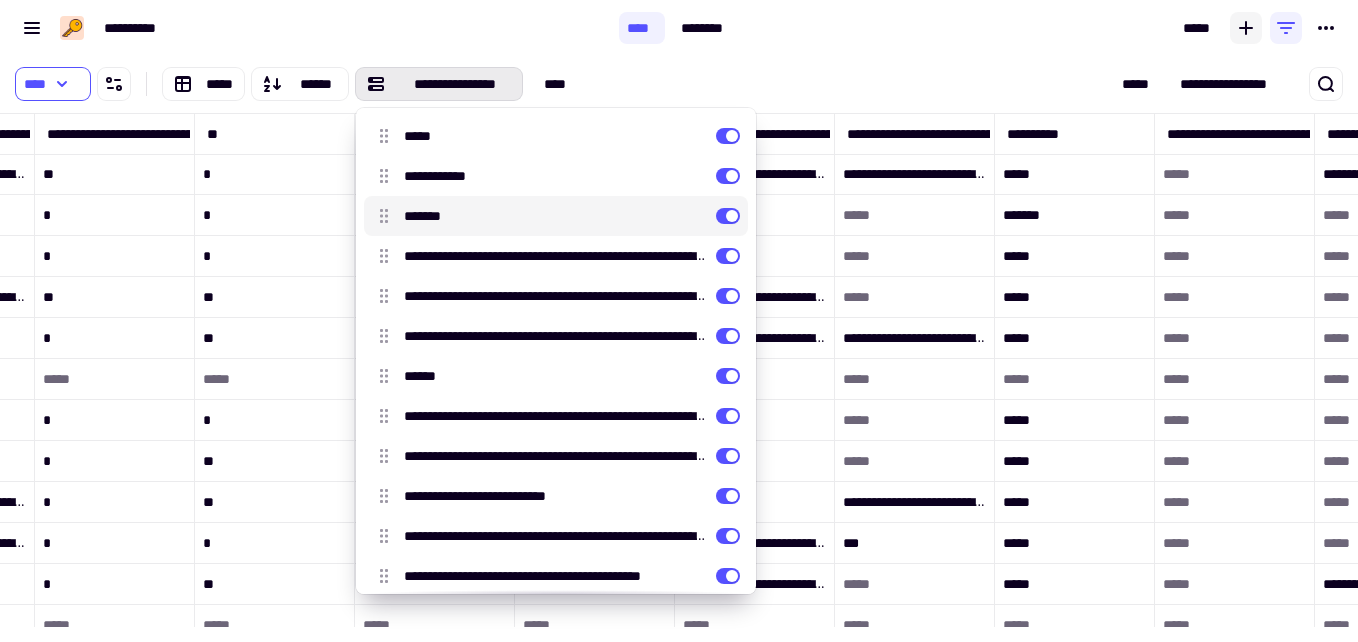 click at bounding box center [728, 216] 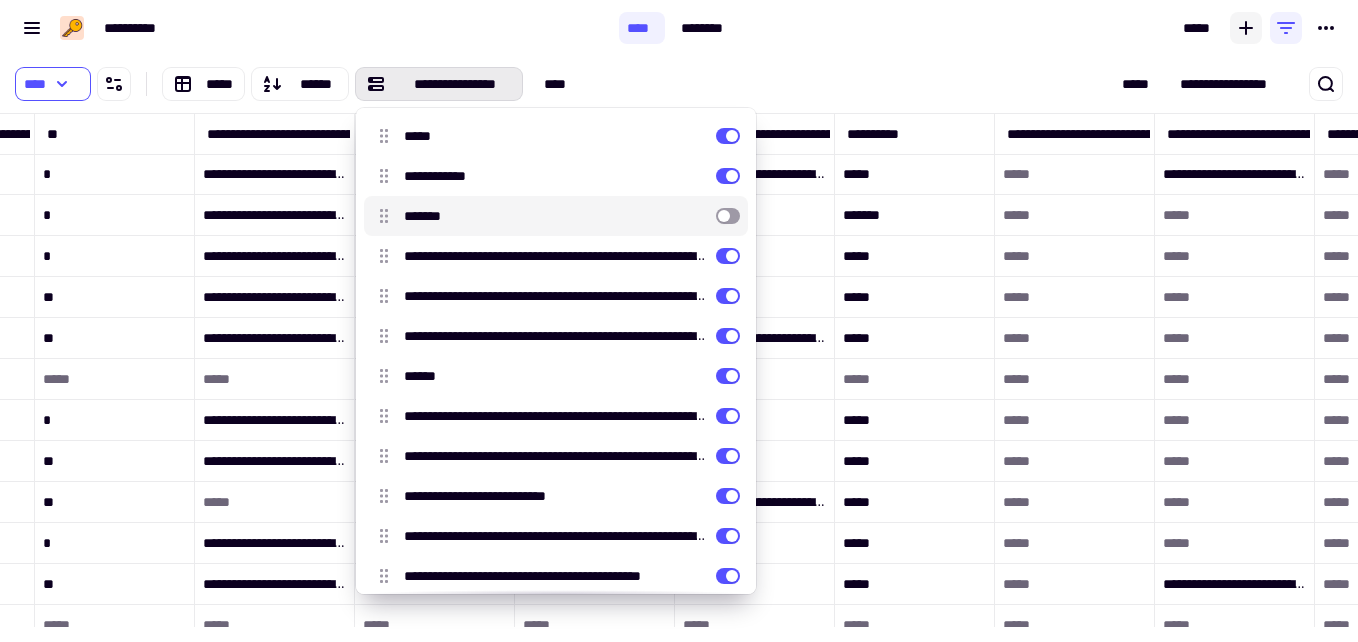 scroll, scrollTop: 458, scrollLeft: 5769, axis: both 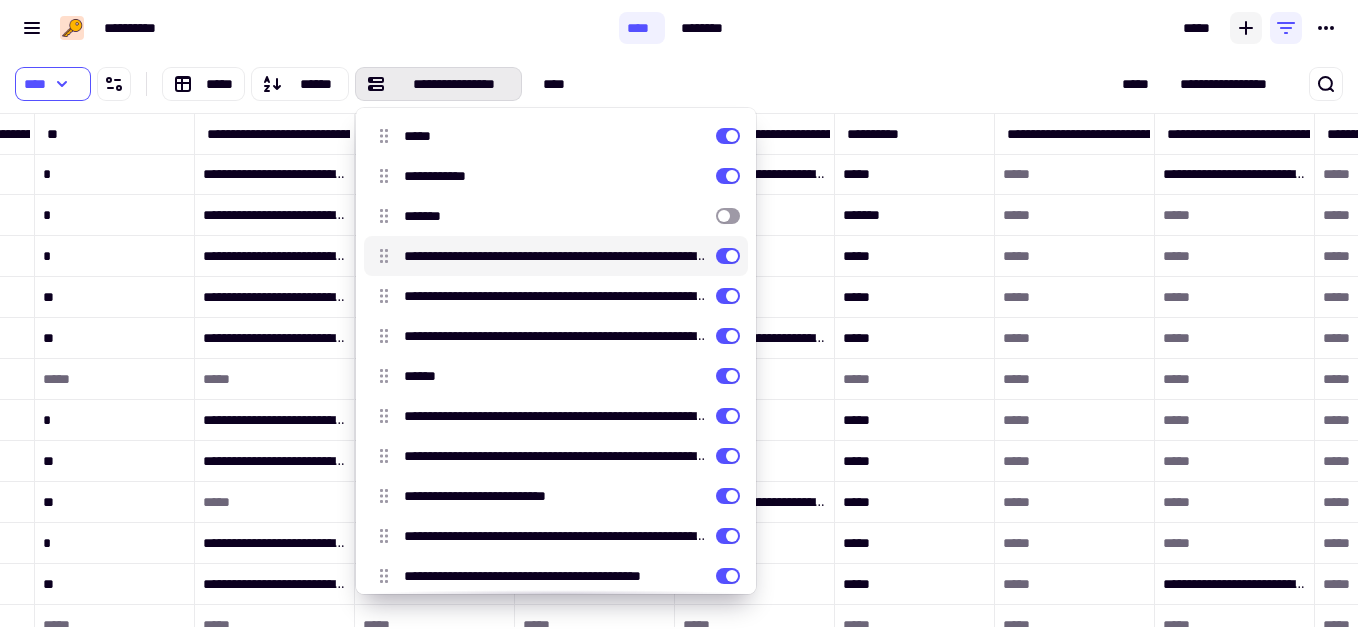 click at bounding box center [728, 256] 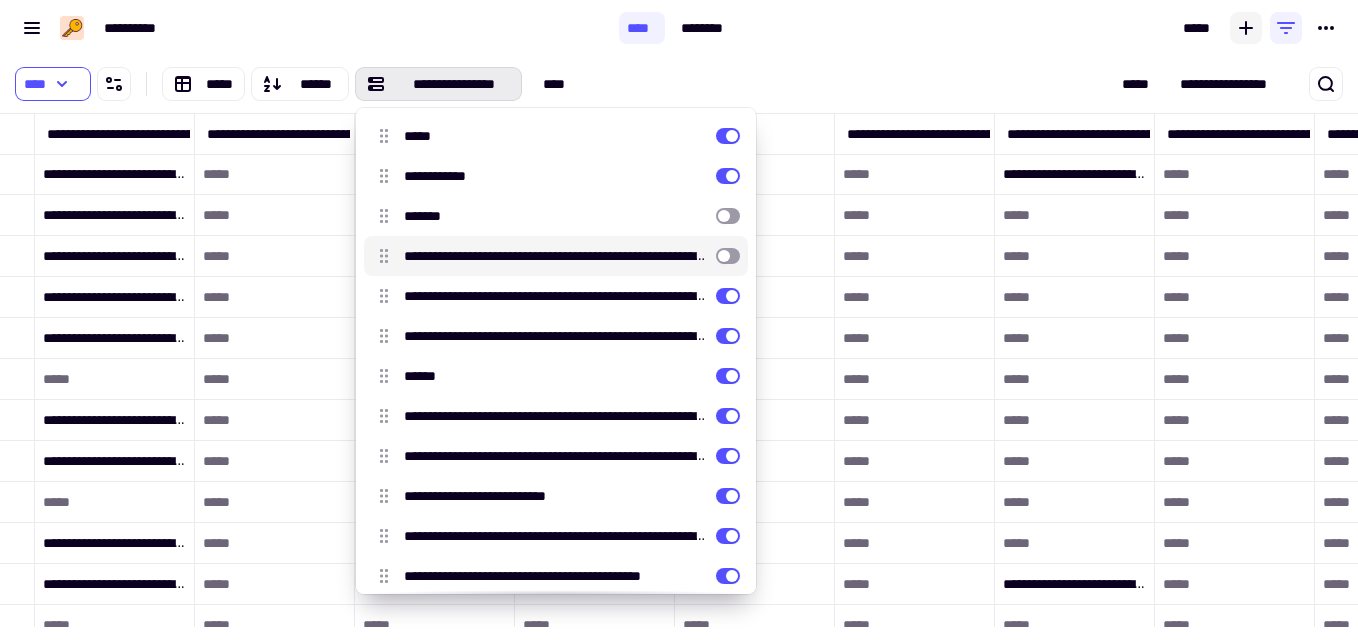 scroll, scrollTop: 458, scrollLeft: 5609, axis: both 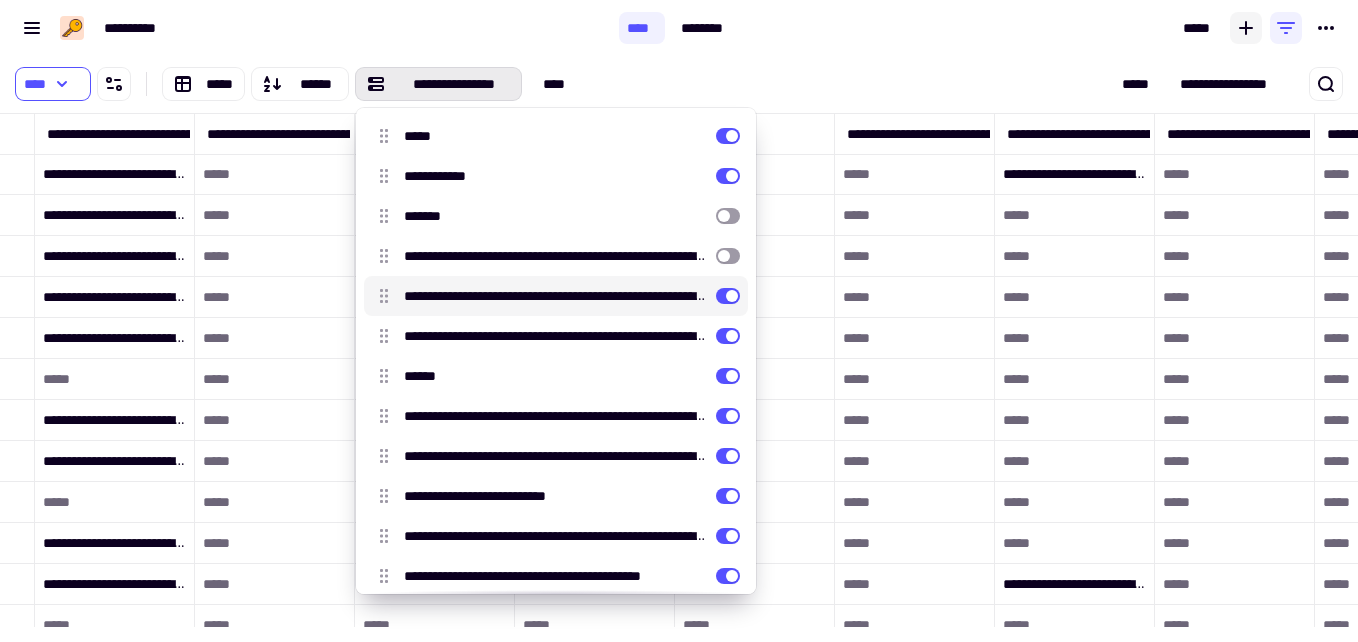 click at bounding box center [728, 296] 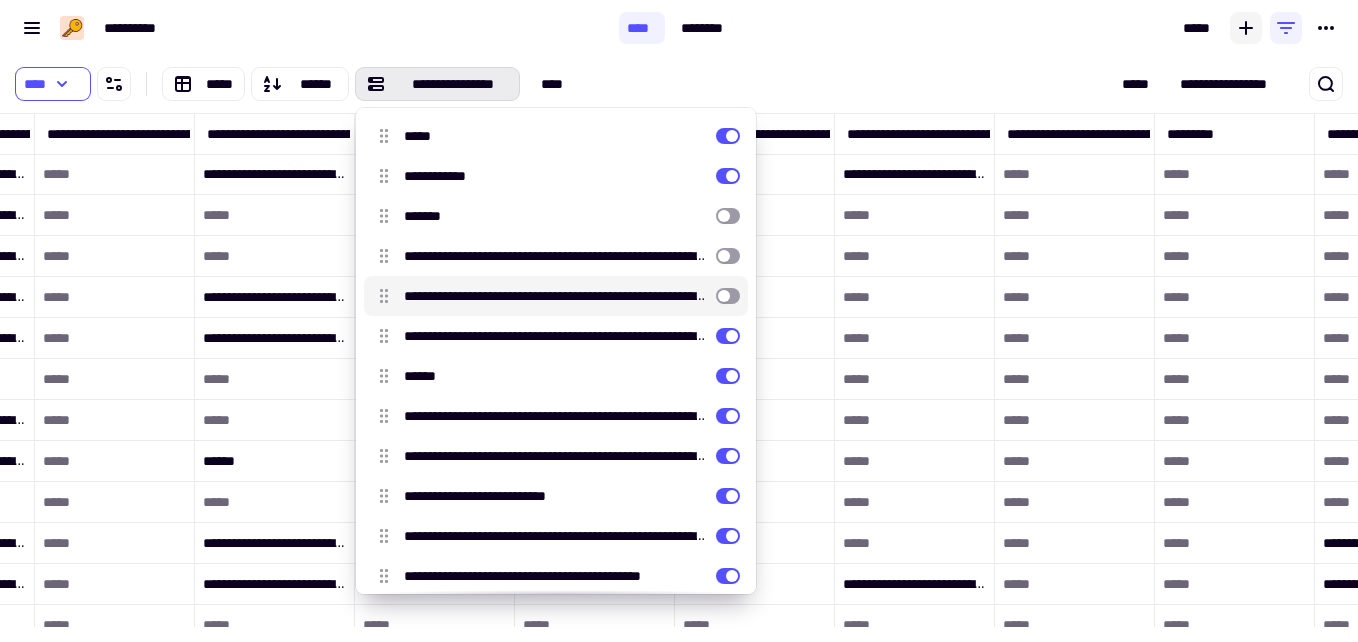scroll, scrollTop: 458, scrollLeft: 5449, axis: both 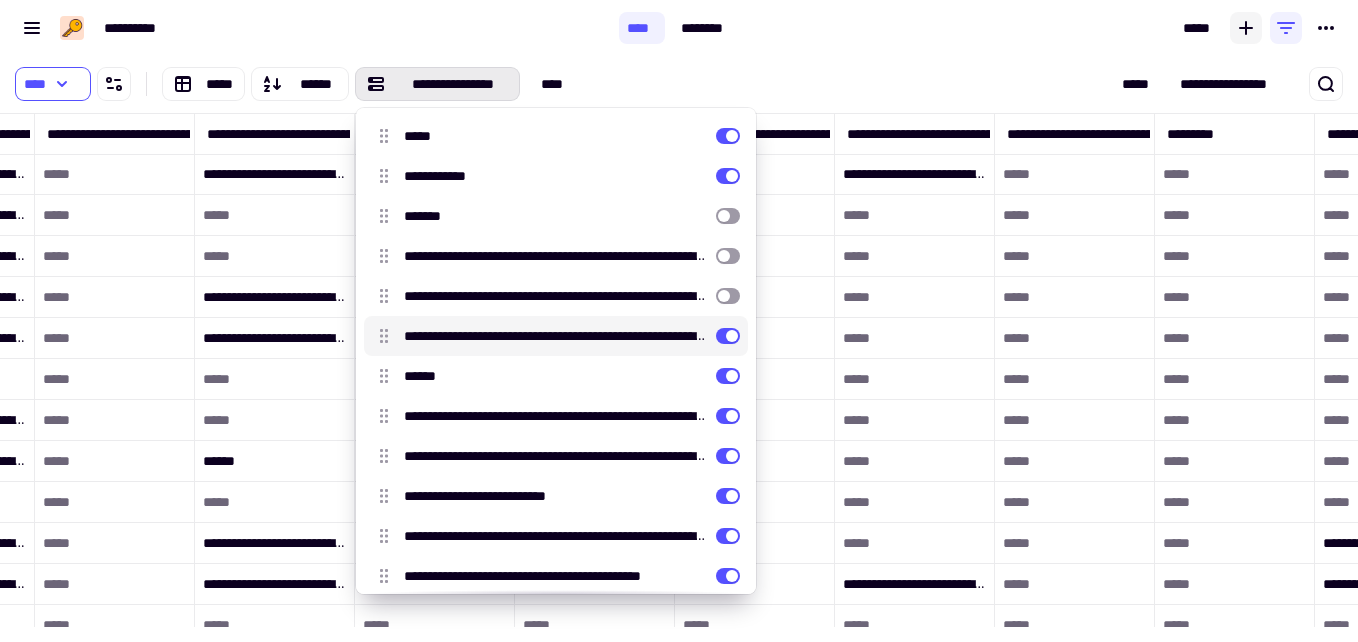 click at bounding box center (728, 336) 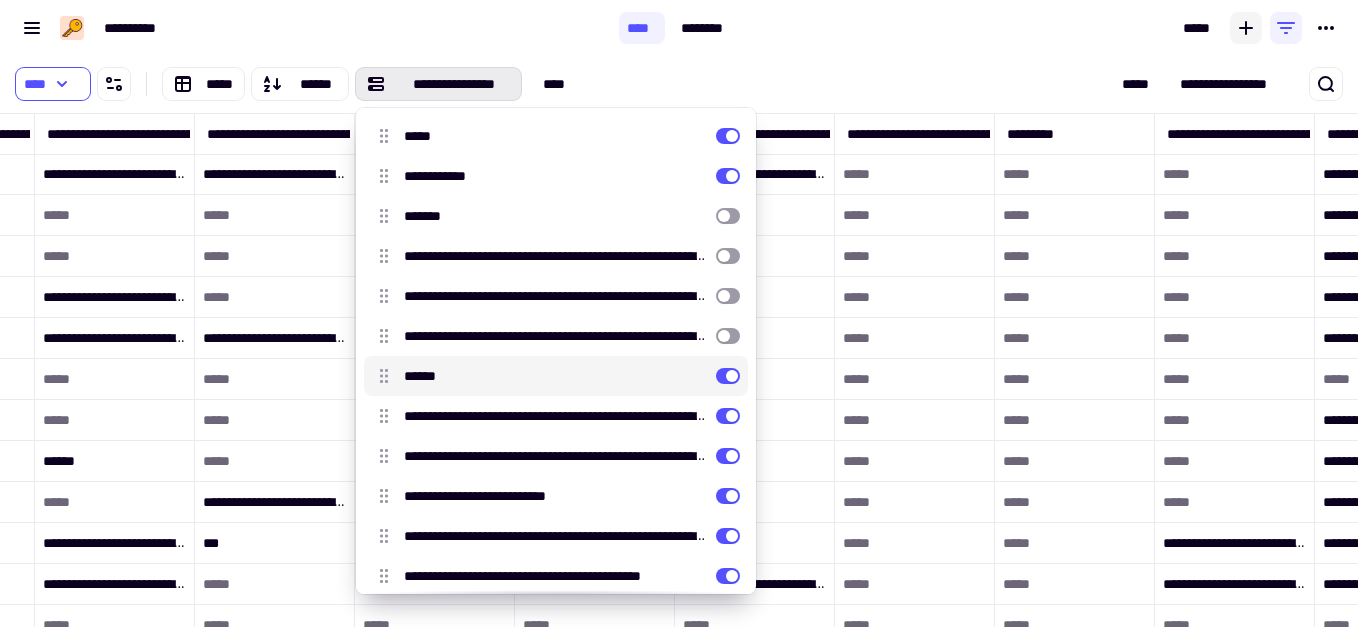 click at bounding box center (728, 376) 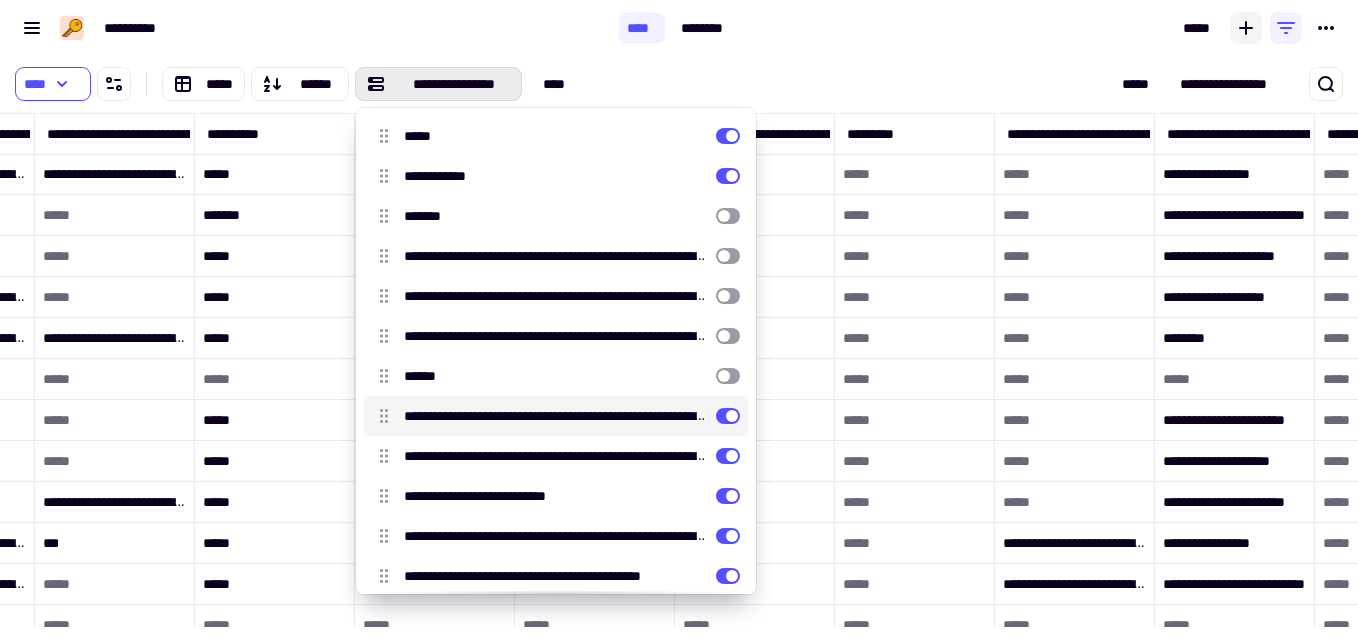 click on "**********" at bounding box center [556, 416] 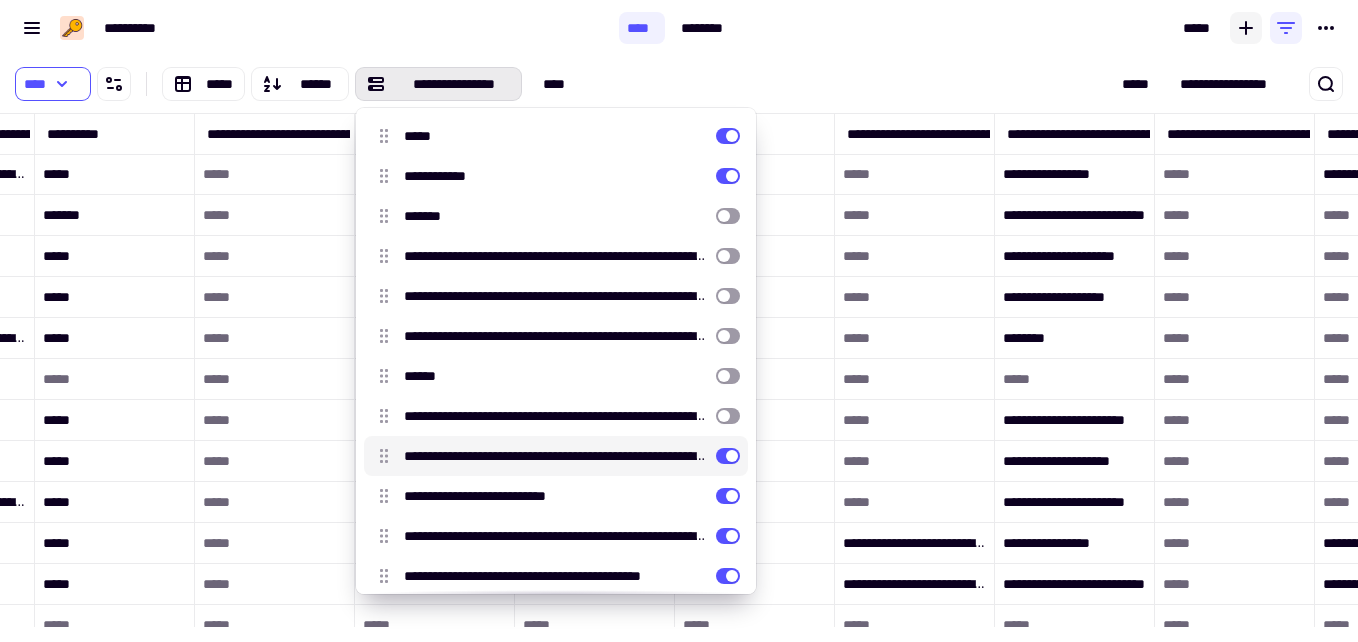 click at bounding box center [728, 456] 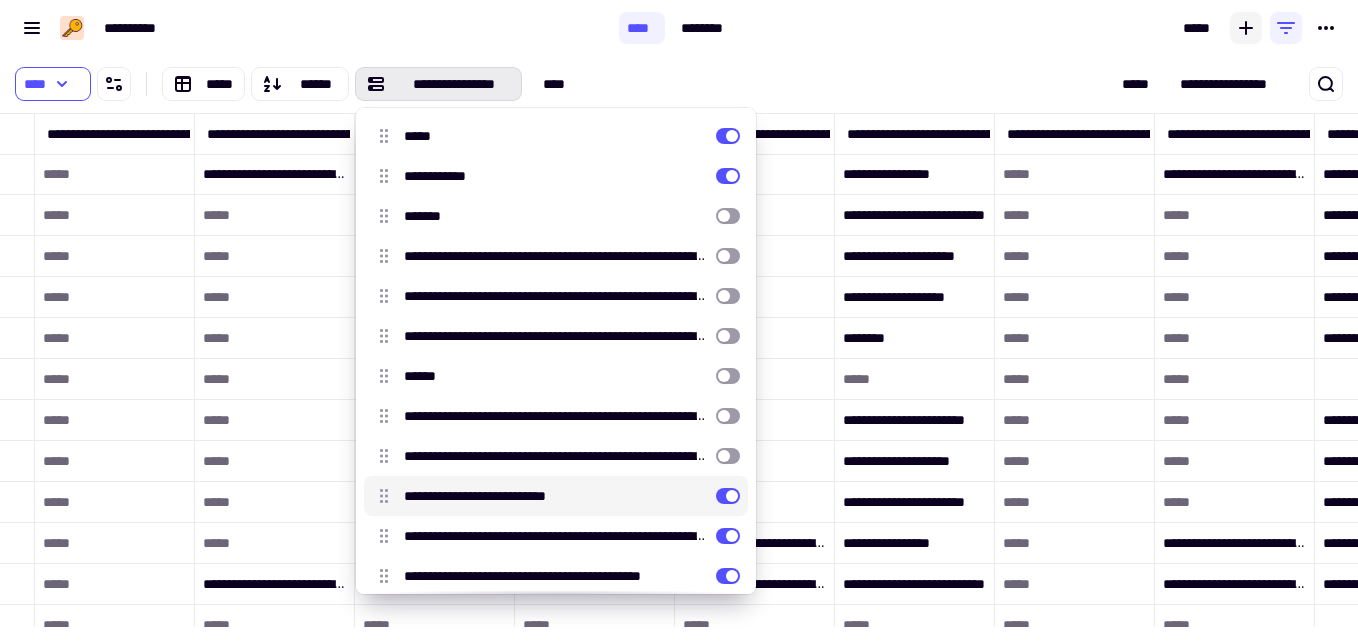 click at bounding box center [728, 496] 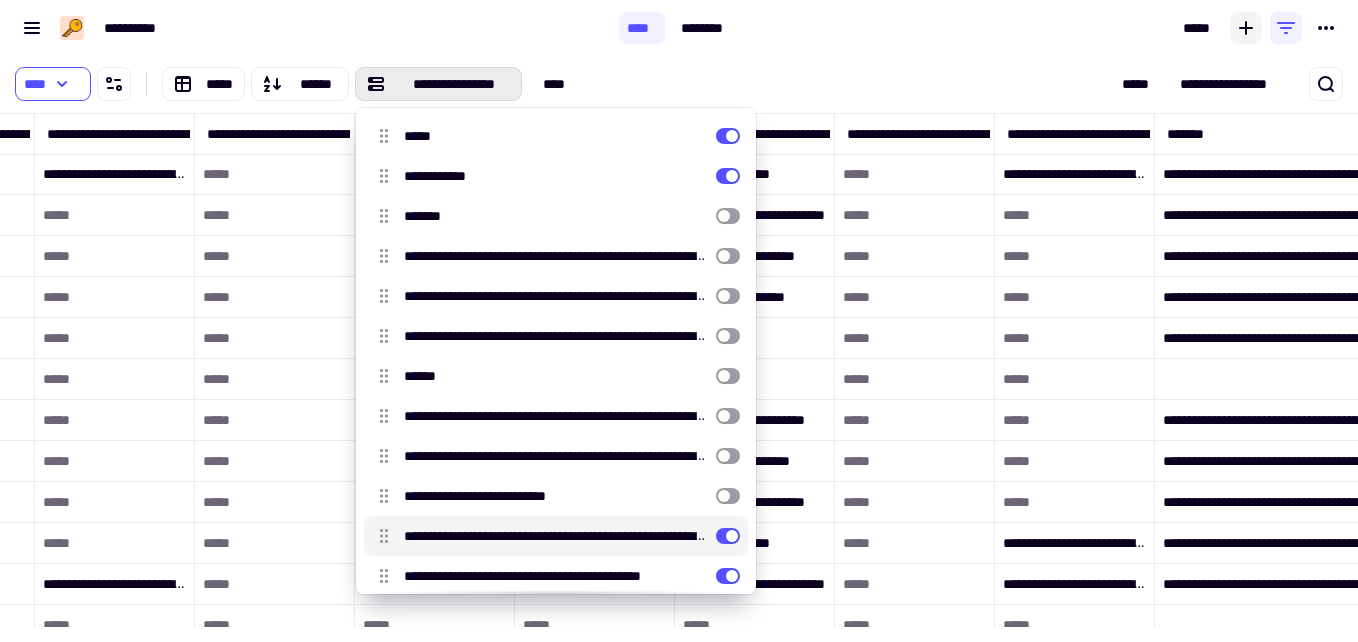 click at bounding box center [728, 536] 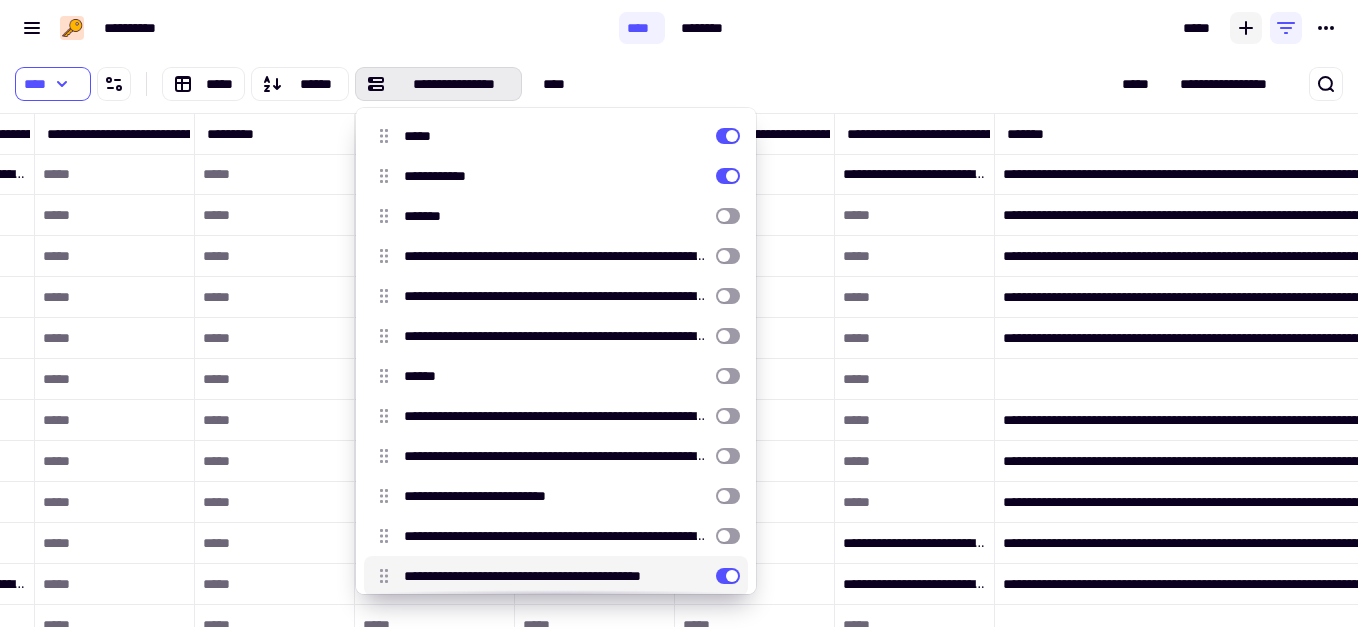 click at bounding box center (728, 576) 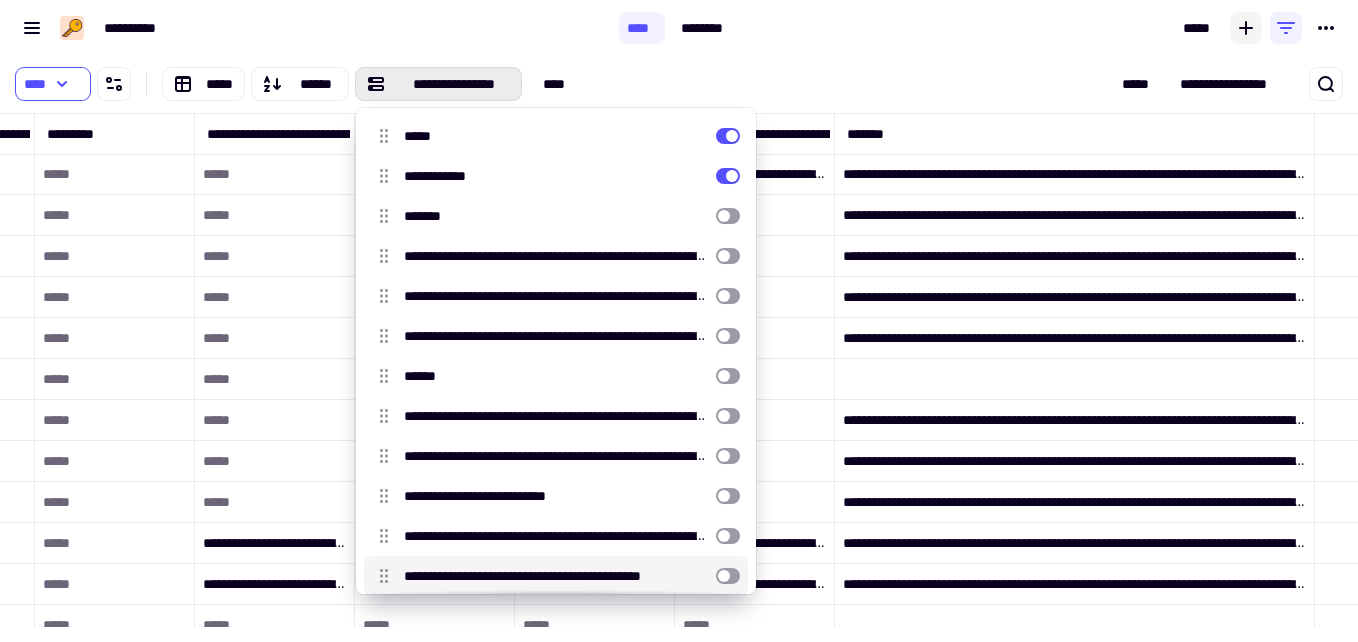 scroll, scrollTop: 458, scrollLeft: 4329, axis: both 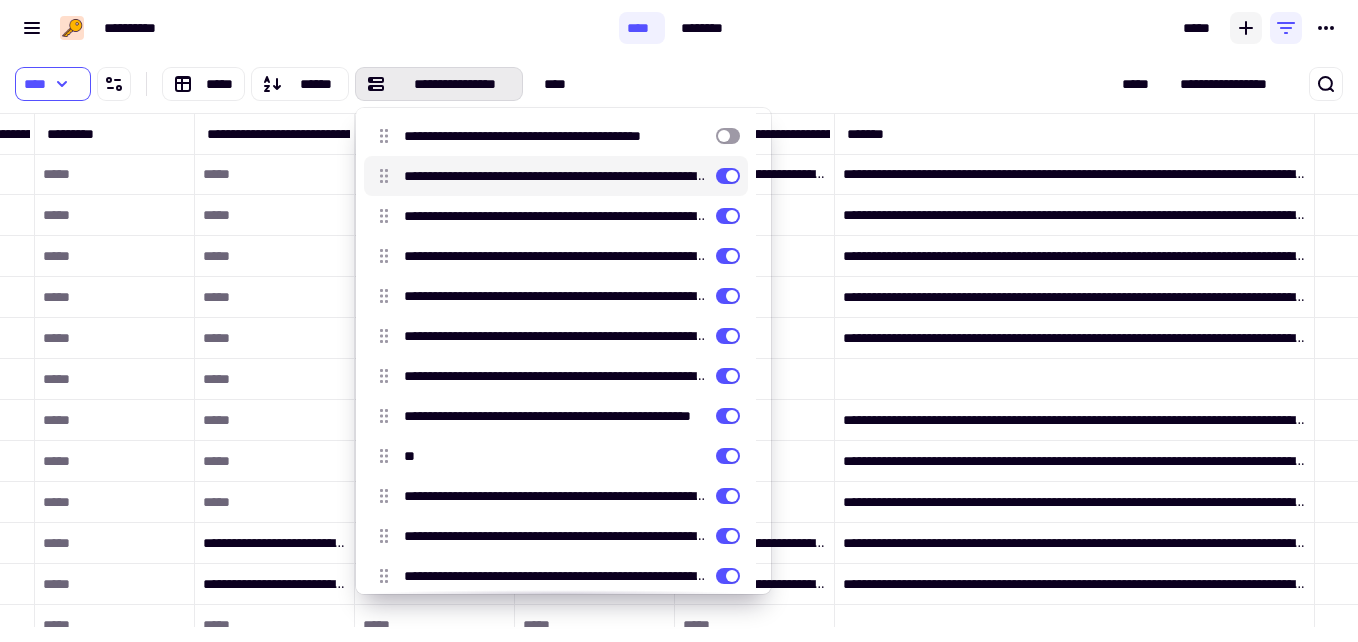 click at bounding box center [728, 176] 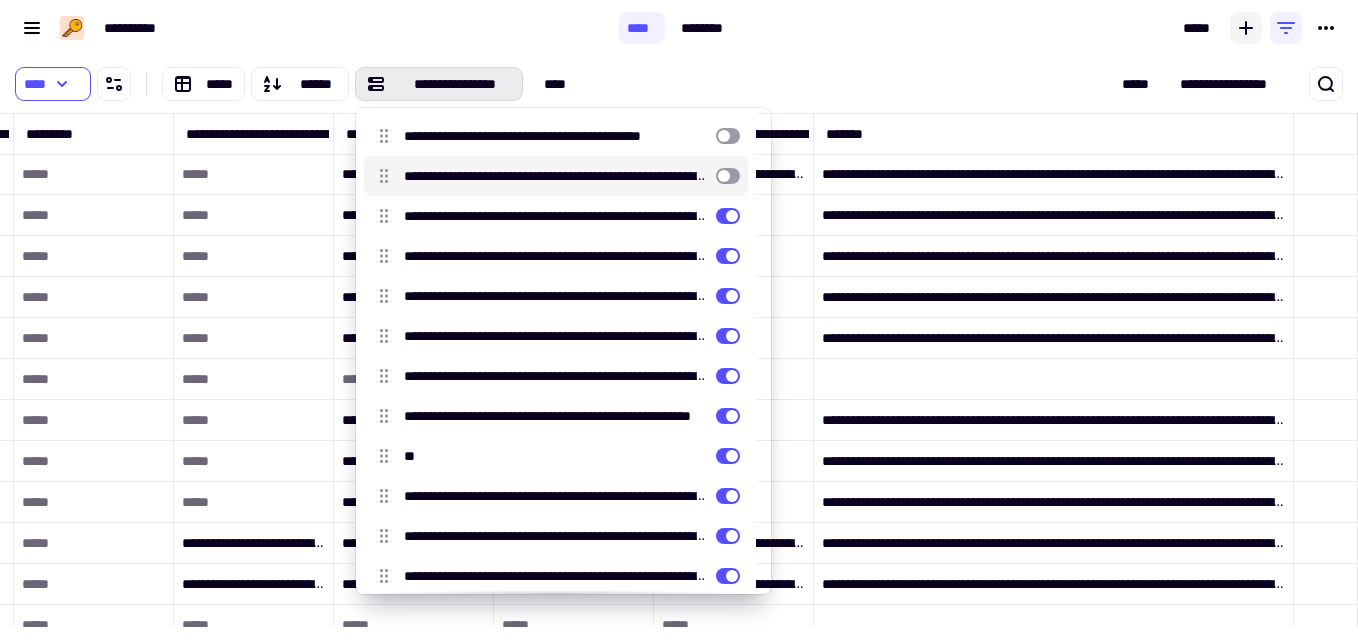 scroll, scrollTop: 458, scrollLeft: 4169, axis: both 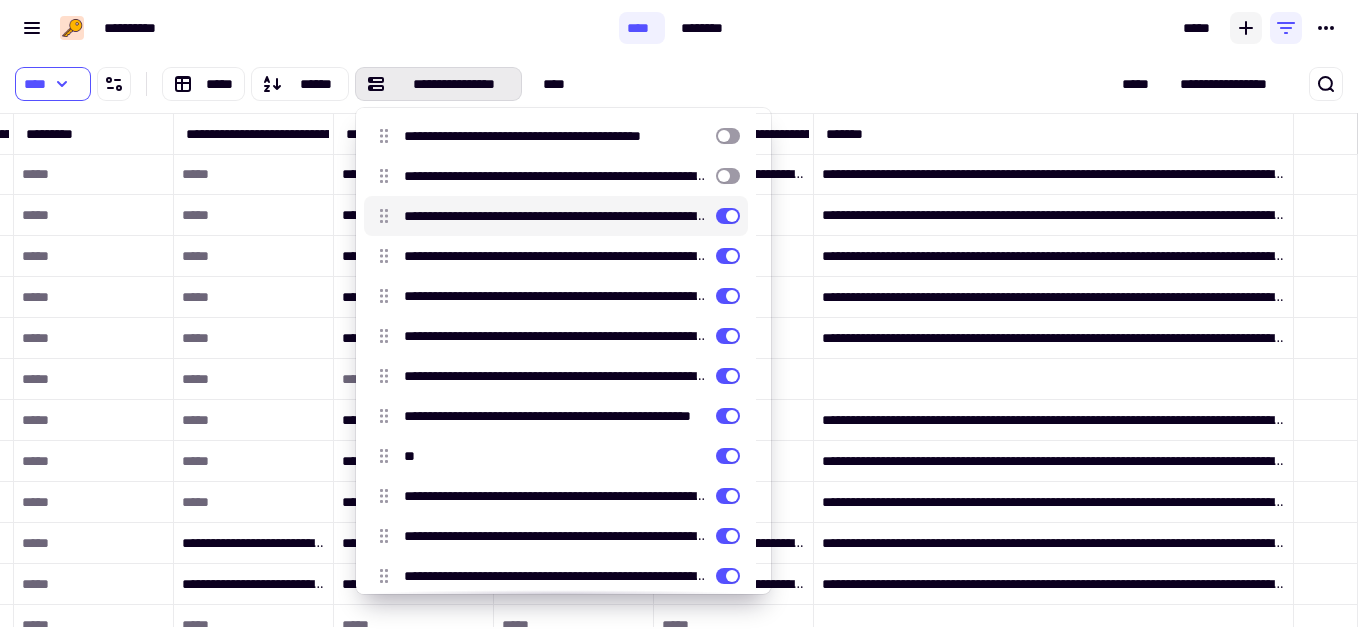 click at bounding box center (728, 216) 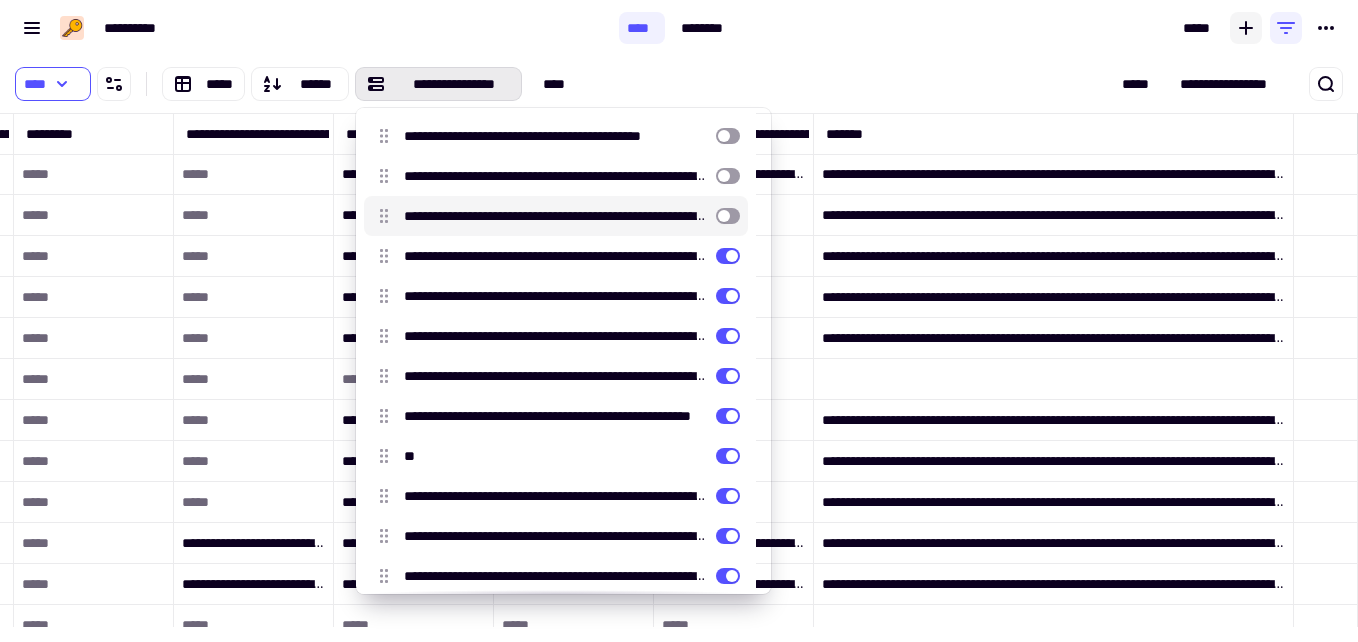 scroll, scrollTop: 458, scrollLeft: 4009, axis: both 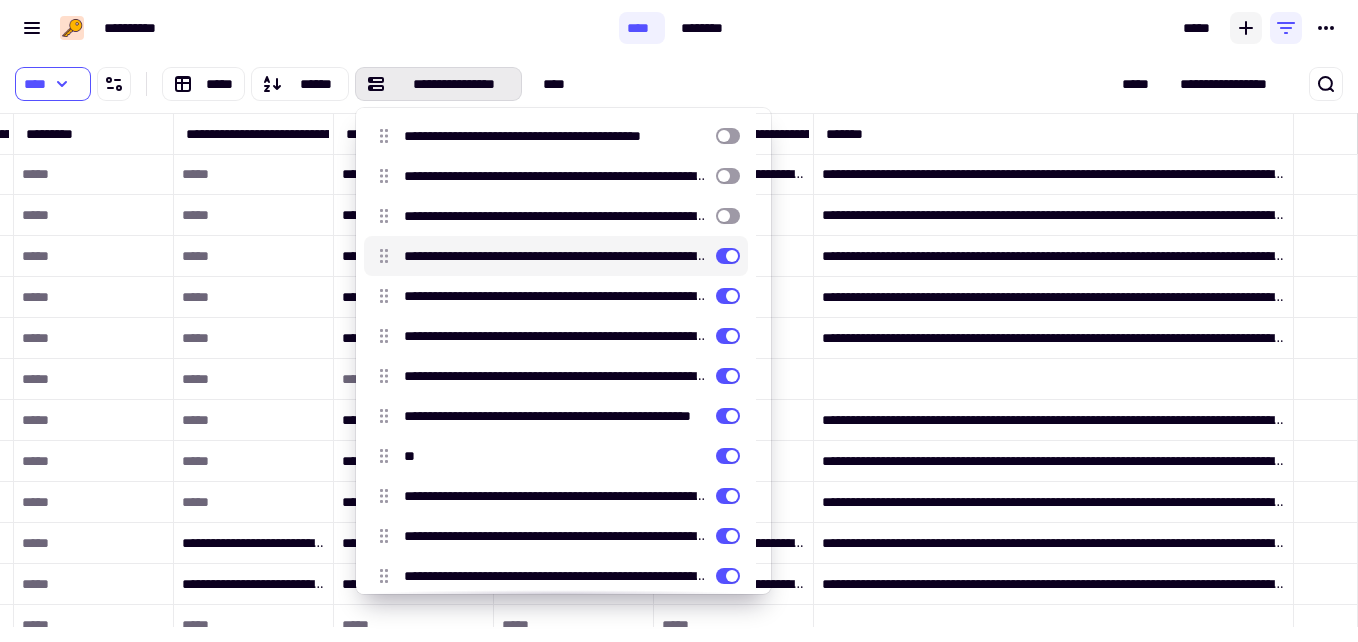 click at bounding box center [728, 256] 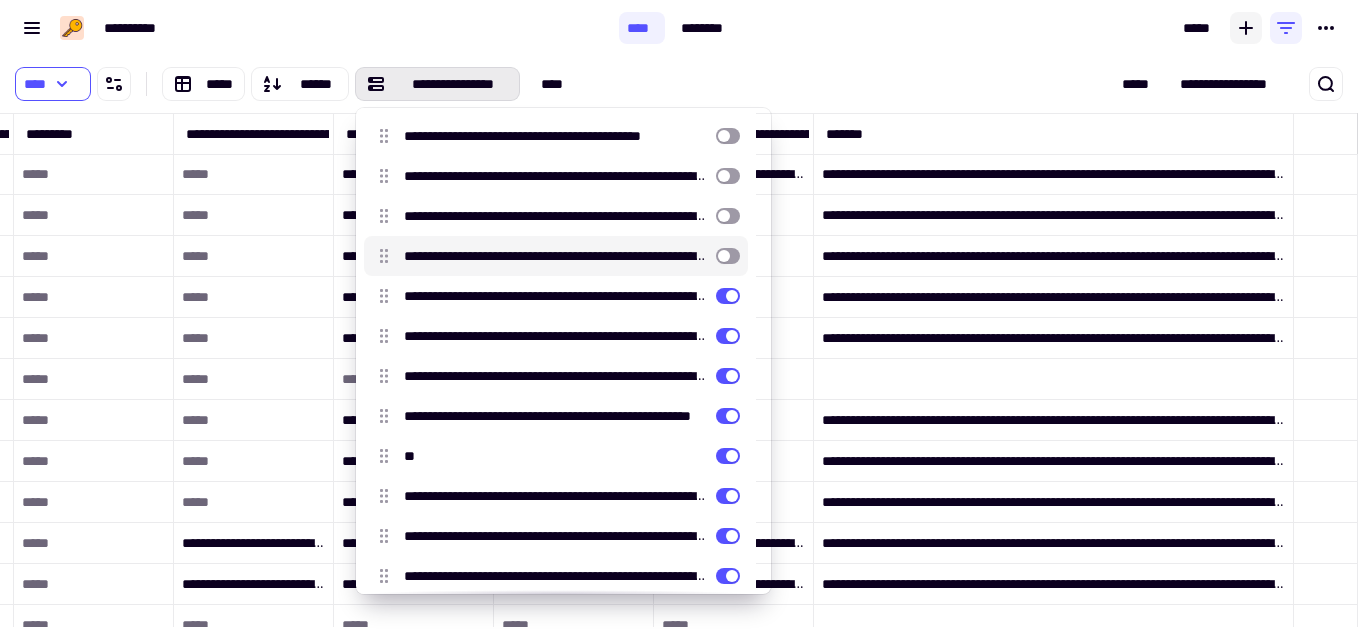 scroll, scrollTop: 458, scrollLeft: 3849, axis: both 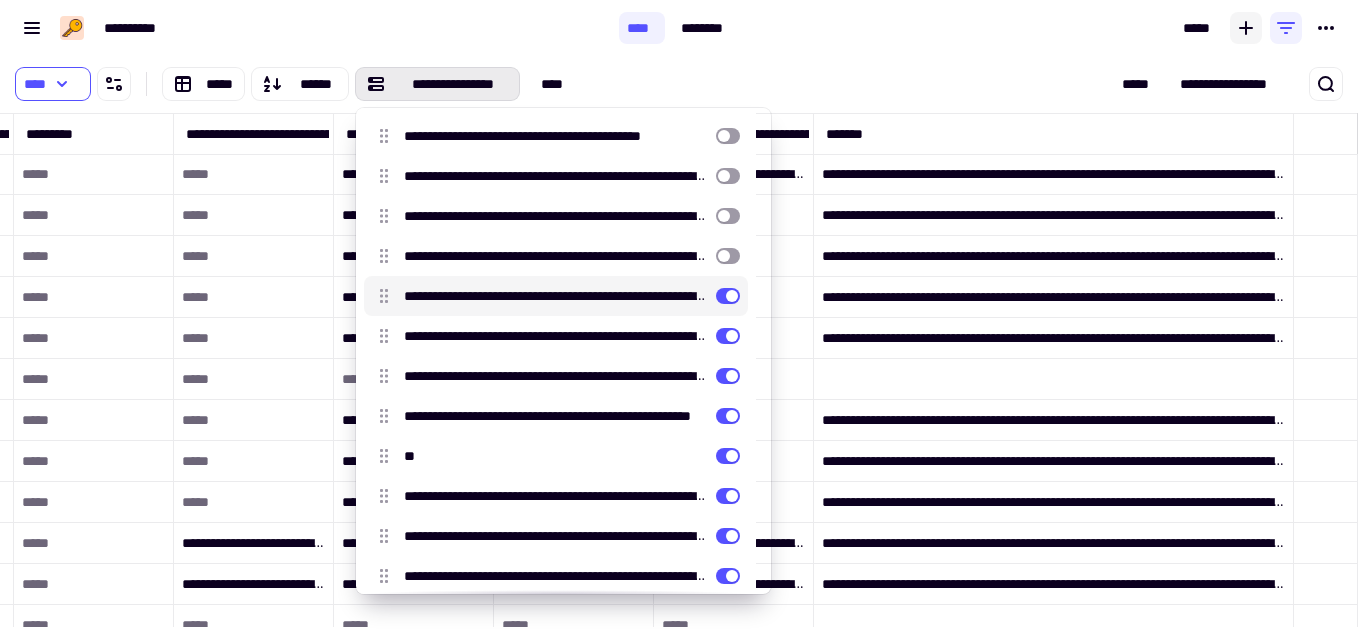 click at bounding box center [728, 296] 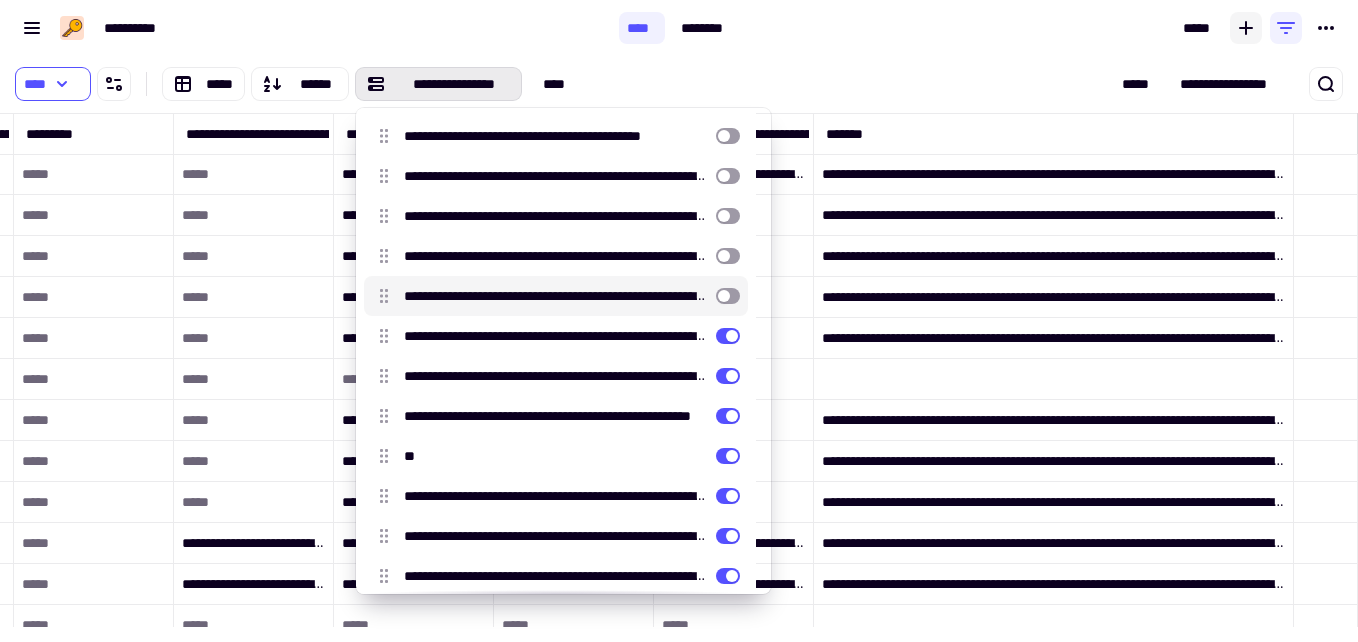 scroll, scrollTop: 458, scrollLeft: 3689, axis: both 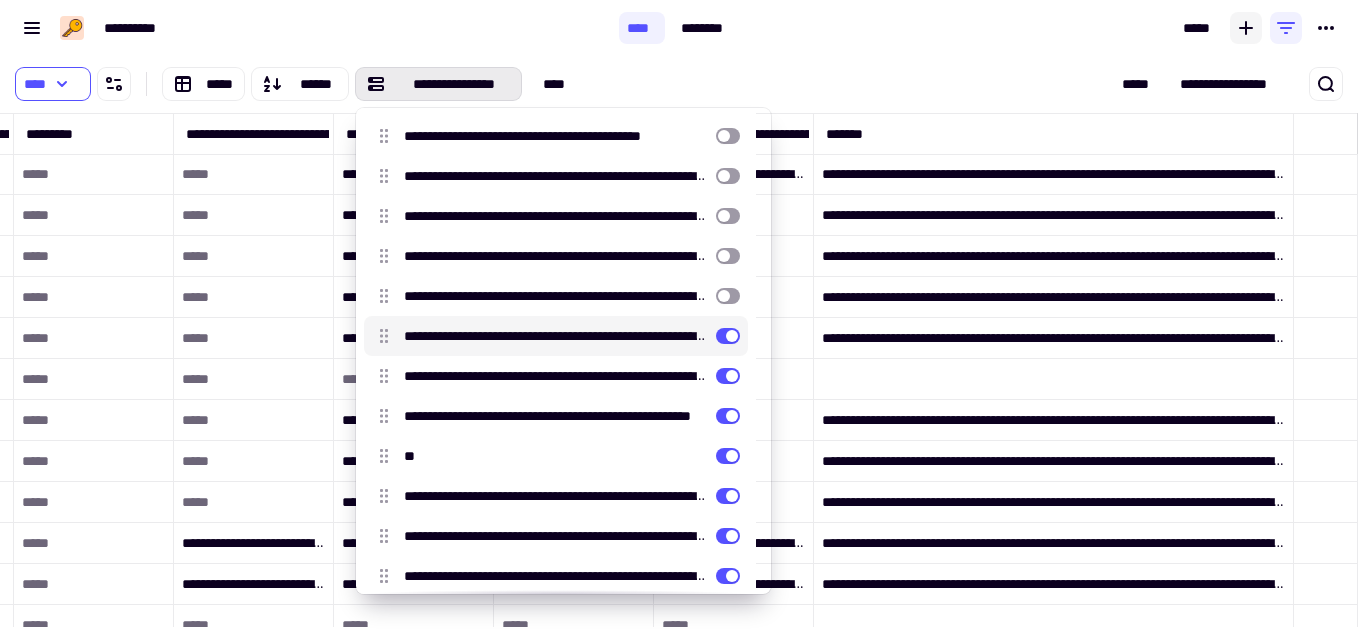 click at bounding box center [728, 336] 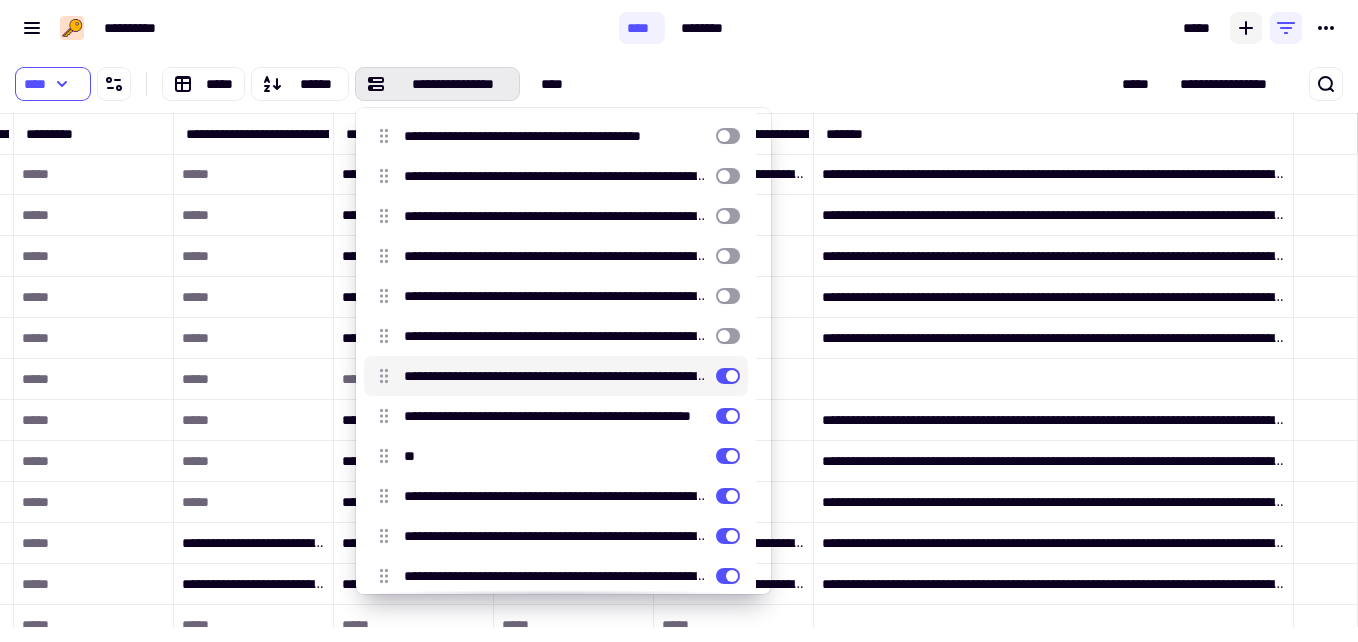 click at bounding box center (728, 376) 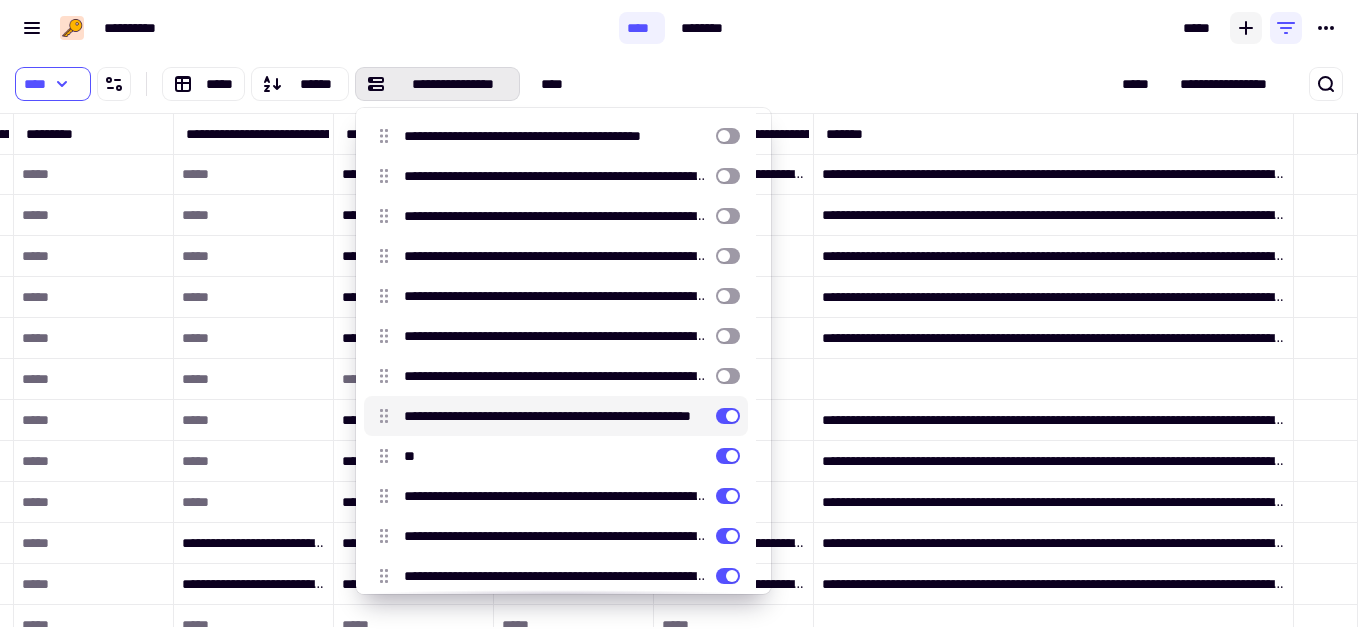 click at bounding box center [728, 416] 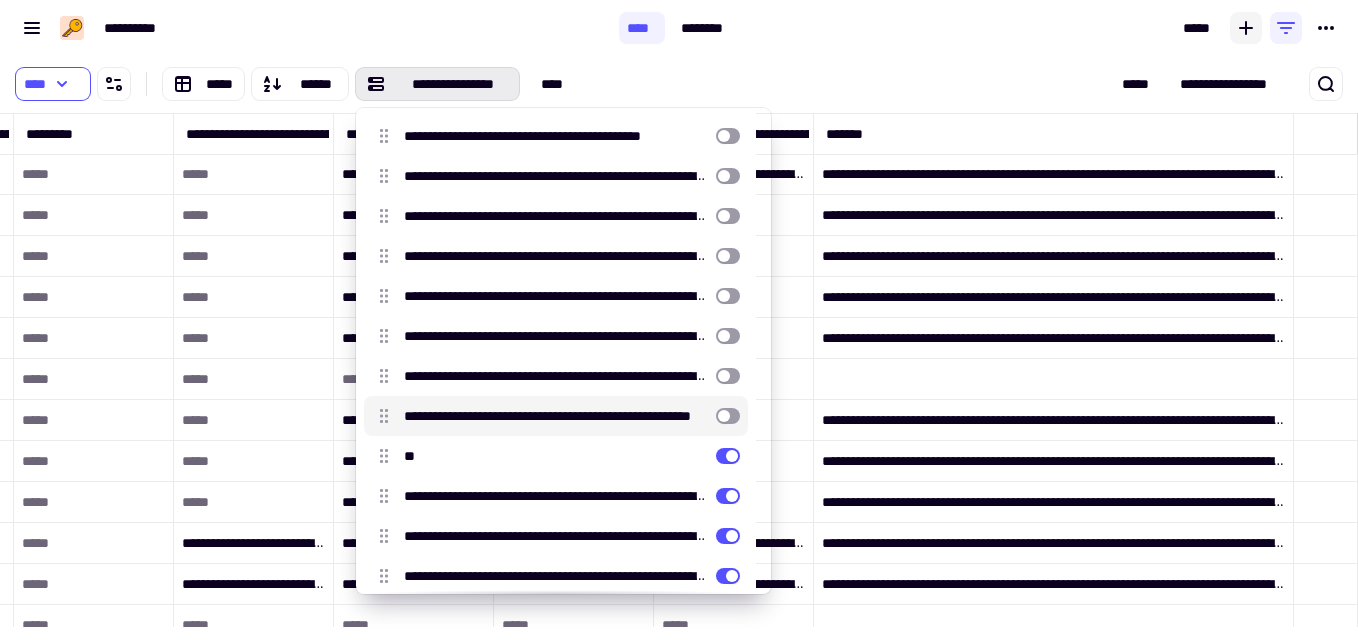 scroll, scrollTop: 458, scrollLeft: 3209, axis: both 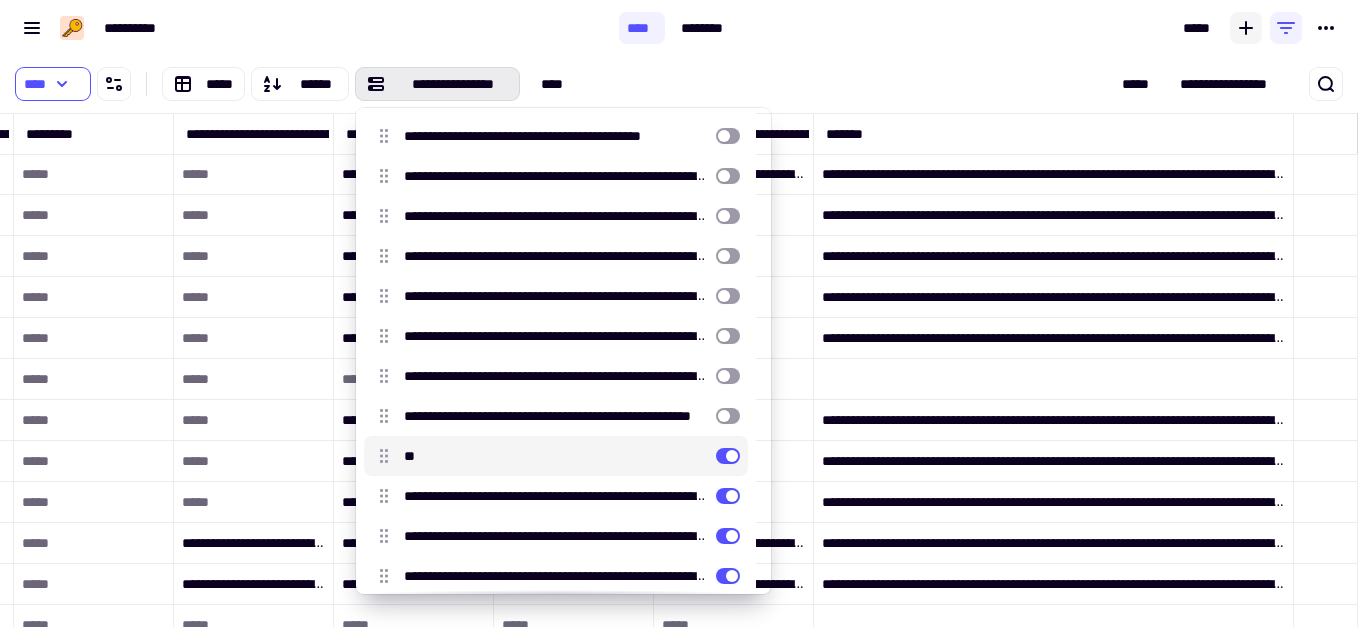 click at bounding box center (728, 456) 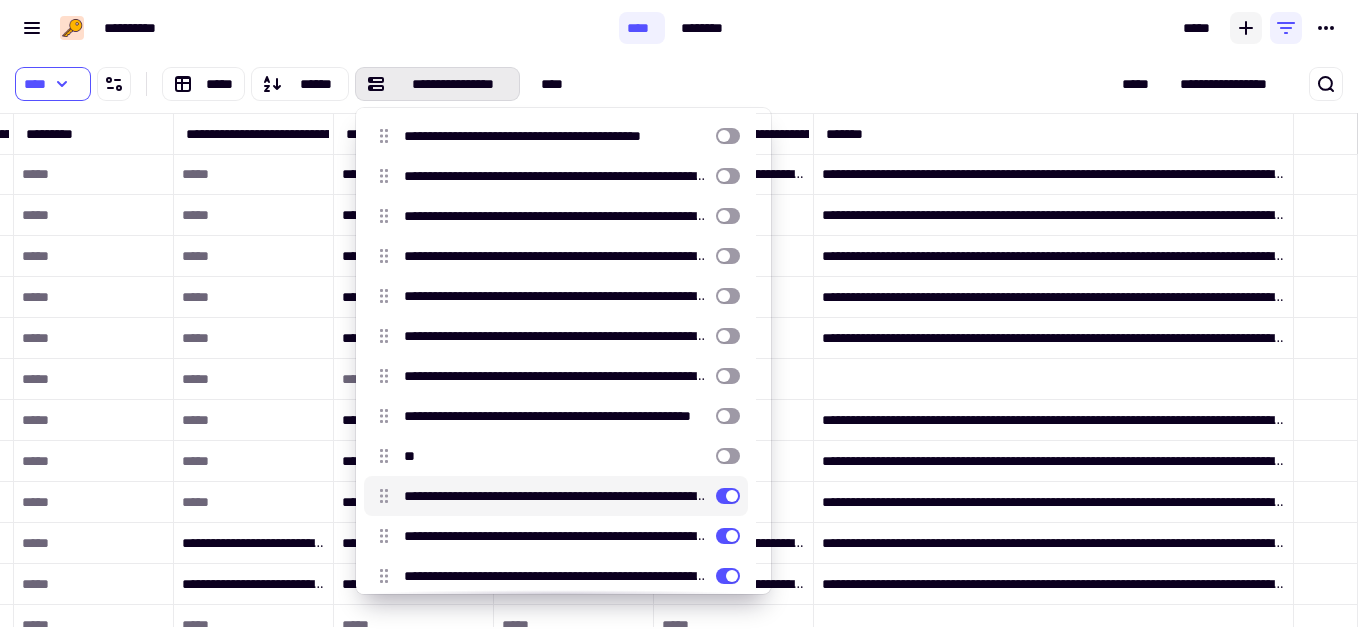 click at bounding box center (728, 496) 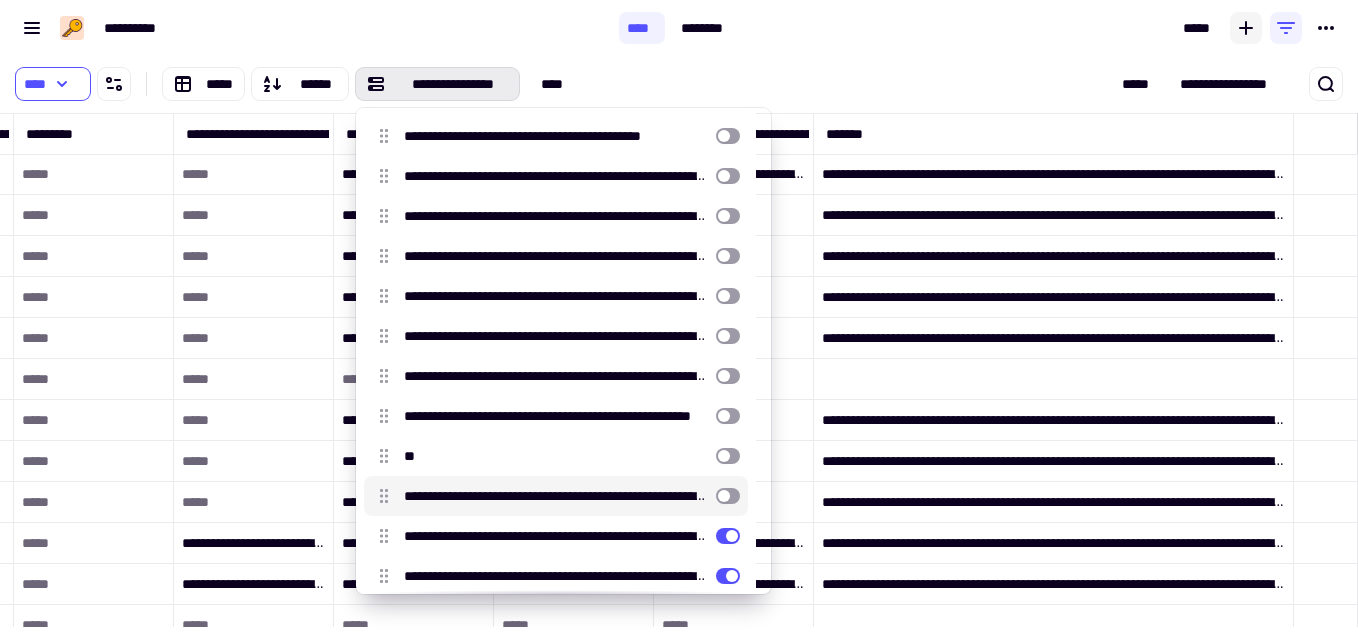 scroll, scrollTop: 458, scrollLeft: 2889, axis: both 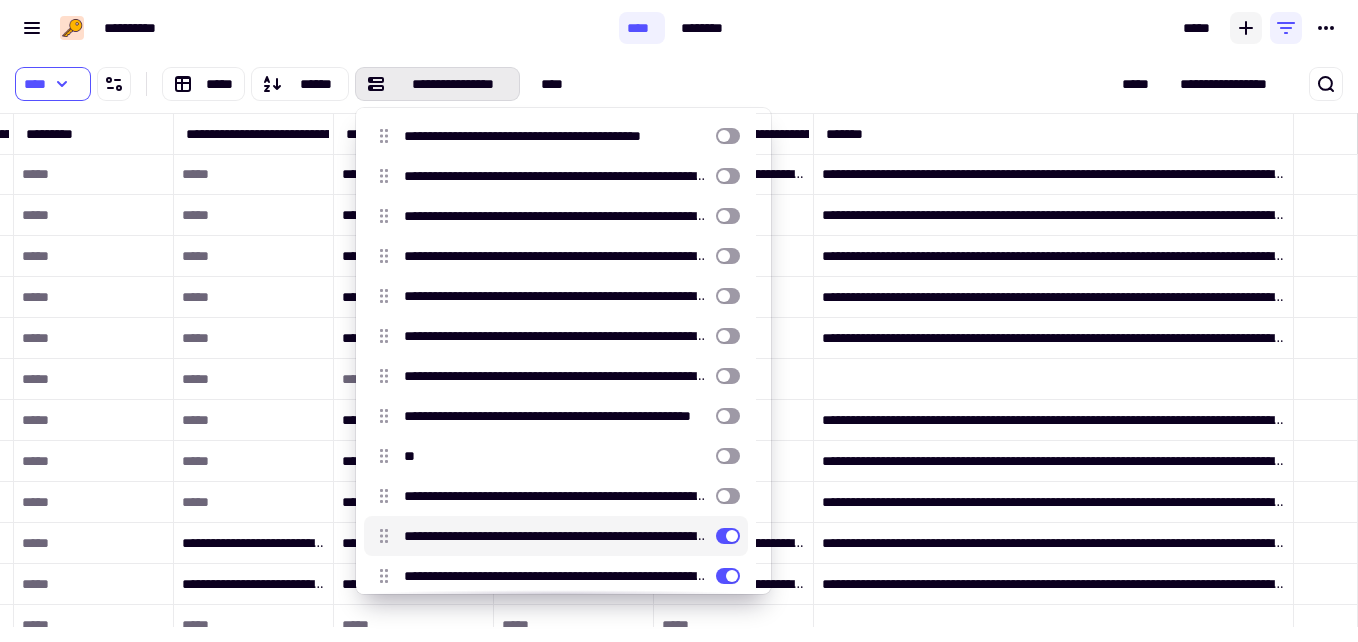 click at bounding box center (728, 536) 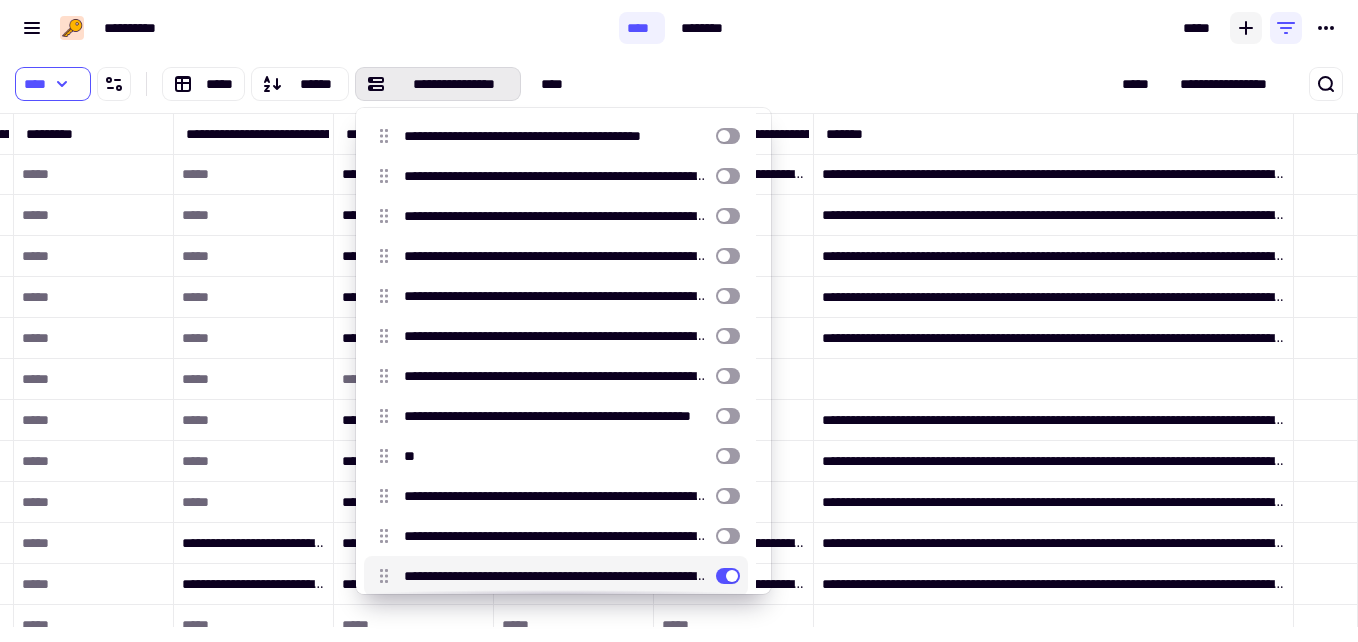 click at bounding box center [728, 576] 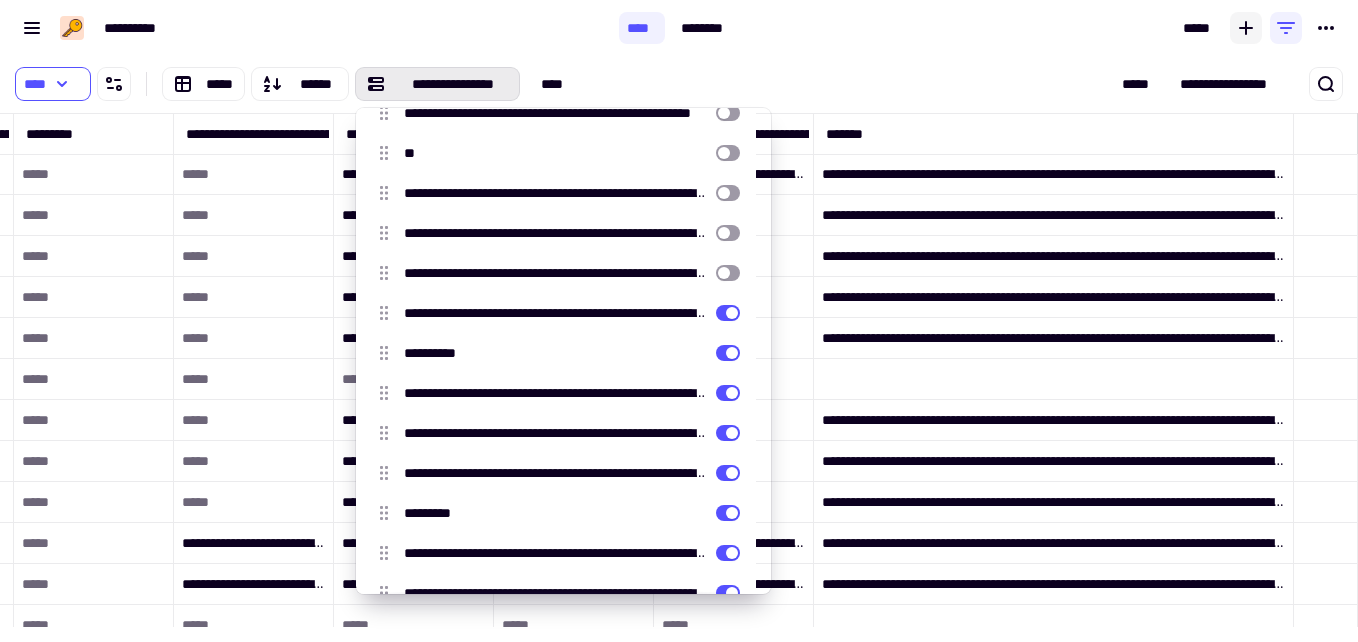 scroll 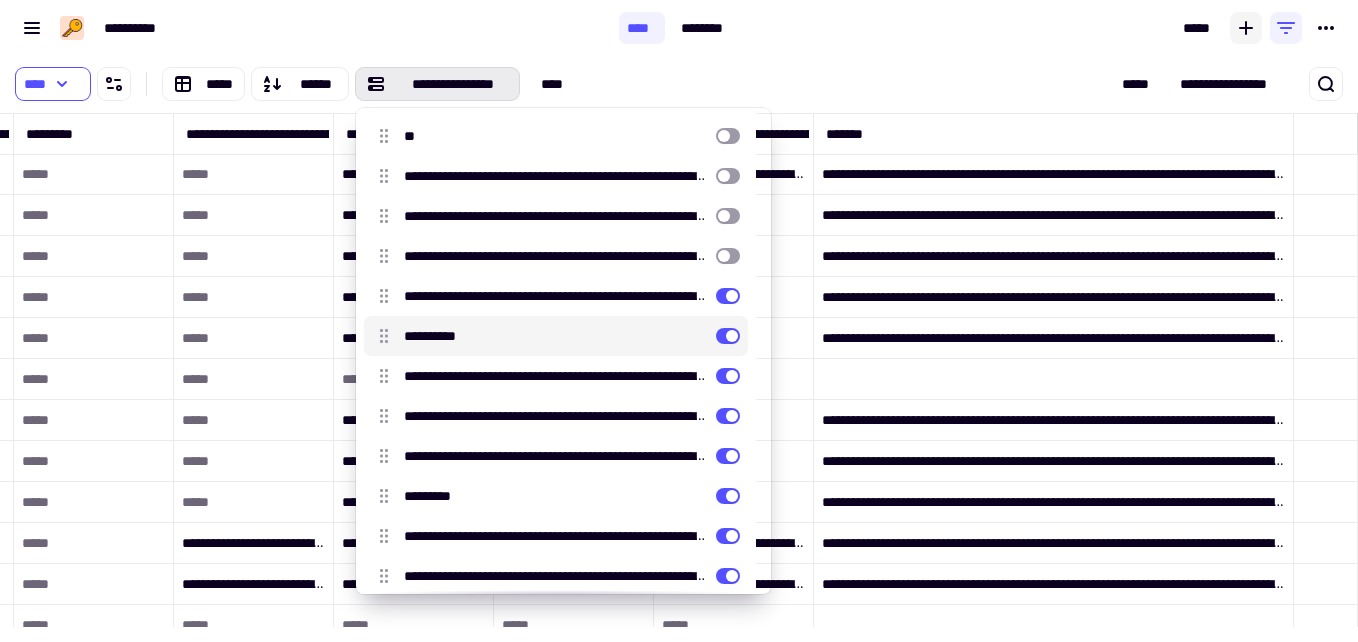 click at bounding box center (728, 336) 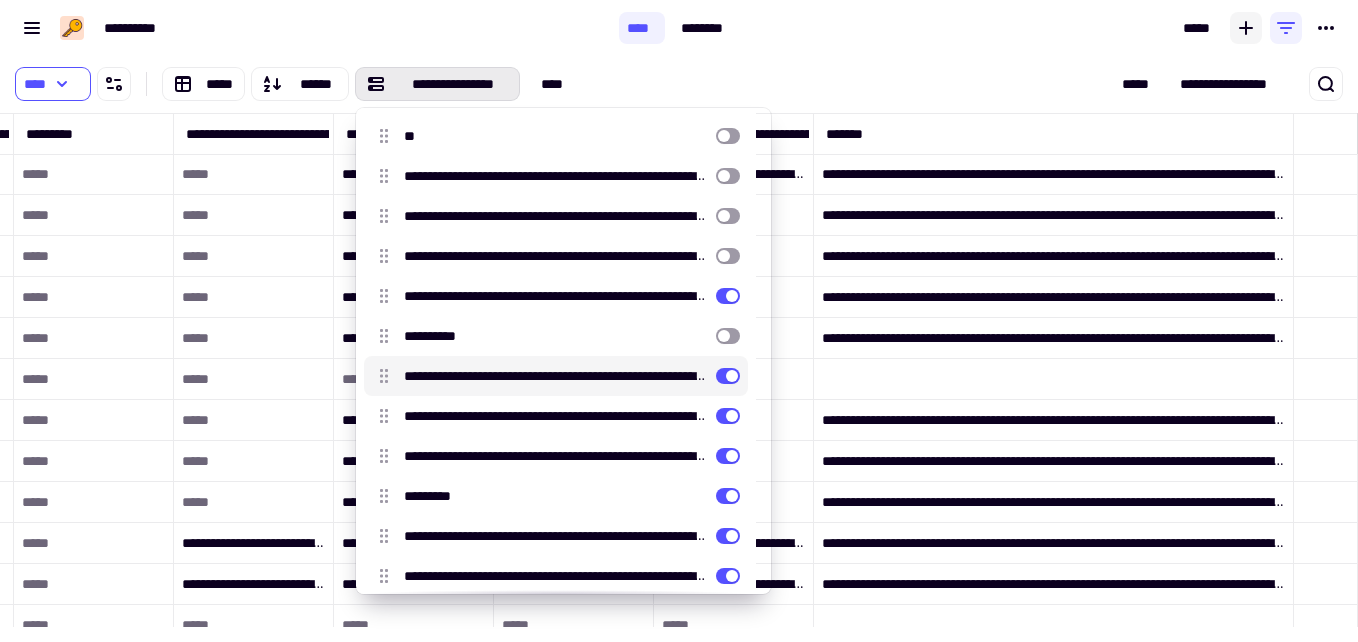 click at bounding box center (728, 376) 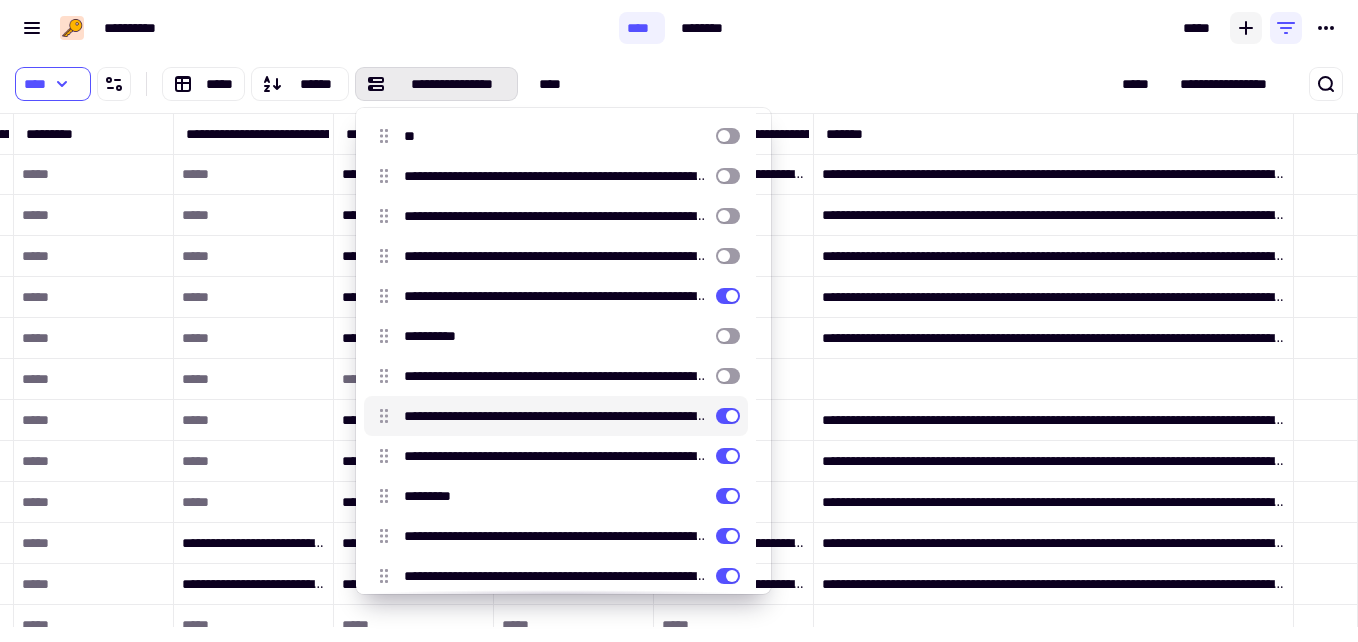 click at bounding box center [728, 416] 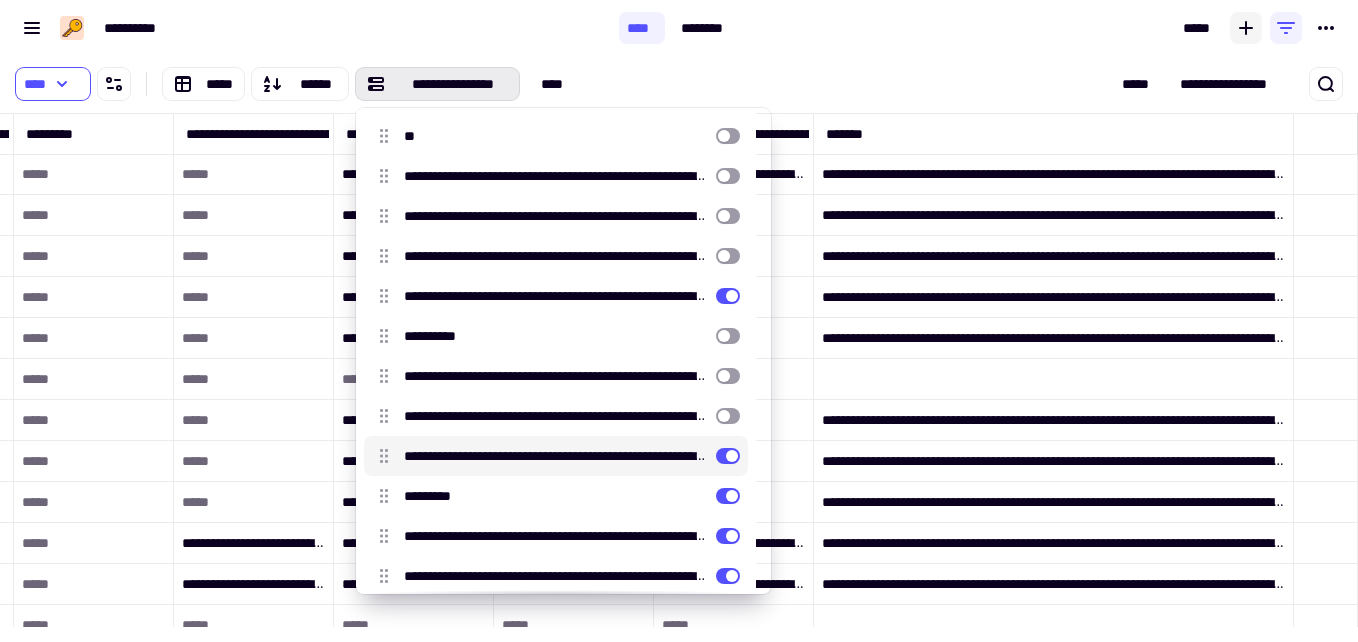 click at bounding box center [728, 456] 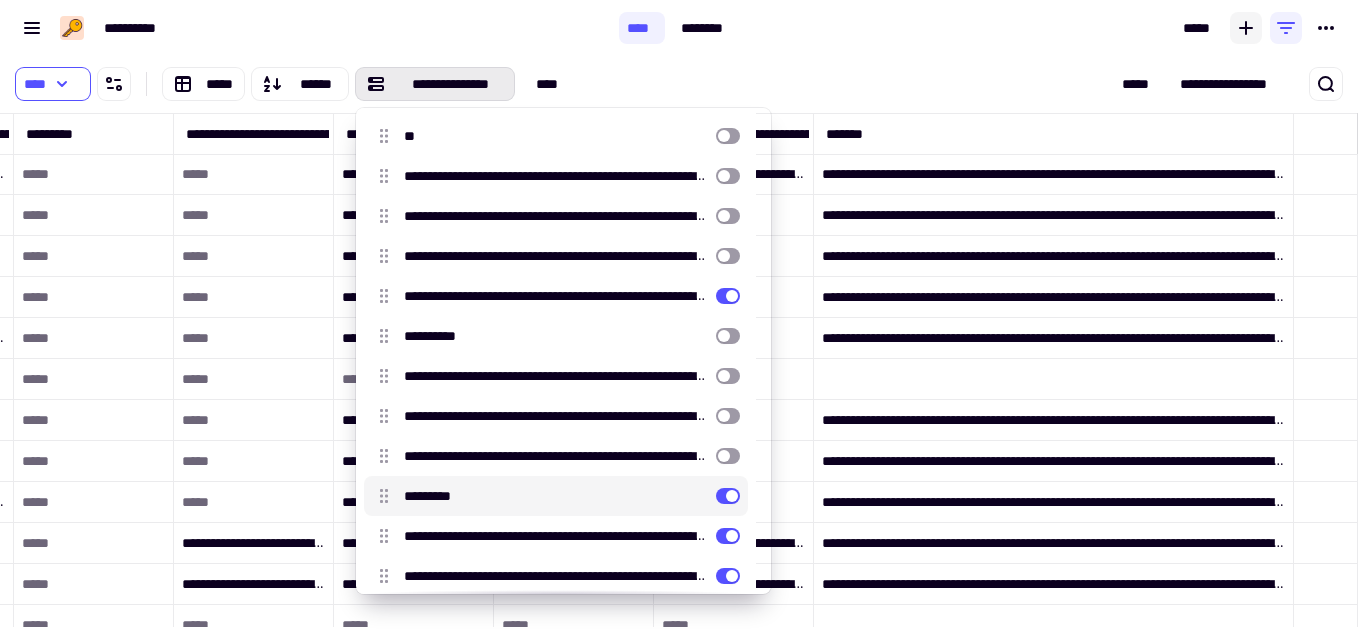 click on "*********" at bounding box center (556, 496) 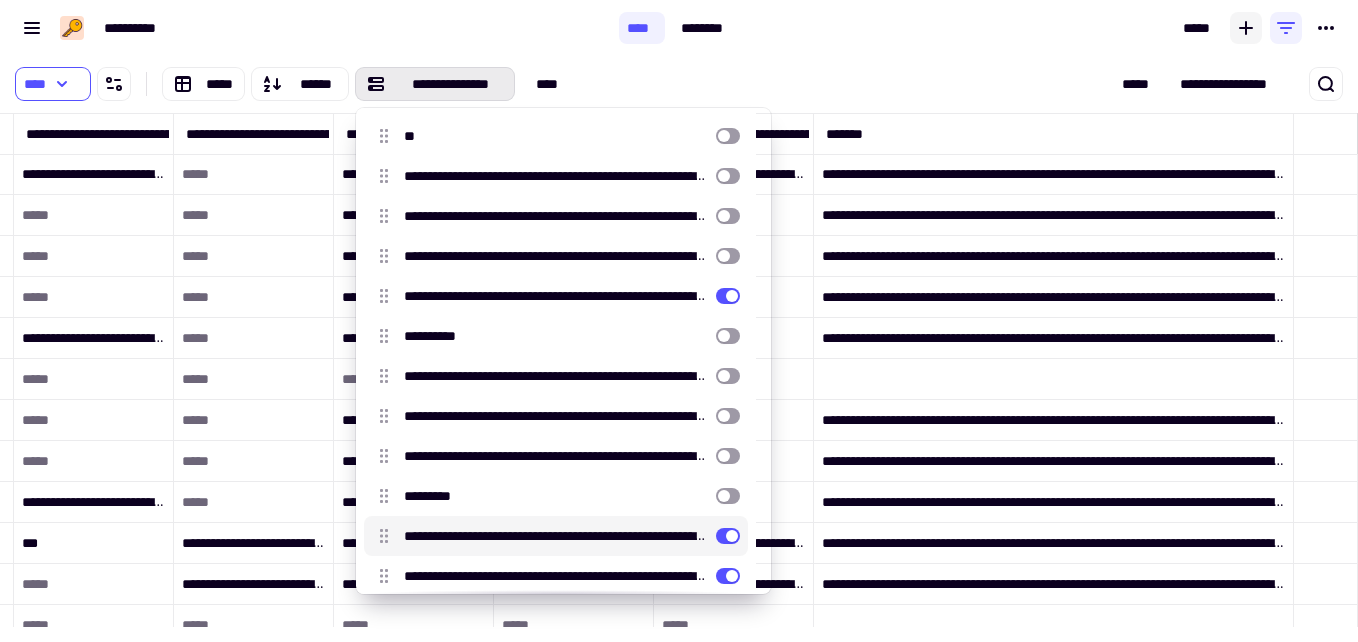 click at bounding box center (728, 536) 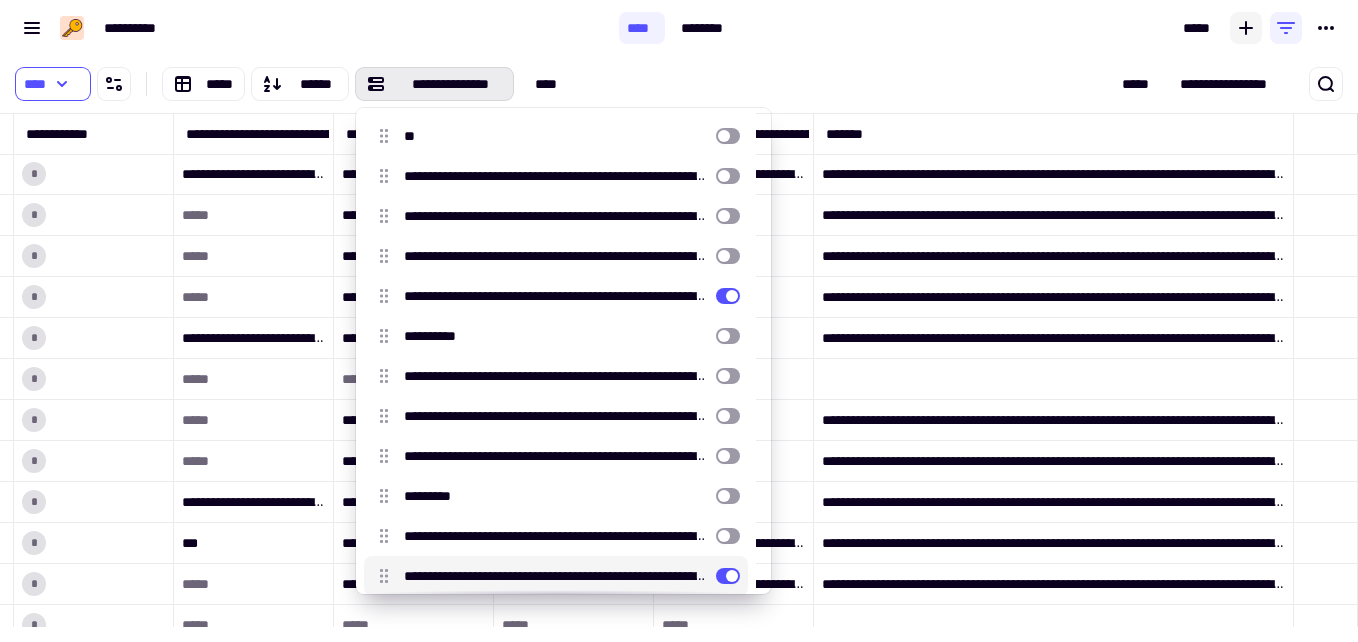 click at bounding box center (728, 576) 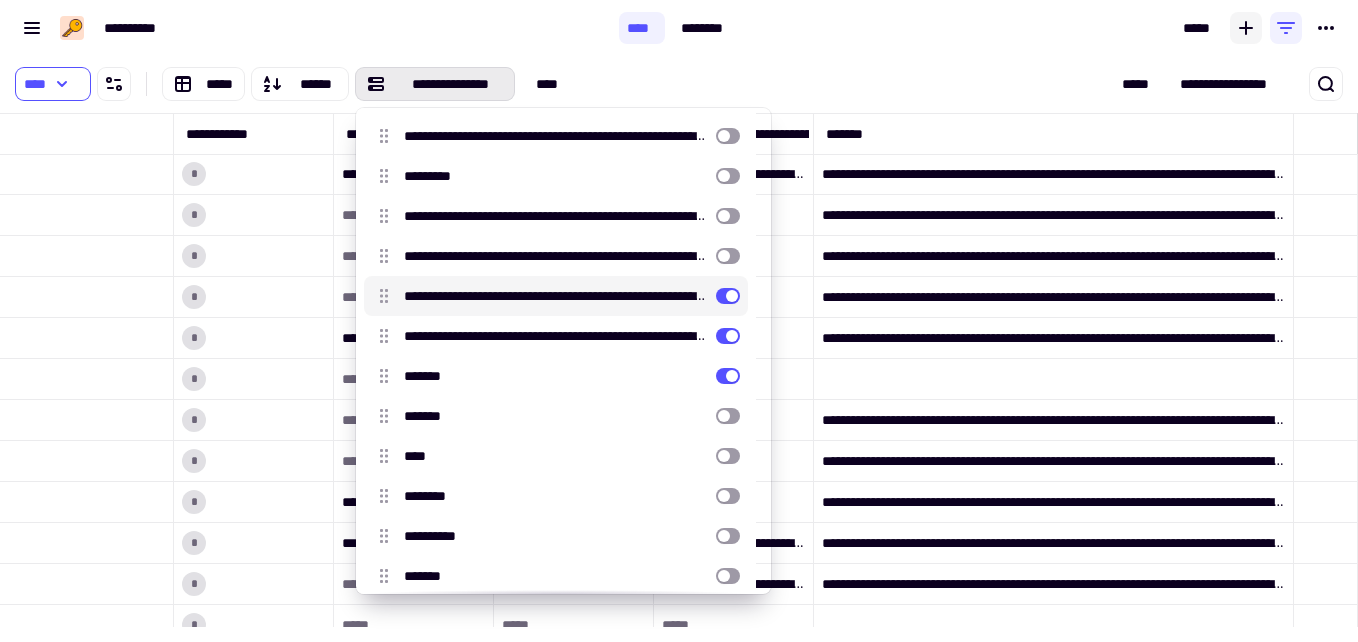 click at bounding box center [728, 296] 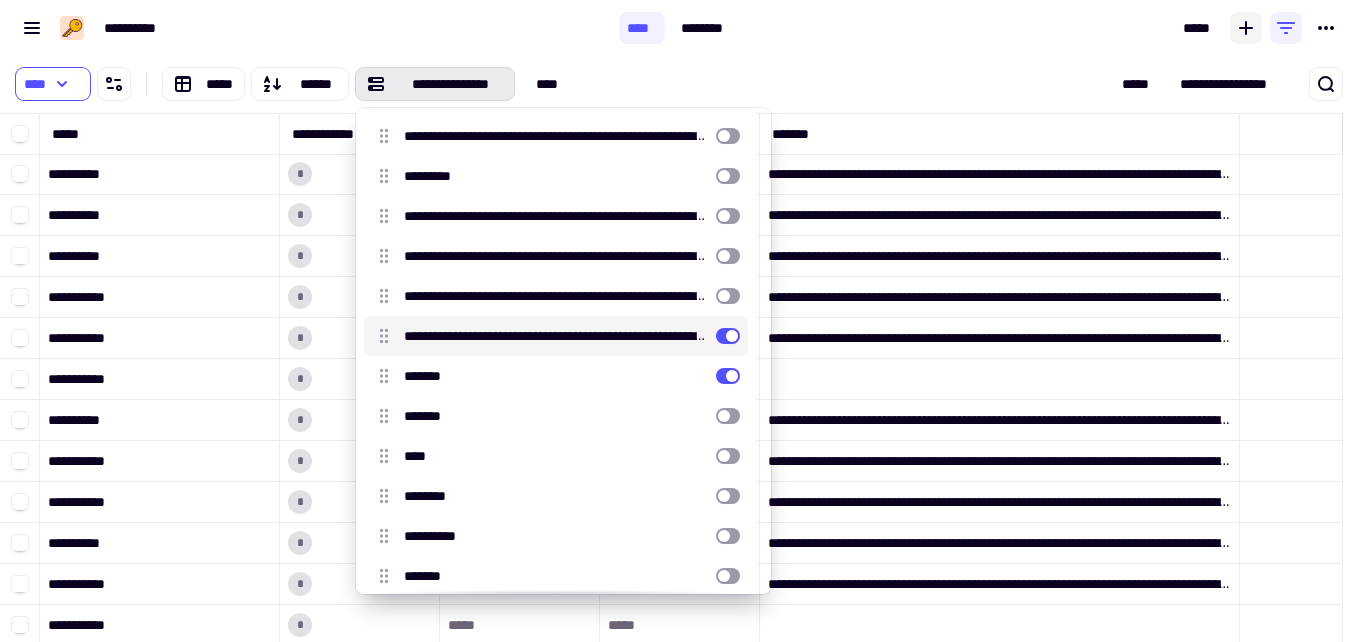 click at bounding box center [728, 336] 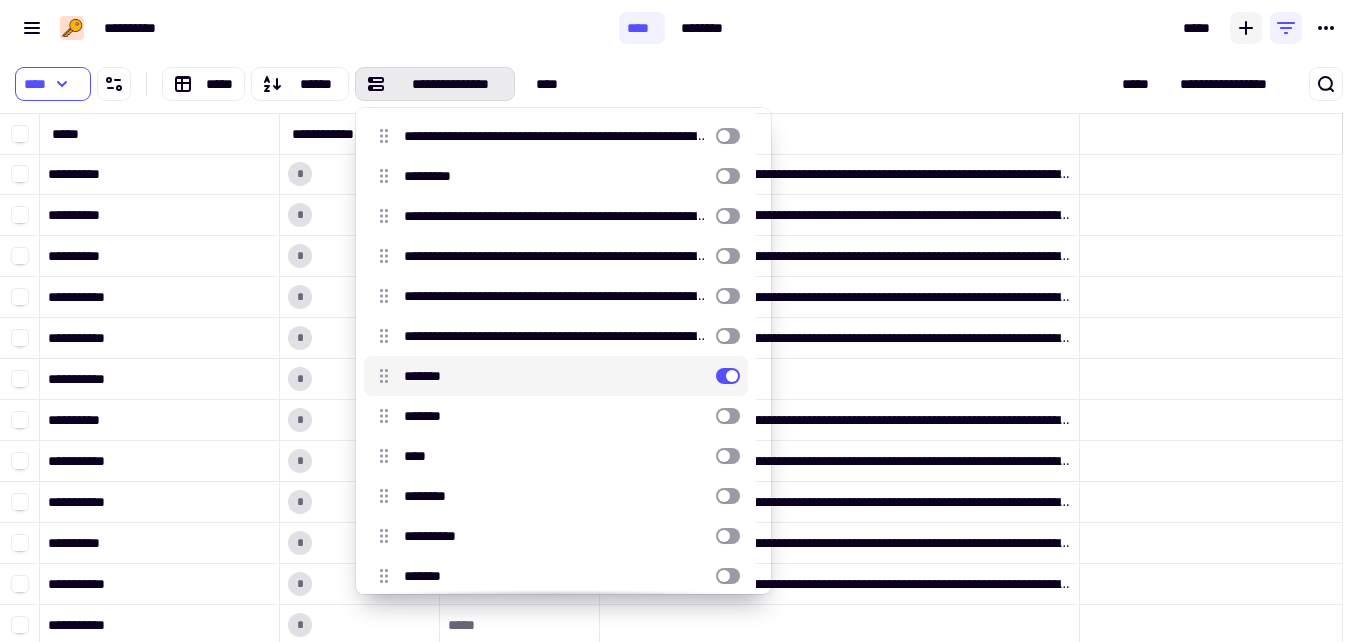 click at bounding box center (728, 376) 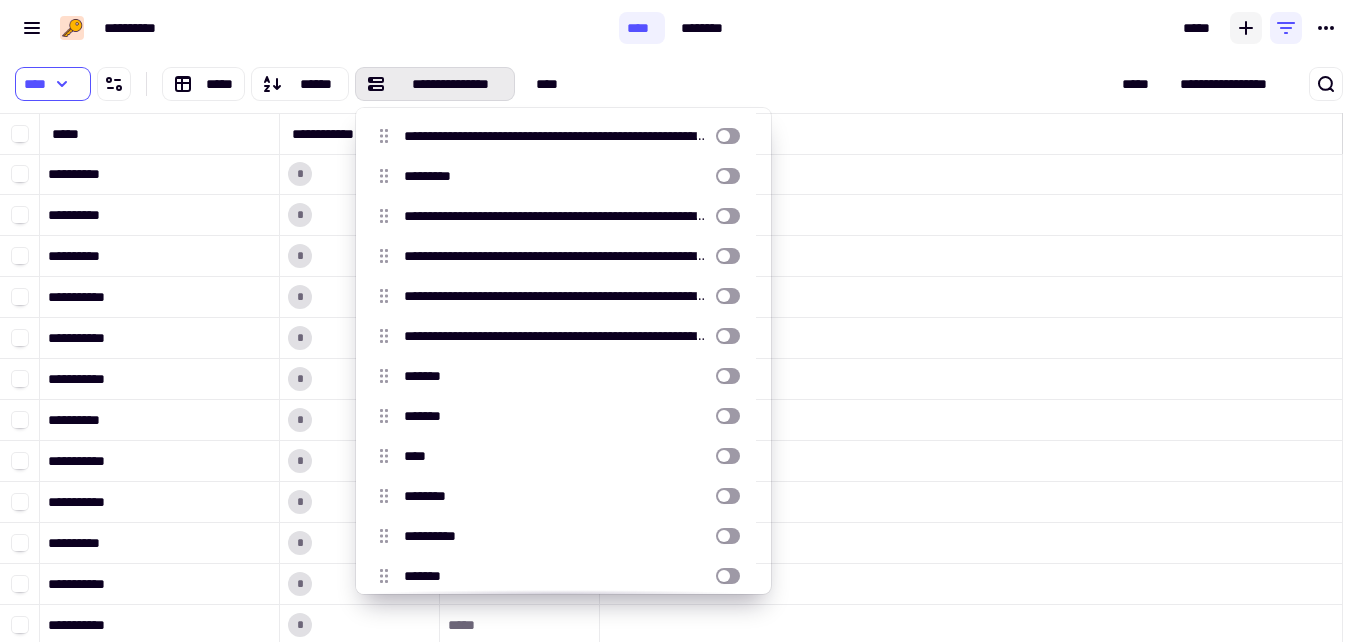 click 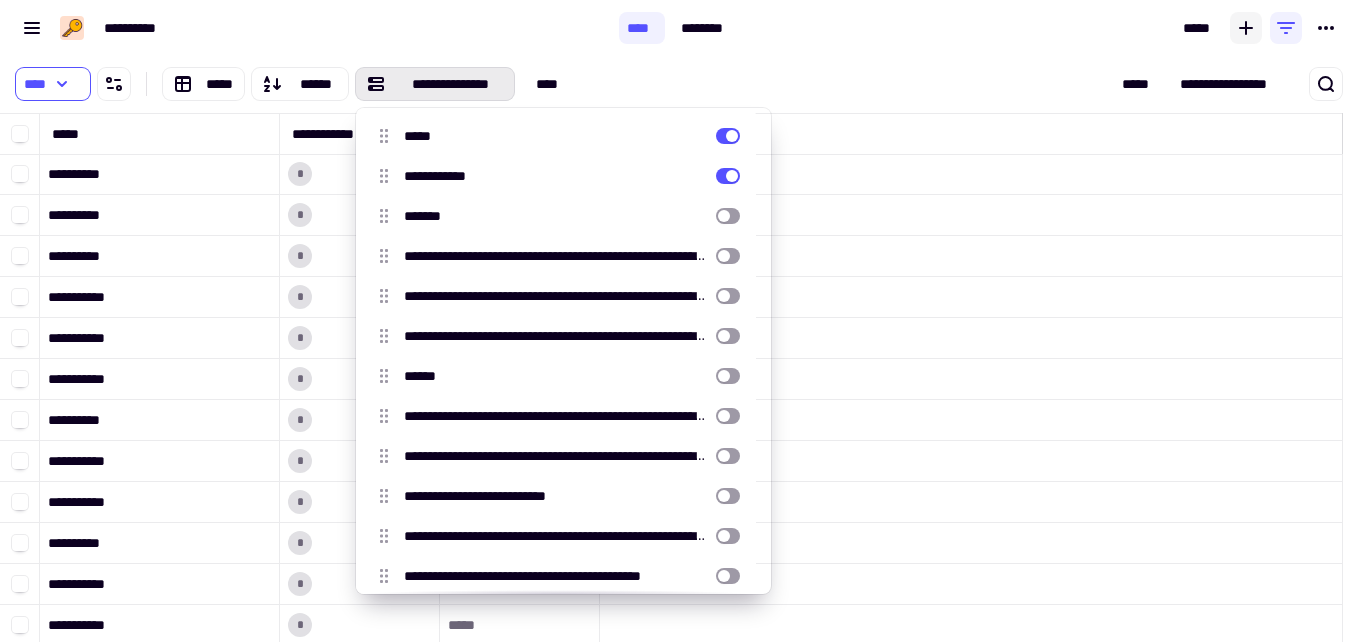click on "[FIRST] [LAST] [CITY] [STATE] [ZIP]" at bounding box center [679, 84] 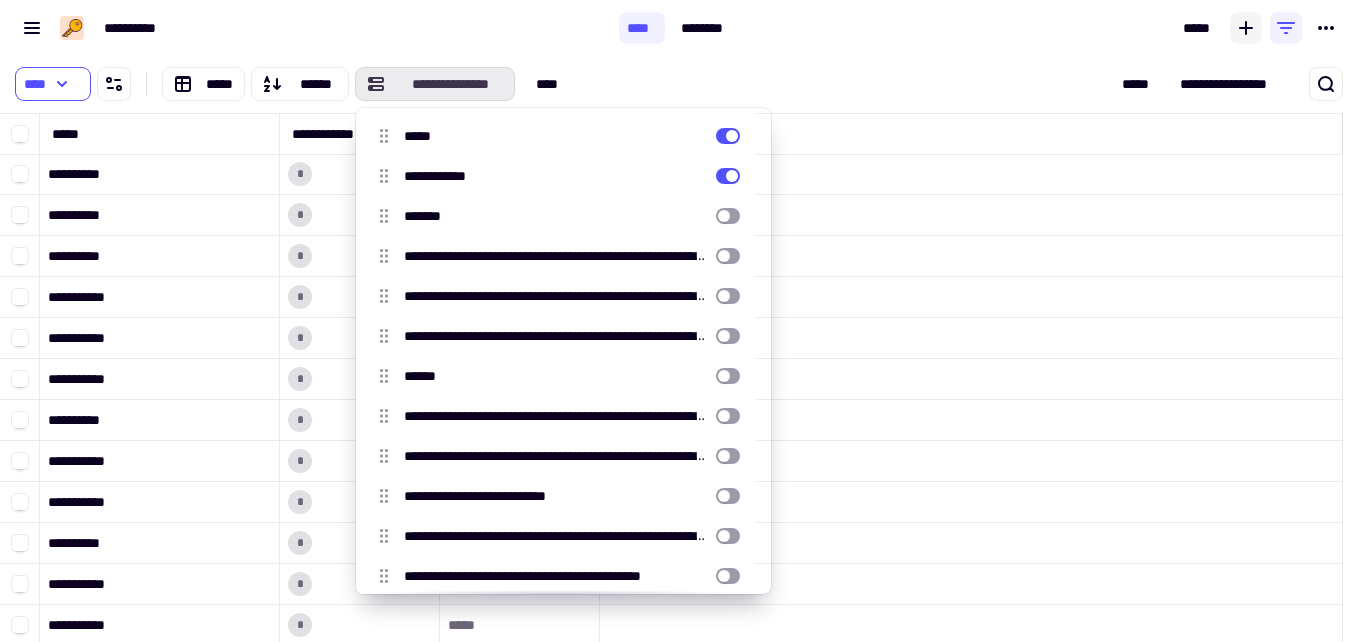click on "**********" 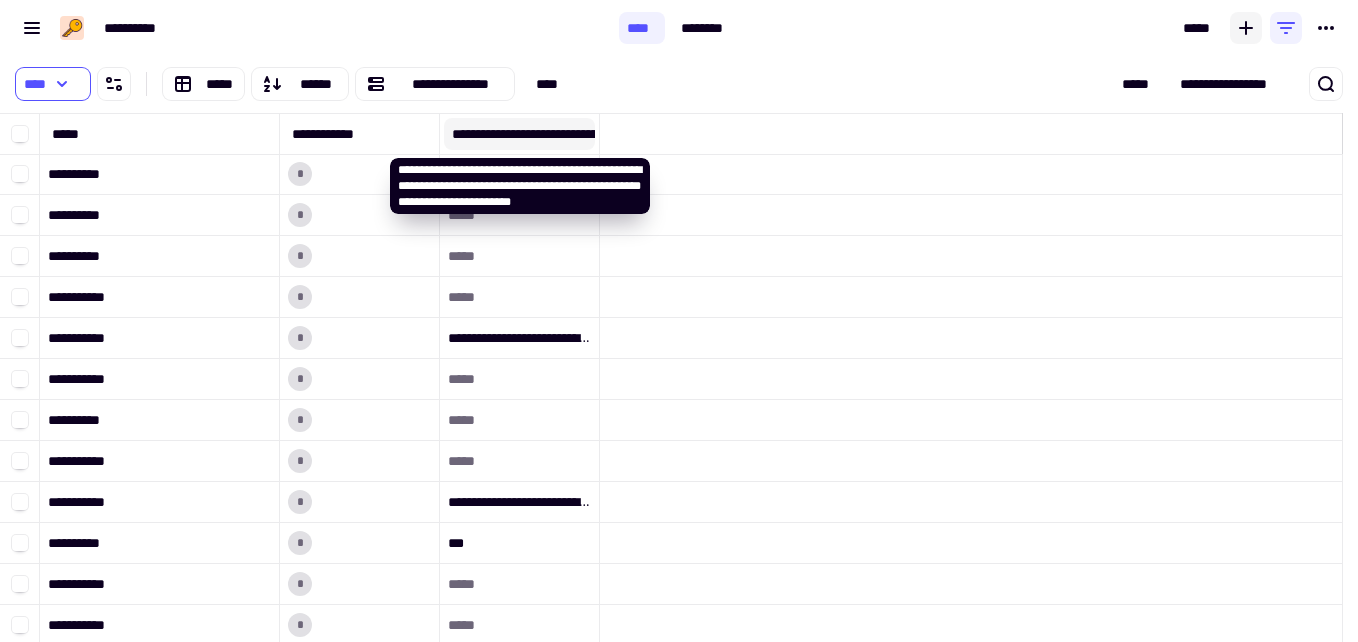 click on "**********" 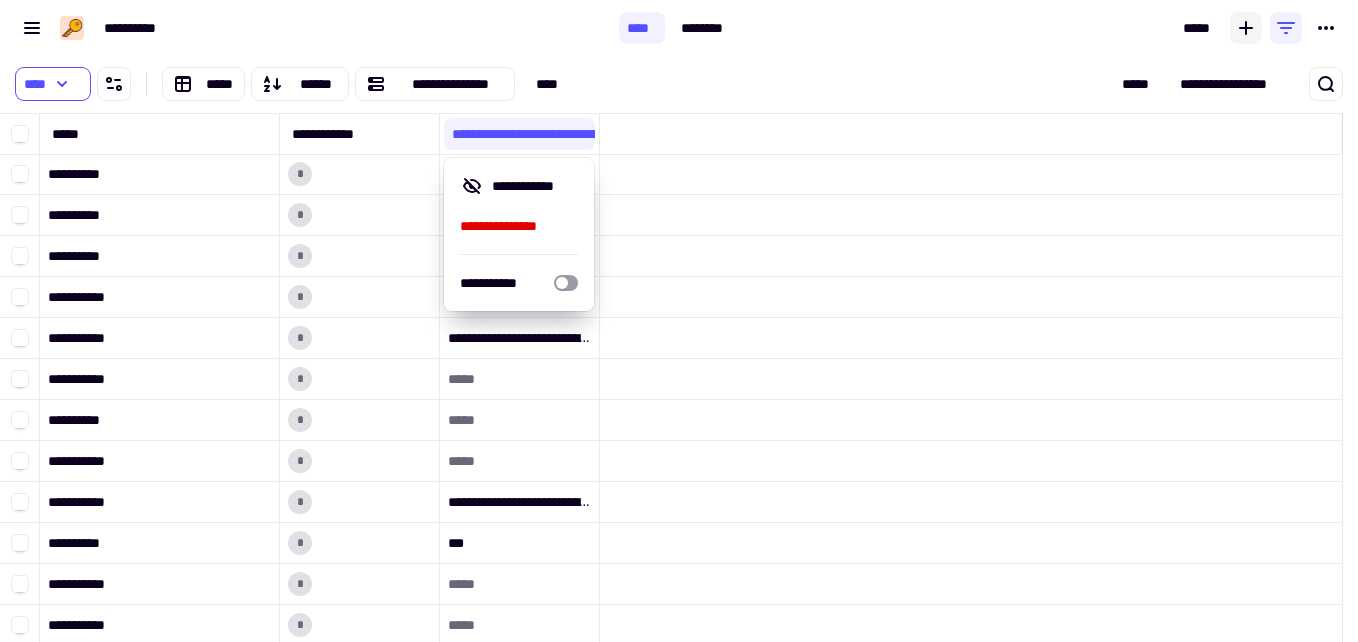 click 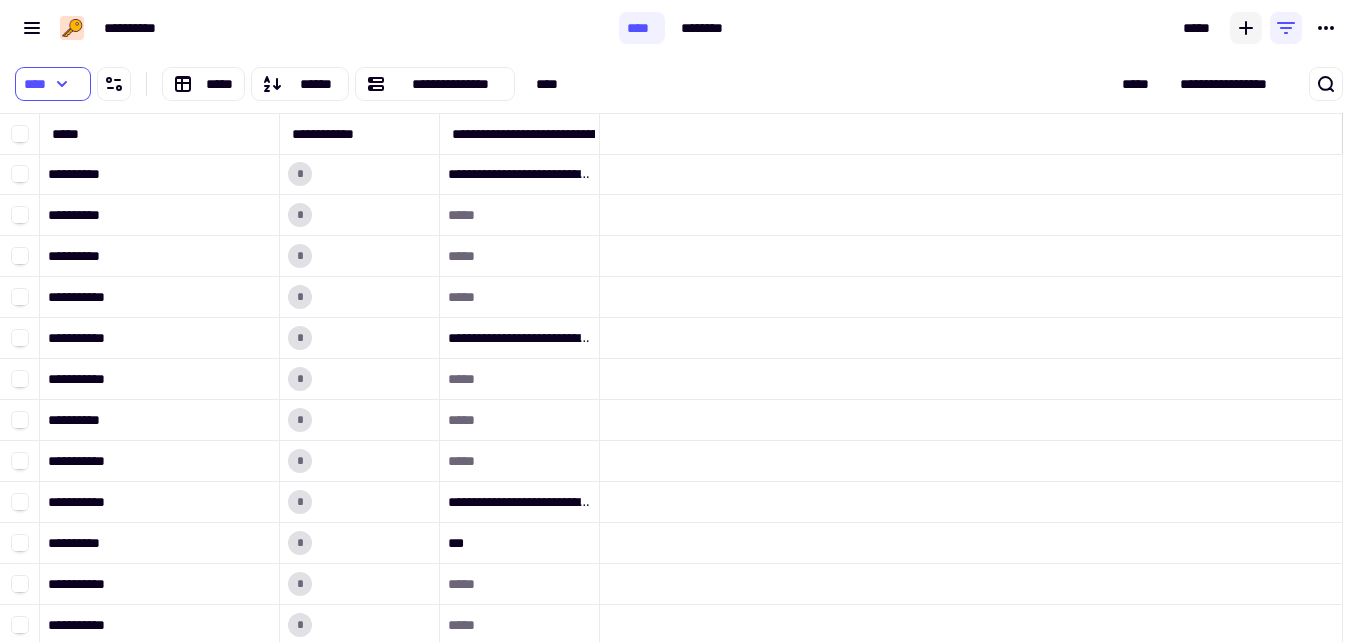 click on "[FIRST] [LAST] [CITY] [STATE] [ZIP]" at bounding box center [679, 84] 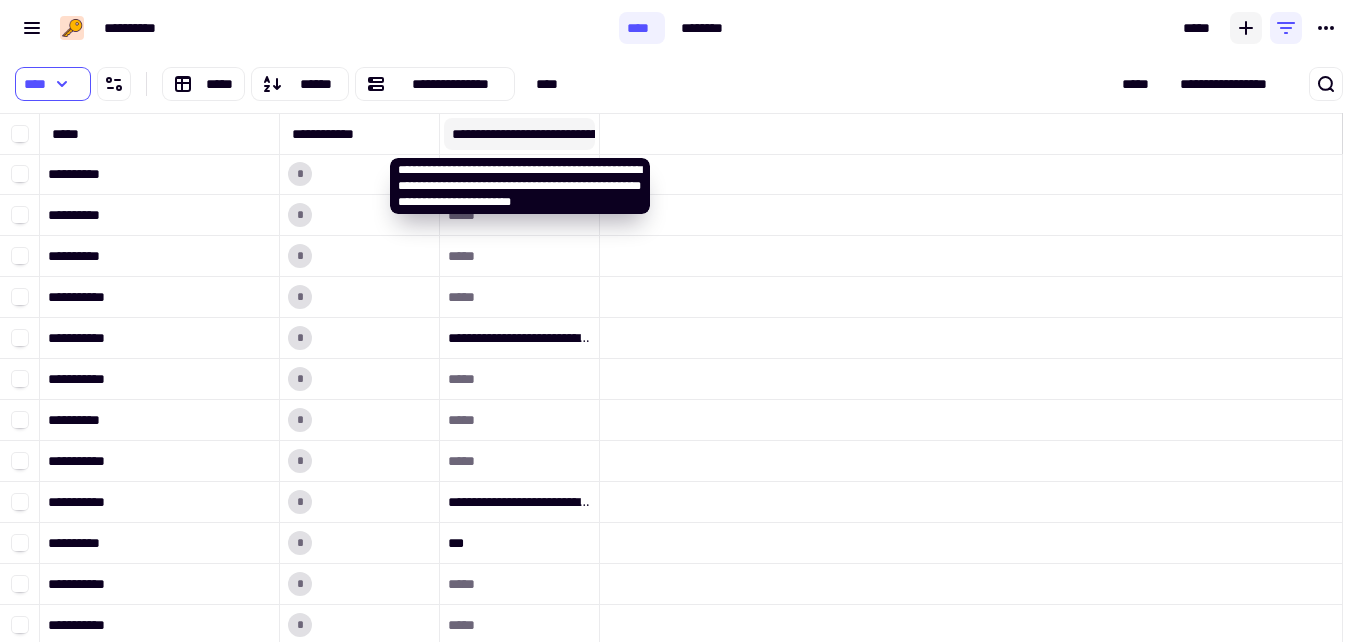 click on "**********" 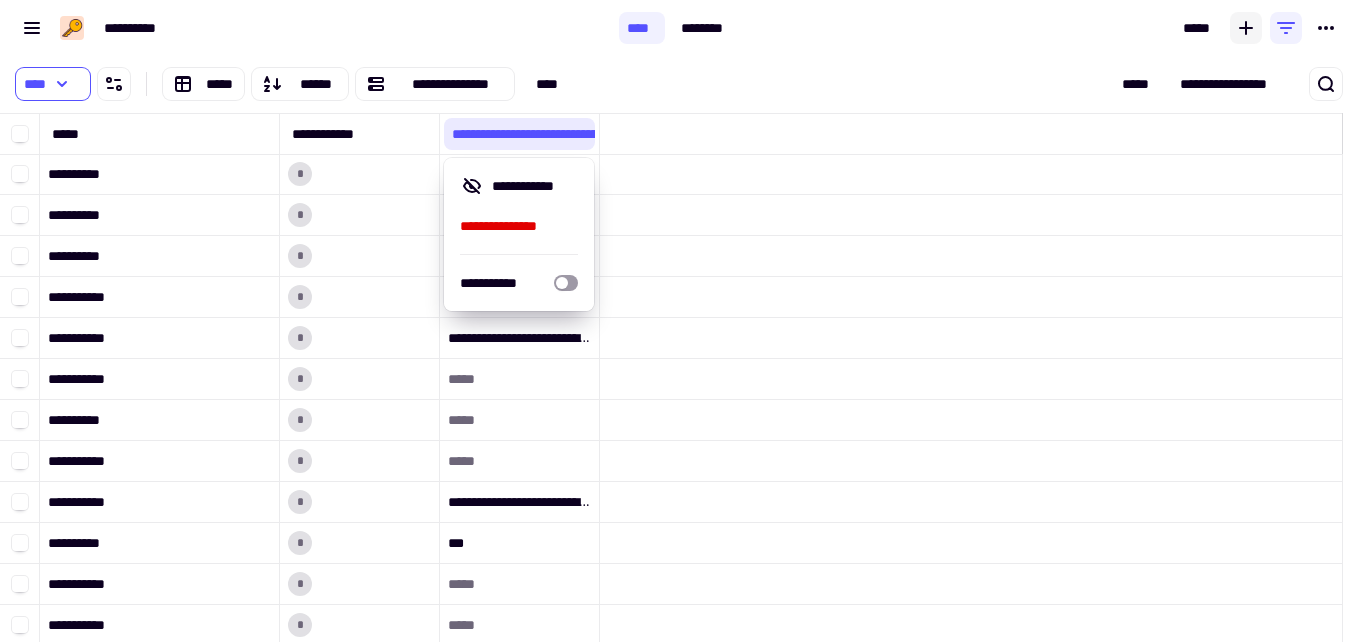 click on "**********" 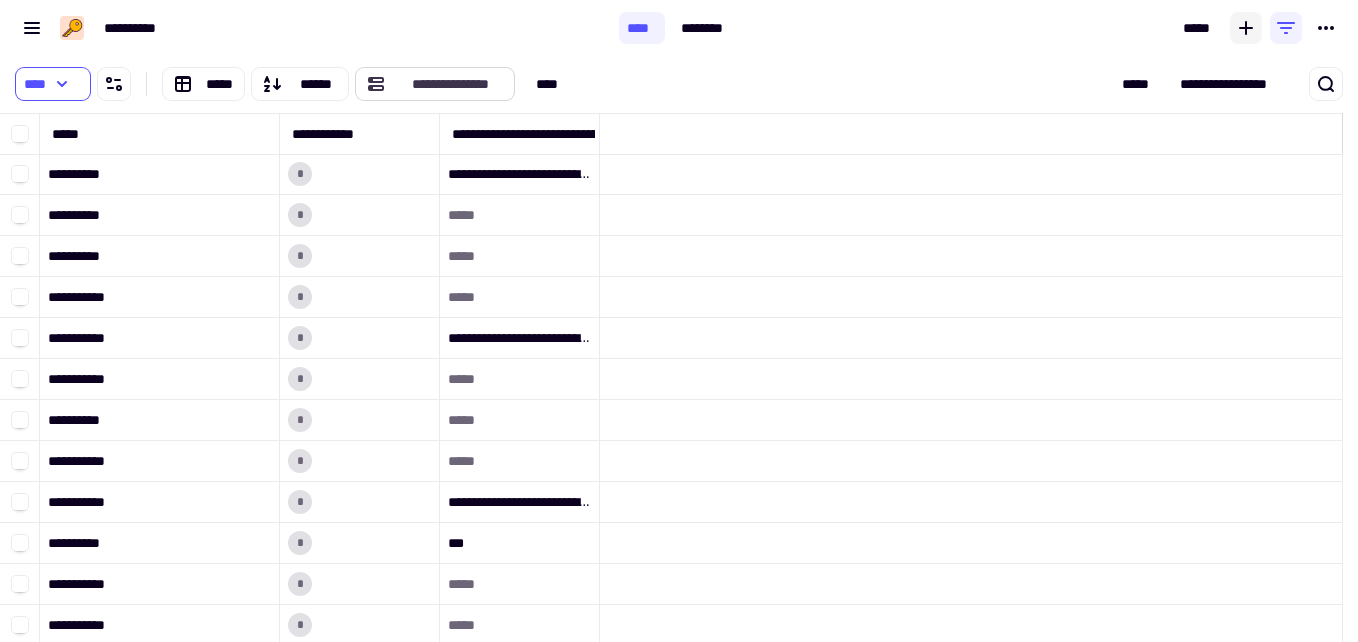 click on "**********" 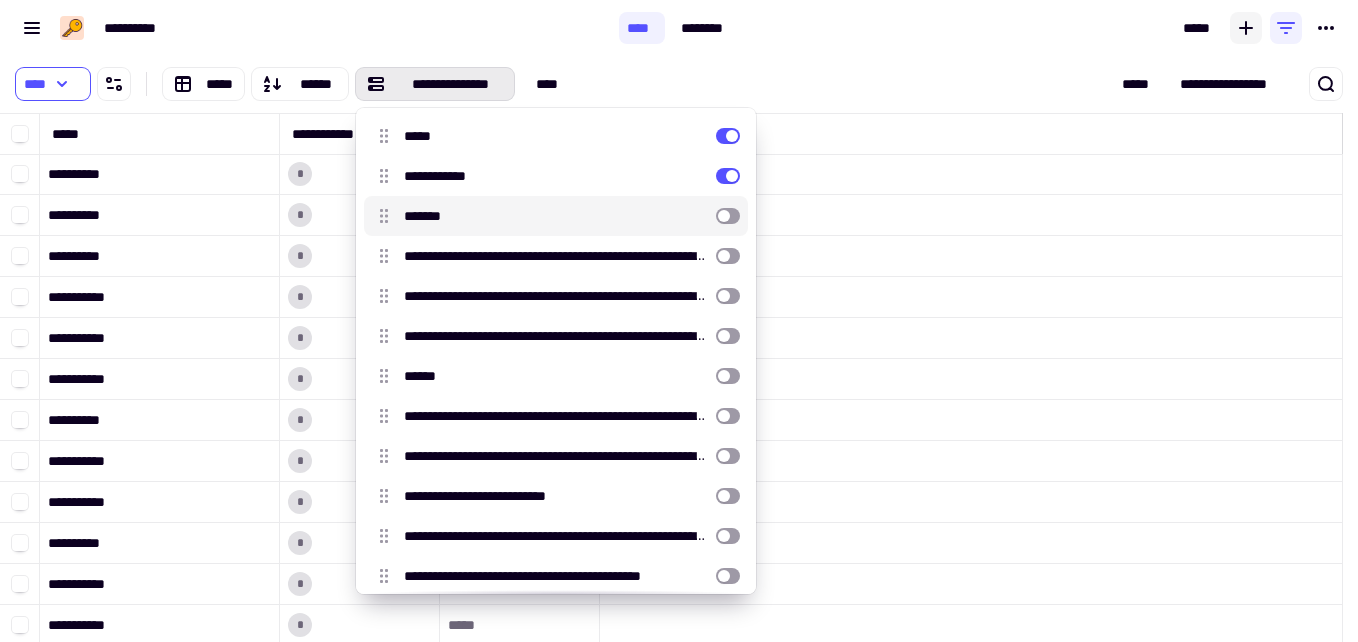 click at bounding box center (728, 216) 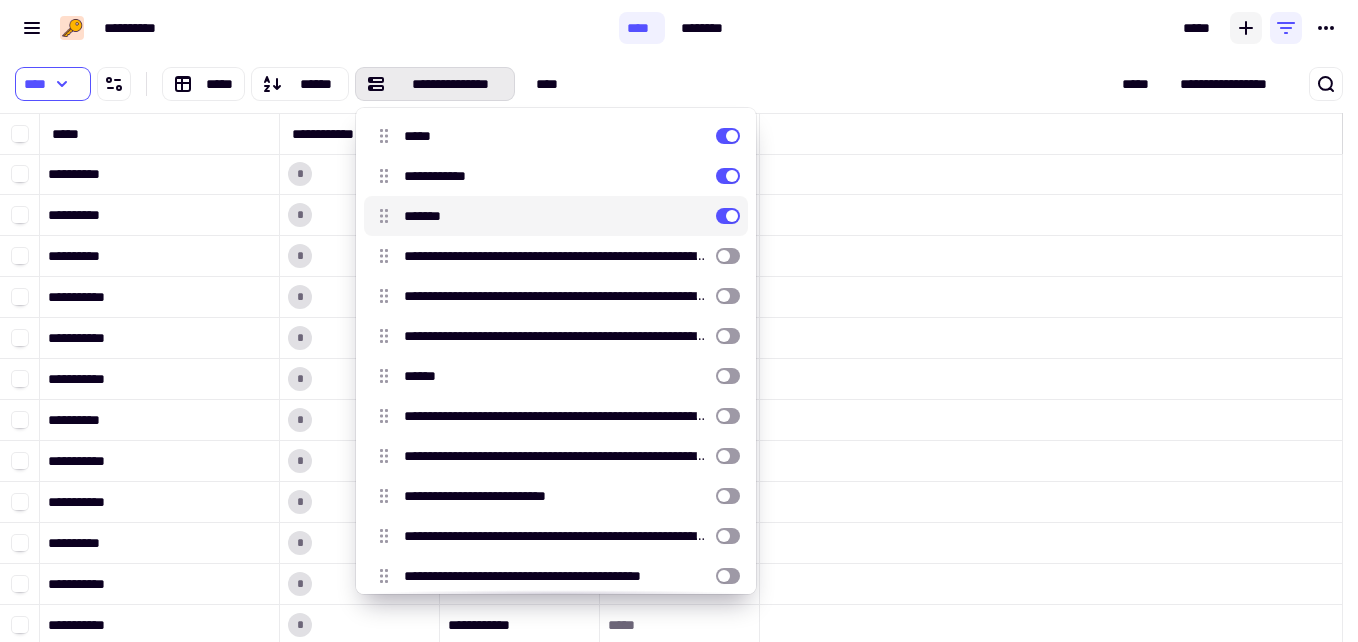 click at bounding box center (728, 216) 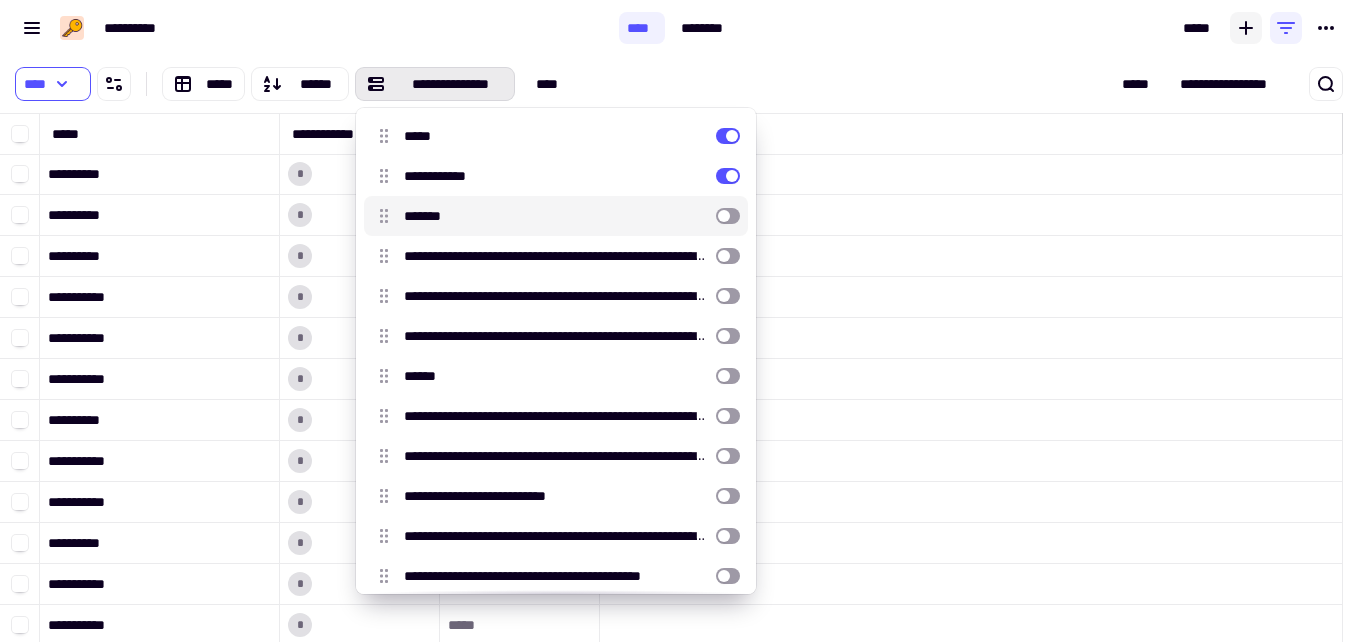 click at bounding box center [728, 216] 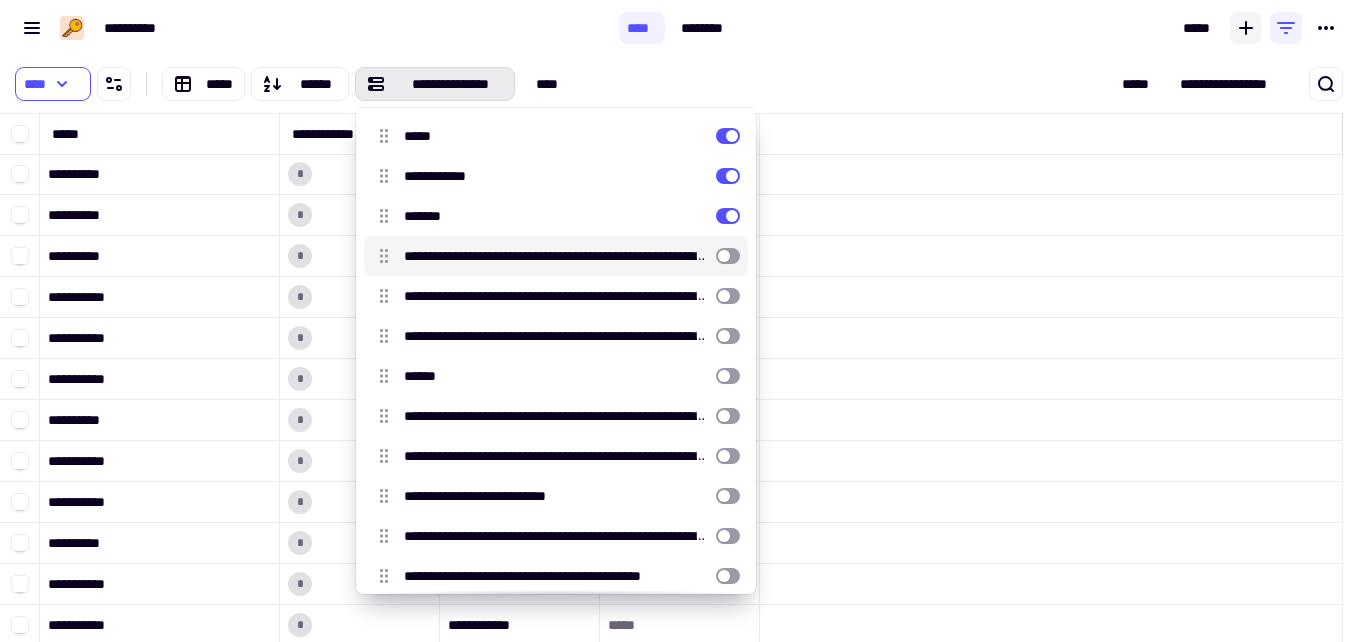 click at bounding box center (728, 256) 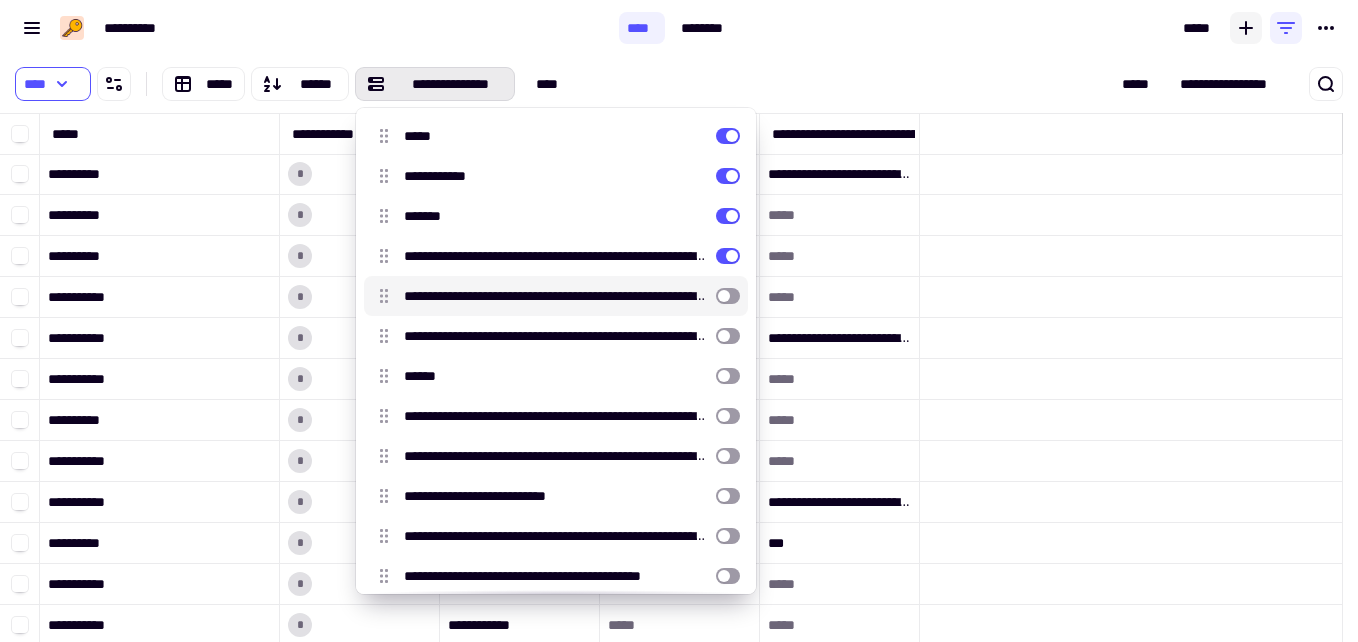 click at bounding box center (728, 296) 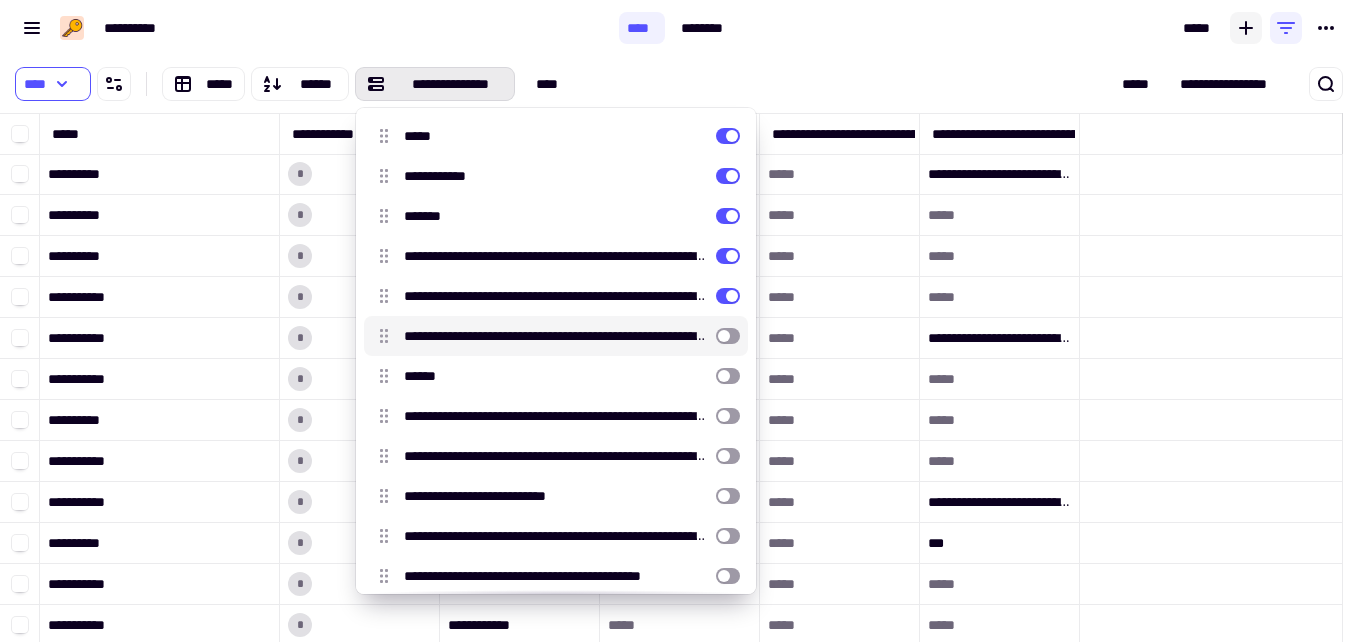 click at bounding box center [728, 336] 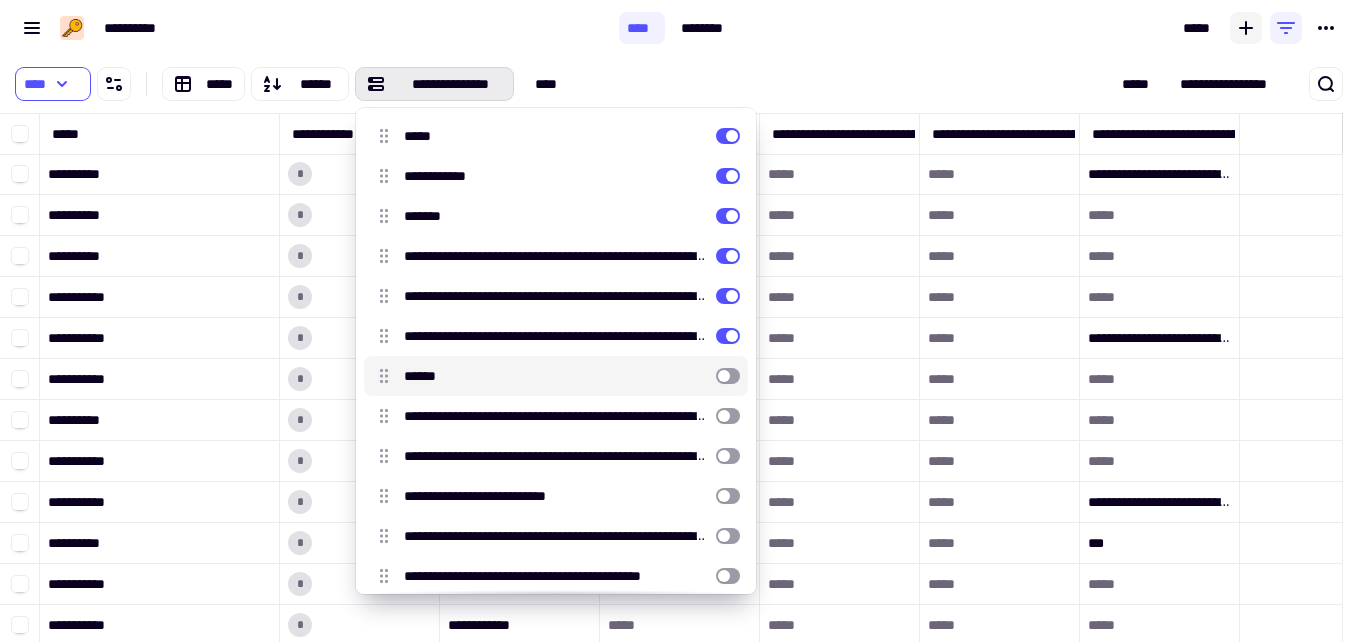 click at bounding box center [728, 376] 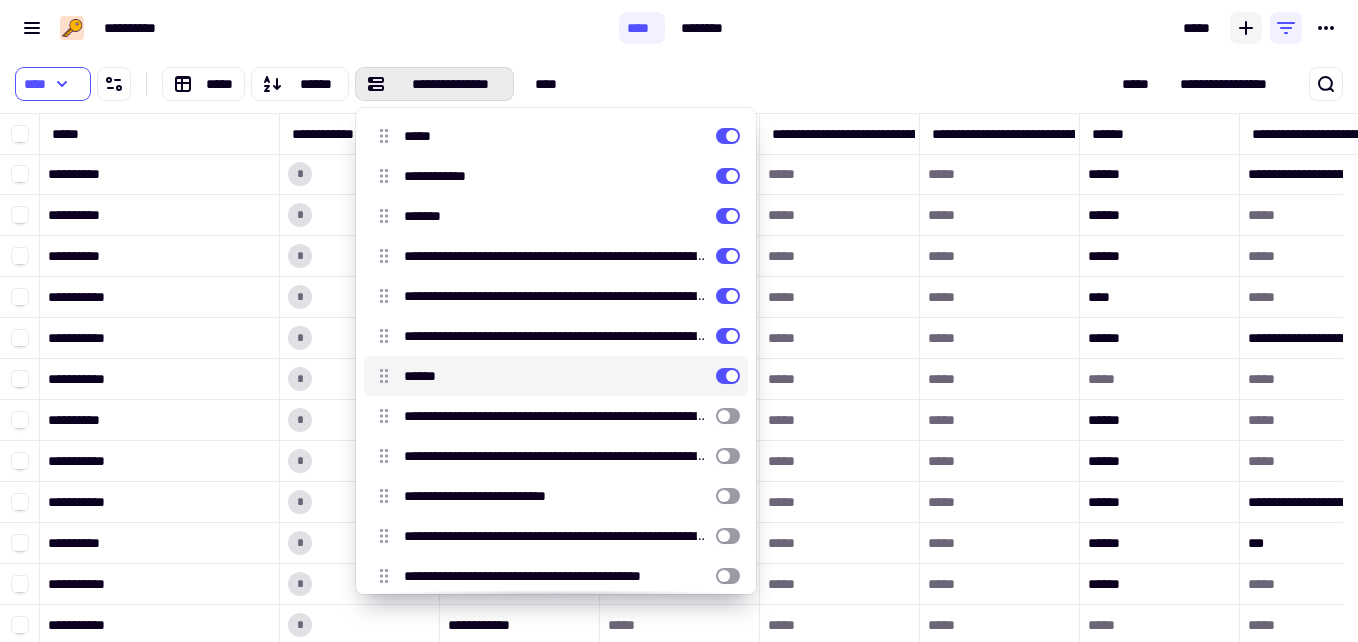 scroll, scrollTop: 16, scrollLeft: 16, axis: both 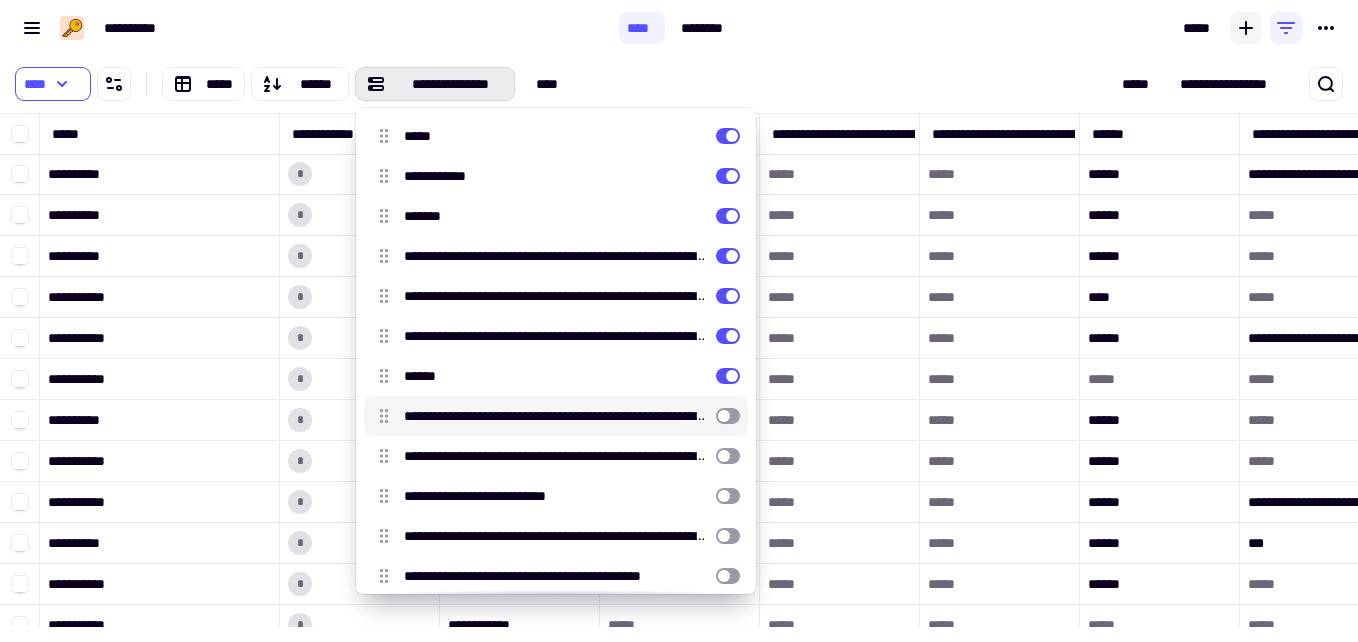 click at bounding box center [728, 416] 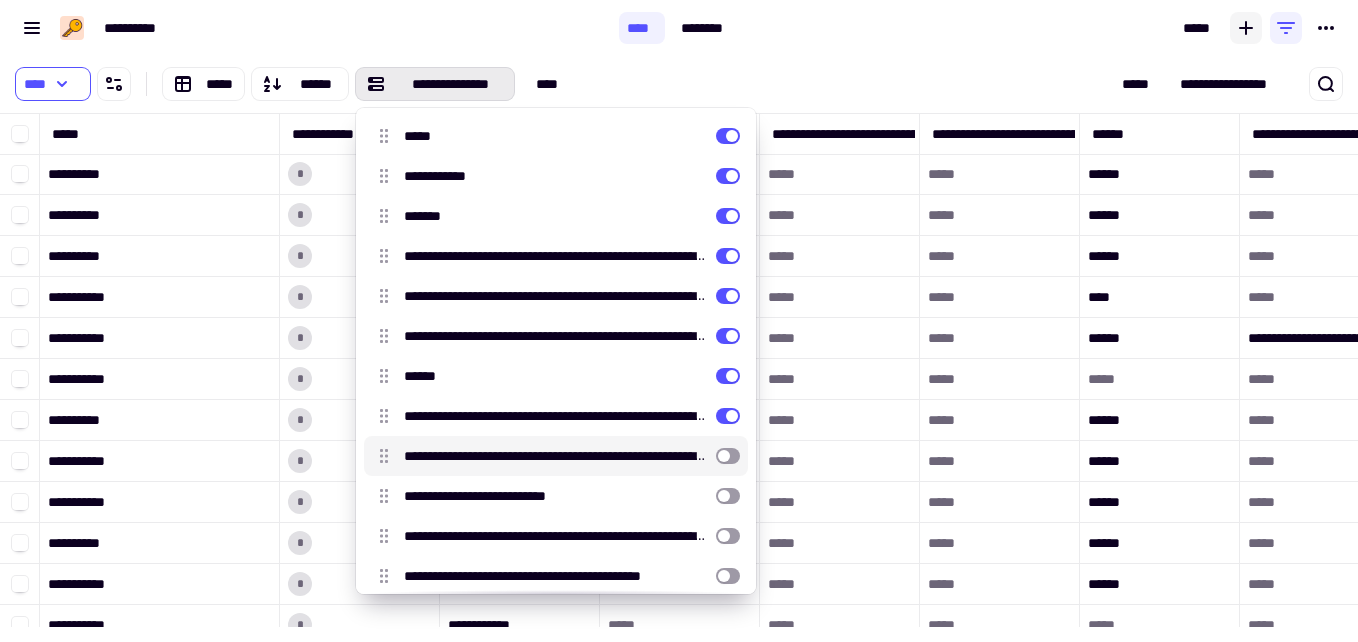 click at bounding box center (728, 456) 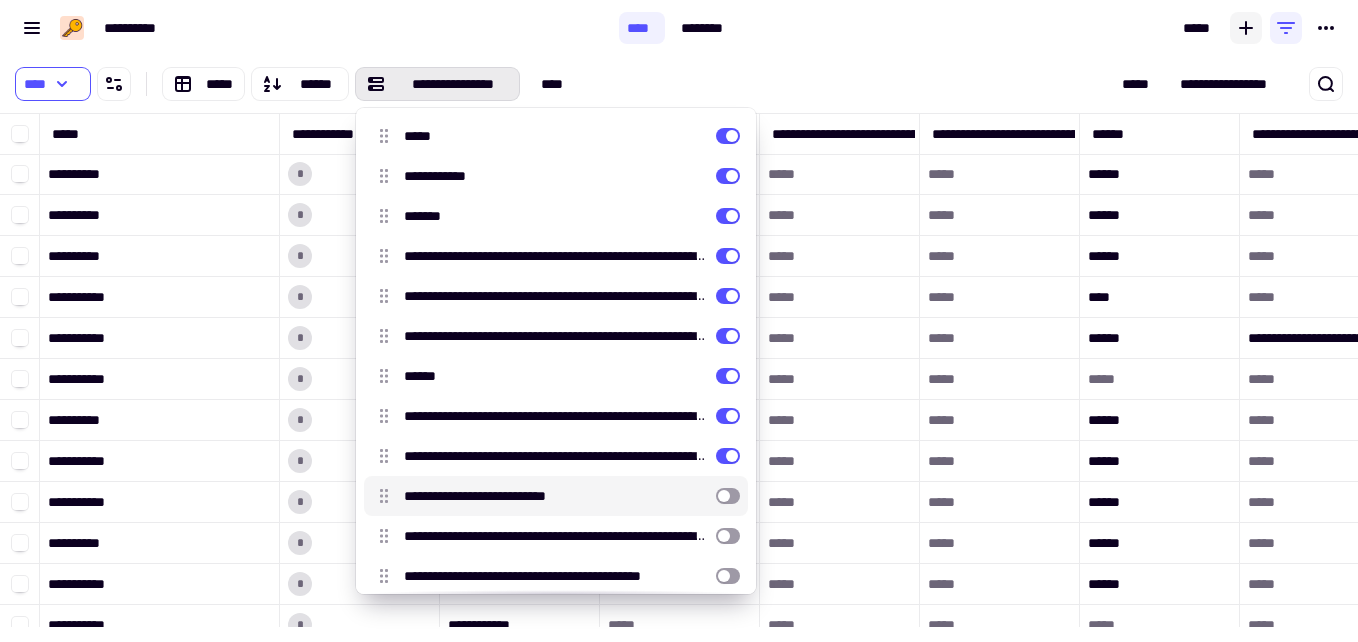 click at bounding box center [728, 496] 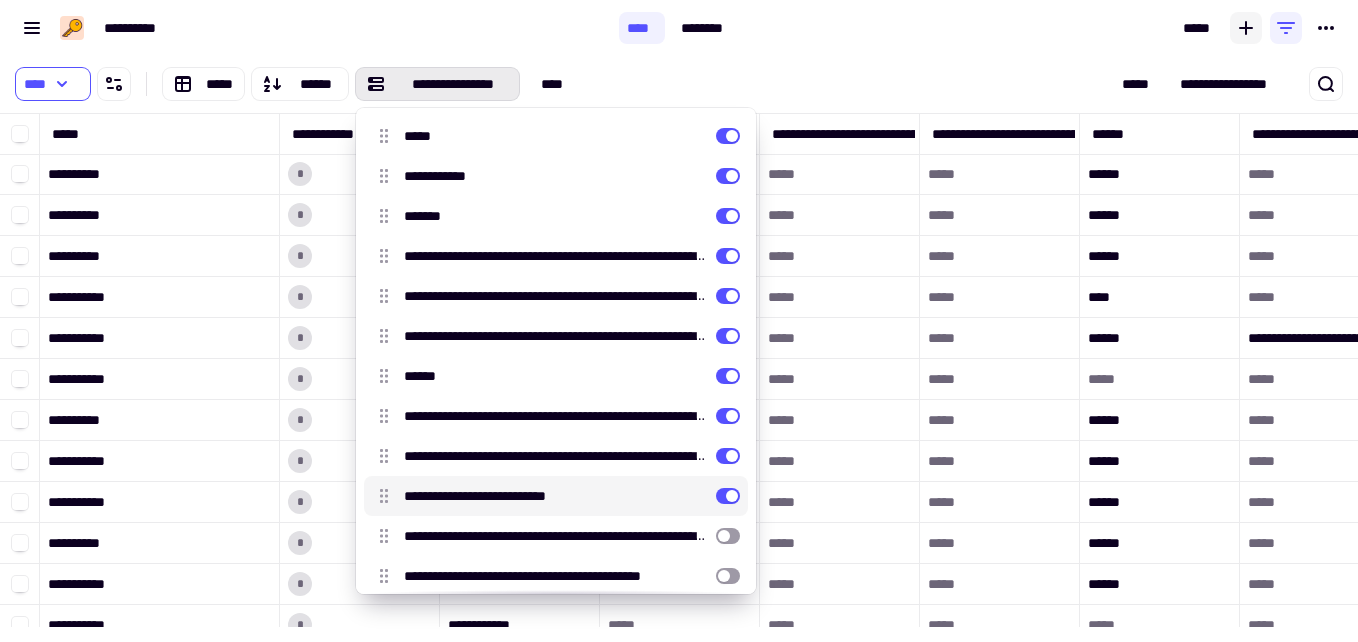 scroll, scrollTop: 16, scrollLeft: 16, axis: both 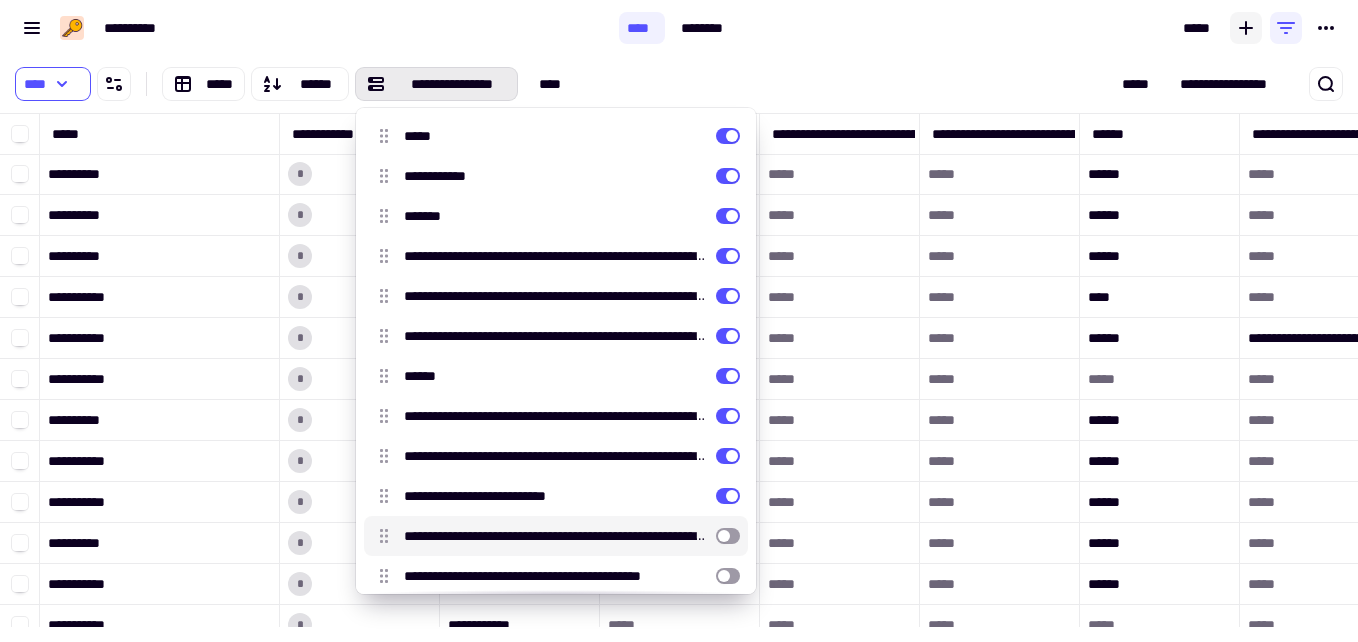 click at bounding box center (728, 536) 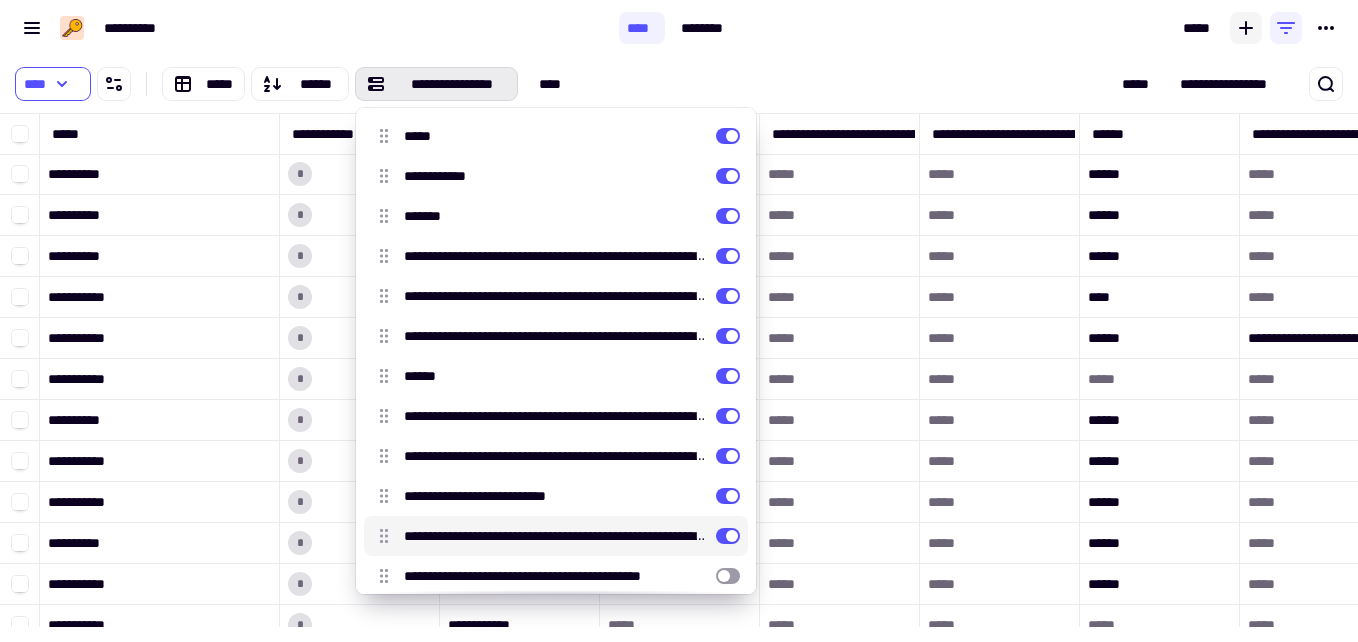 scroll, scrollTop: 16, scrollLeft: 16, axis: both 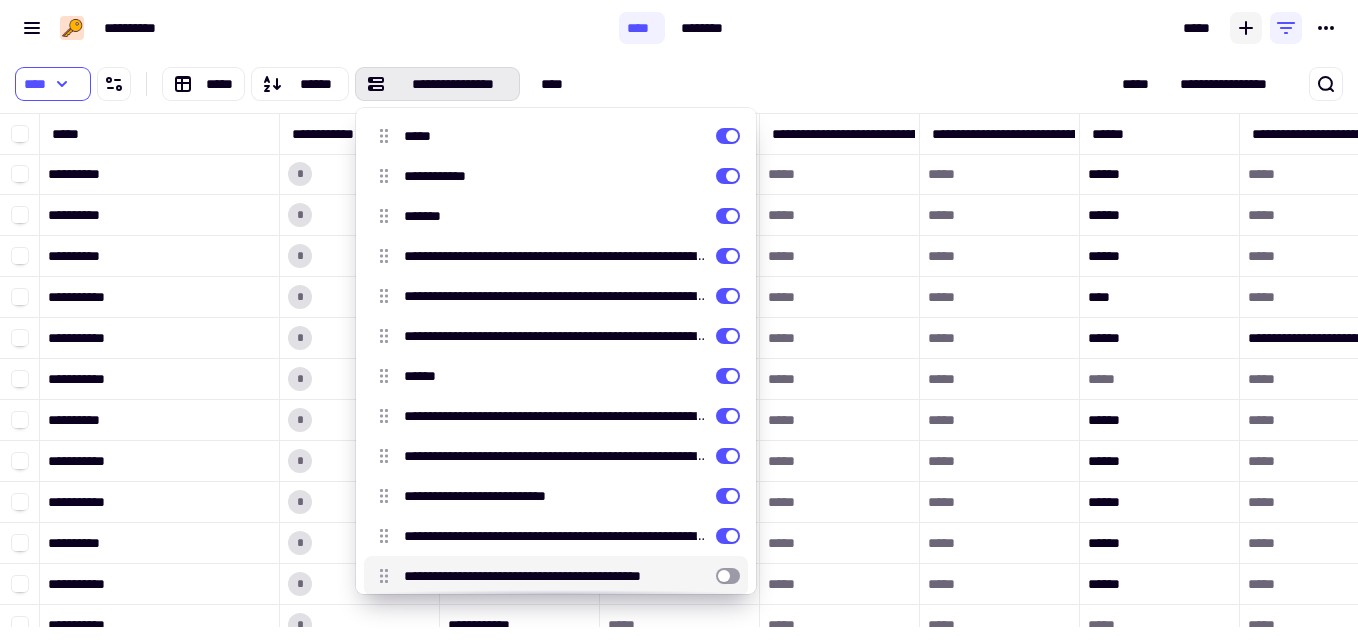 click at bounding box center [728, 576] 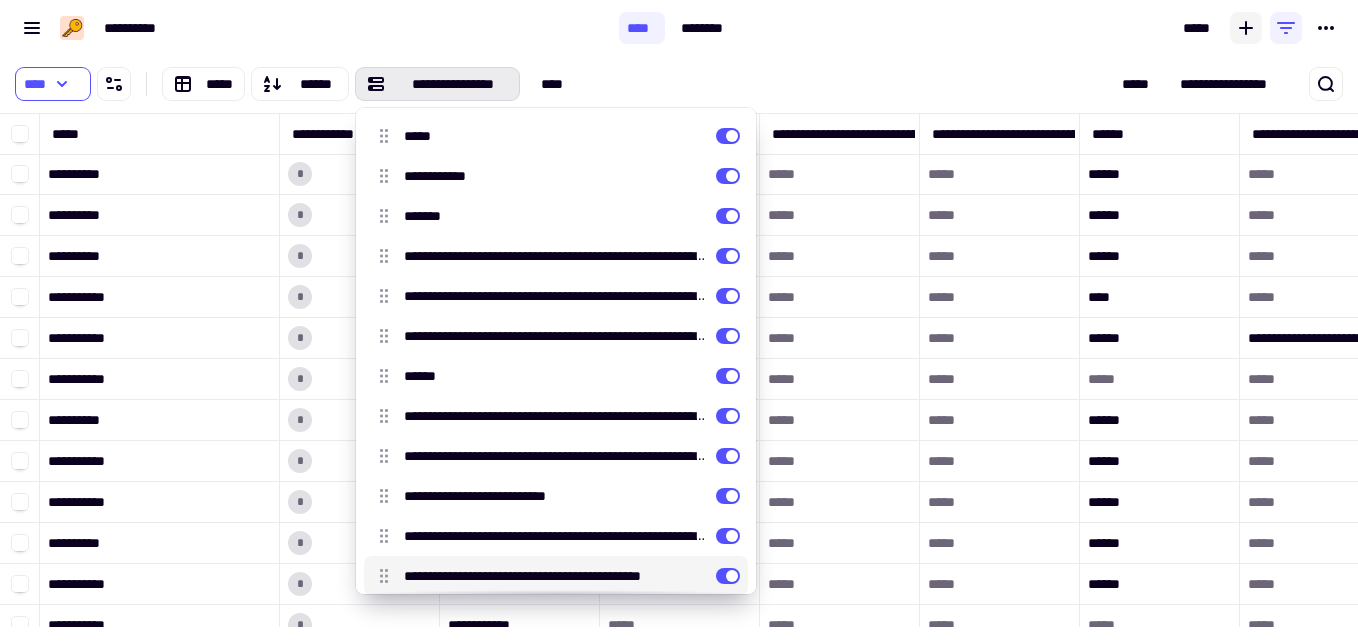 scroll, scrollTop: 16, scrollLeft: 16, axis: both 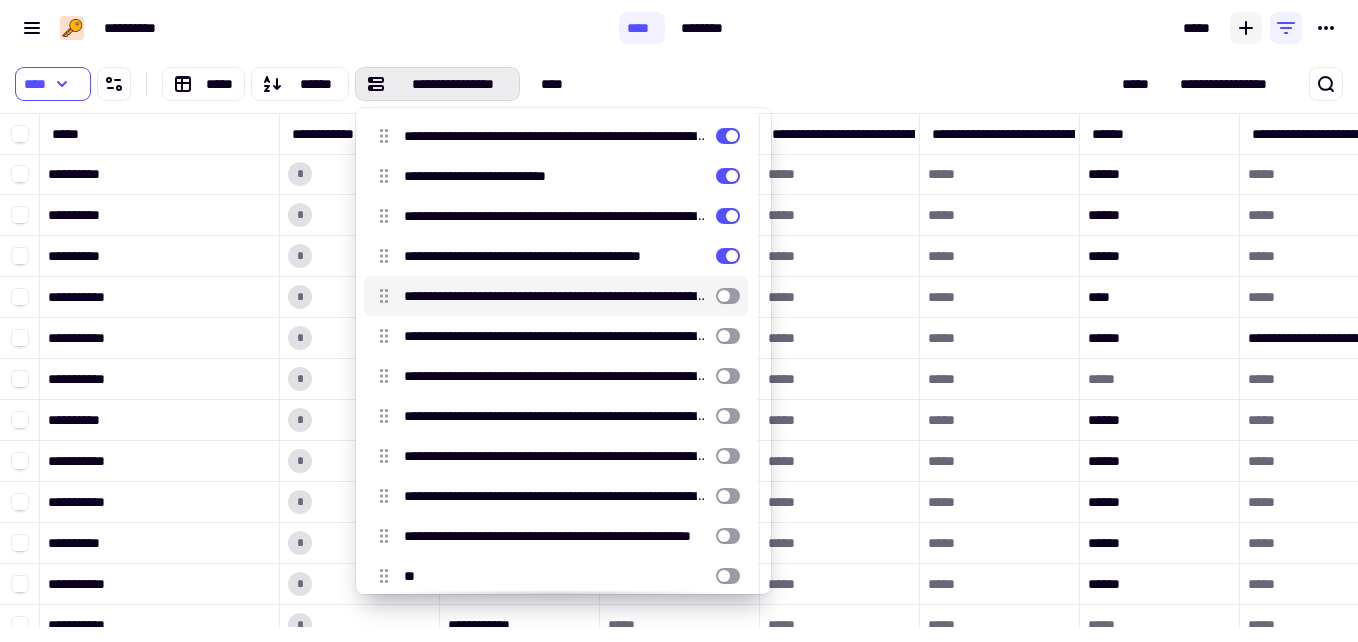 click at bounding box center (728, 296) 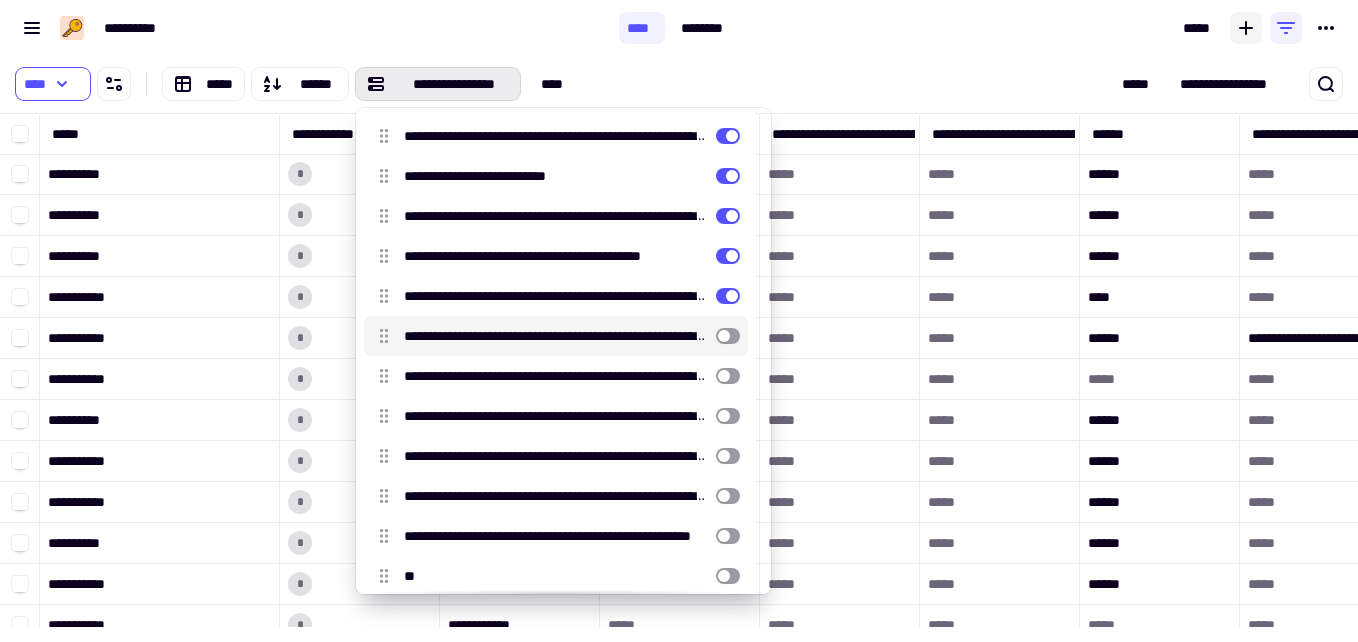click on "**********" at bounding box center [556, 336] 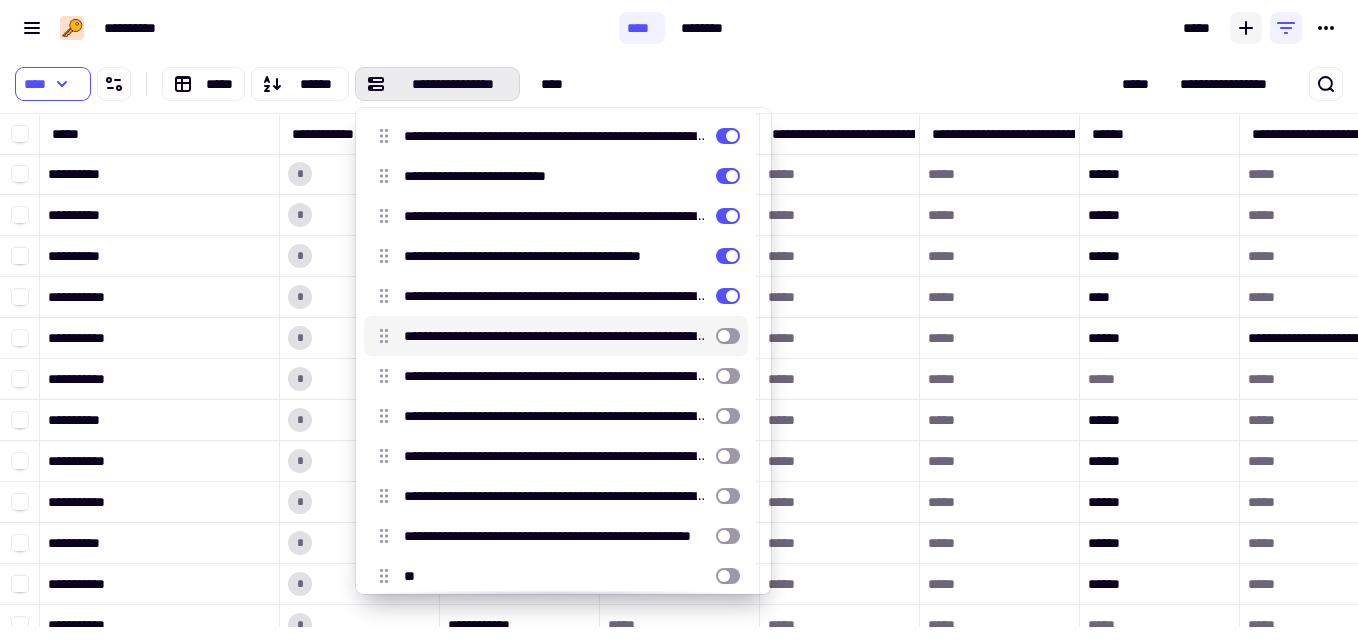 scroll, scrollTop: 16, scrollLeft: 16, axis: both 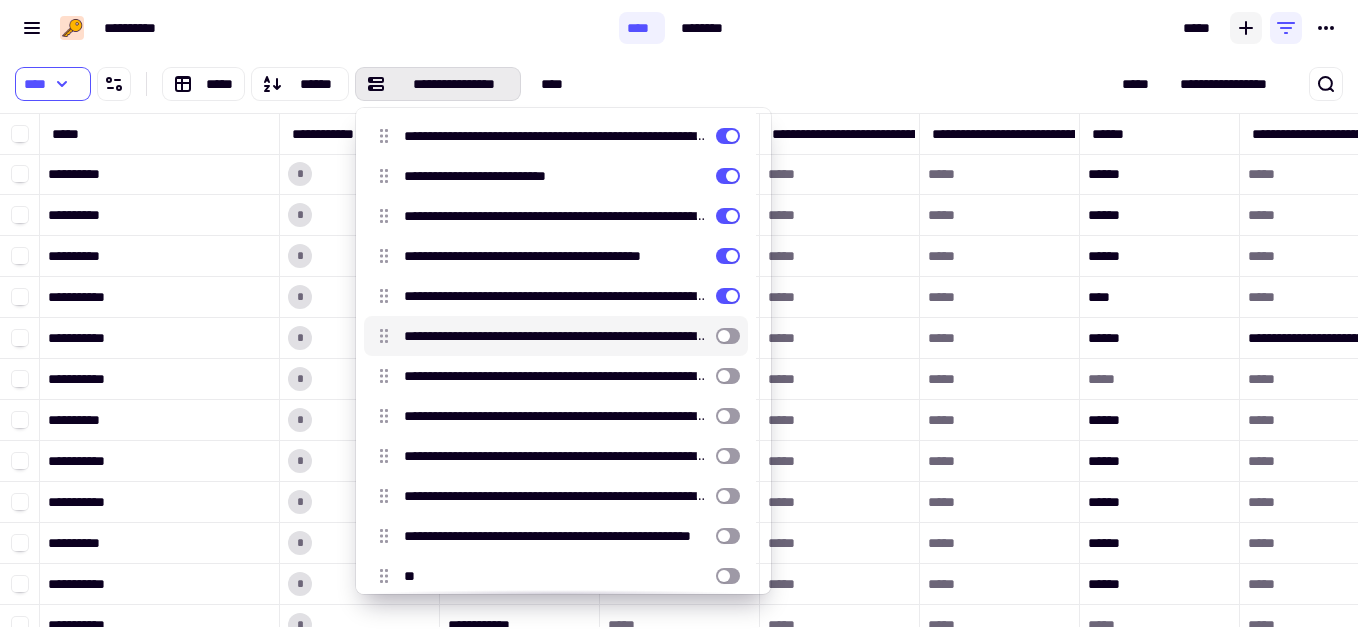 click at bounding box center [728, 336] 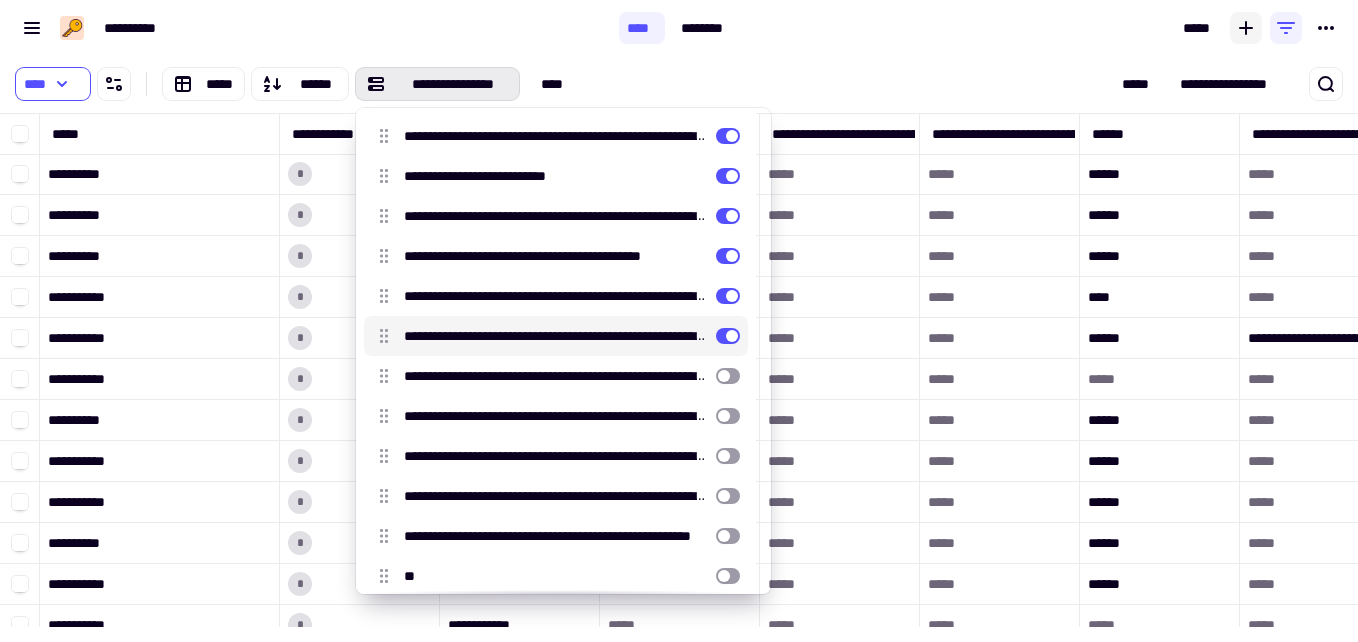 scroll, scrollTop: 16, scrollLeft: 16, axis: both 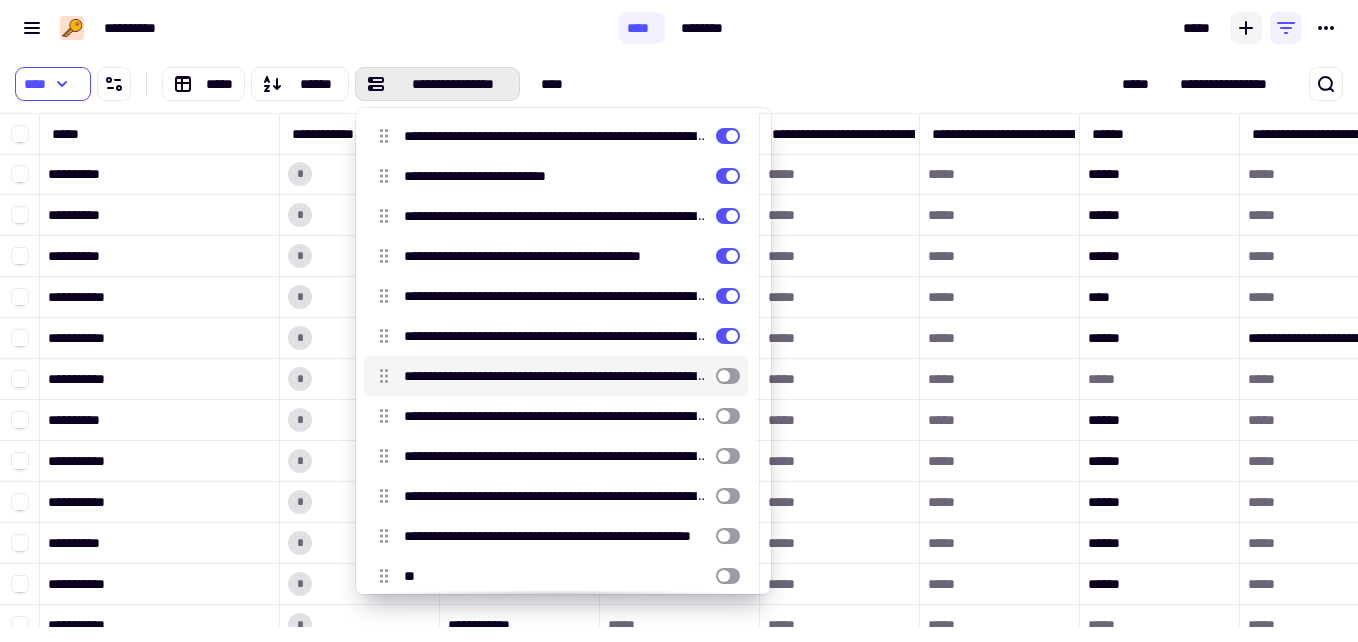 click at bounding box center [728, 376] 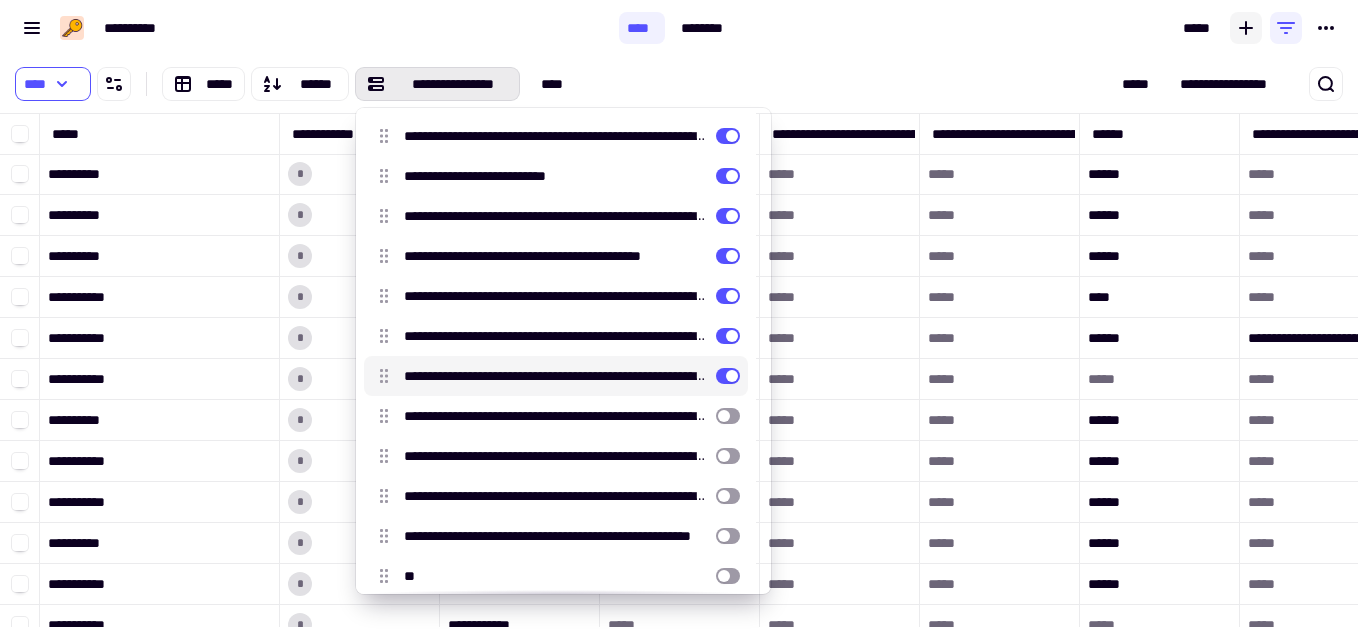 scroll, scrollTop: 16, scrollLeft: 16, axis: both 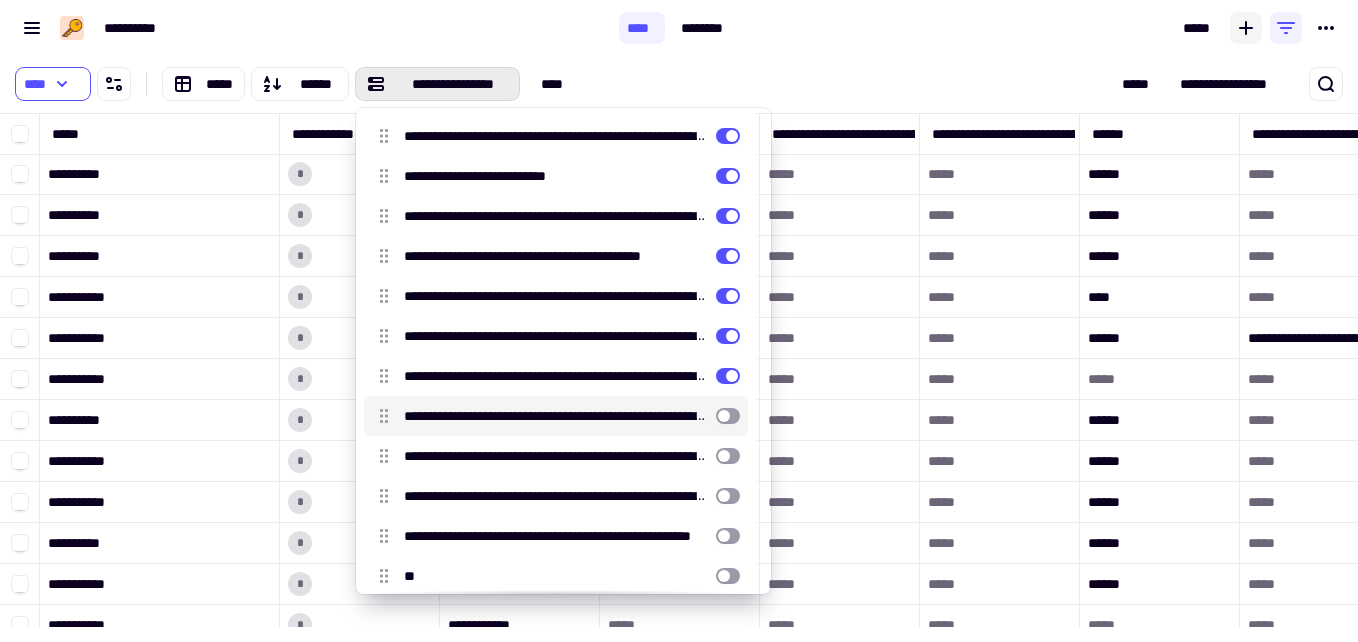 click at bounding box center [728, 416] 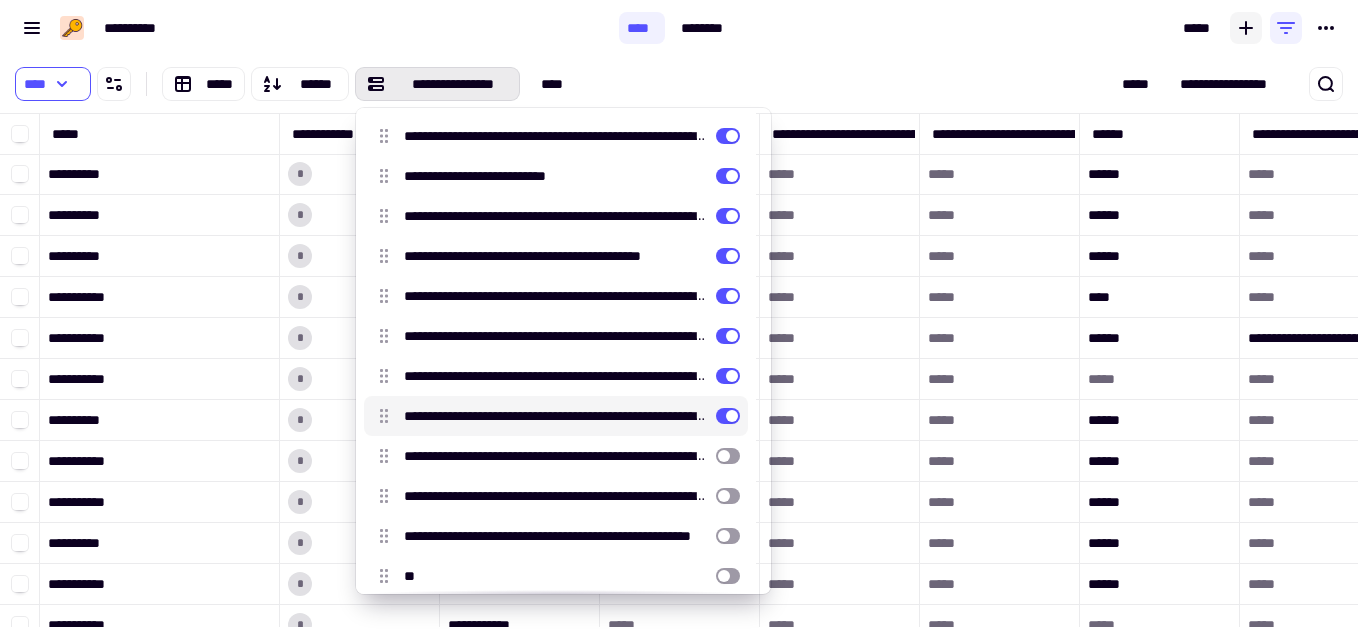 scroll, scrollTop: 16, scrollLeft: 16, axis: both 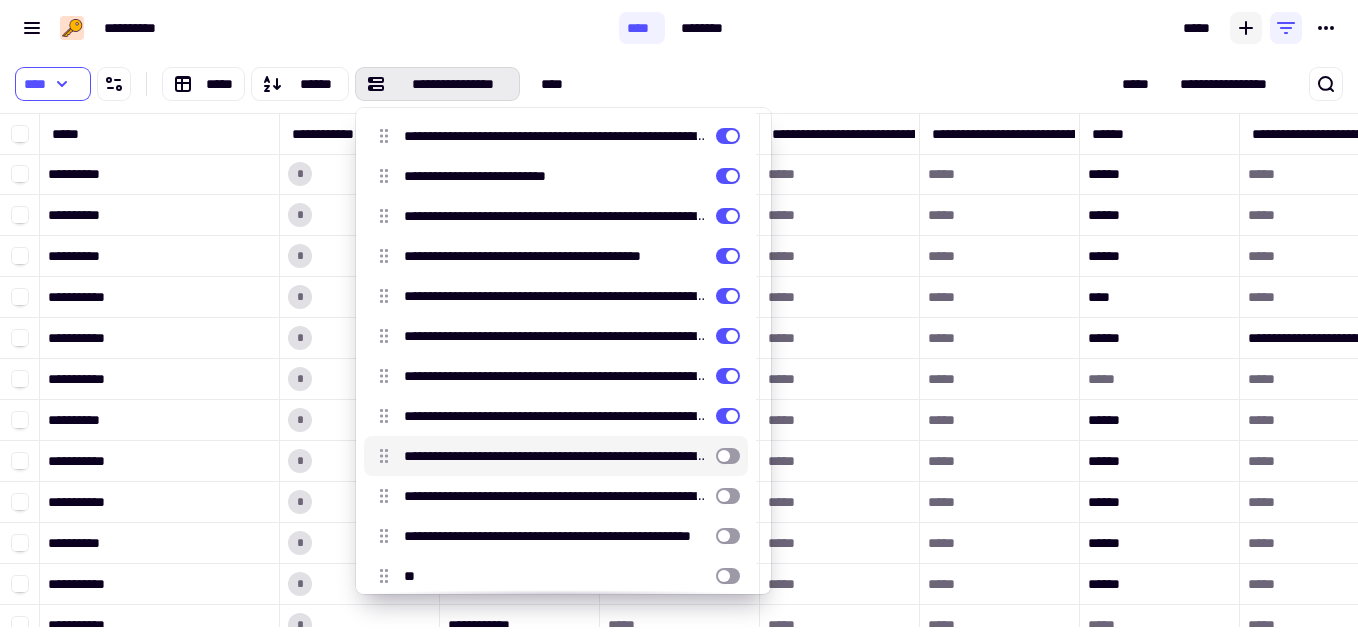 click at bounding box center [728, 456] 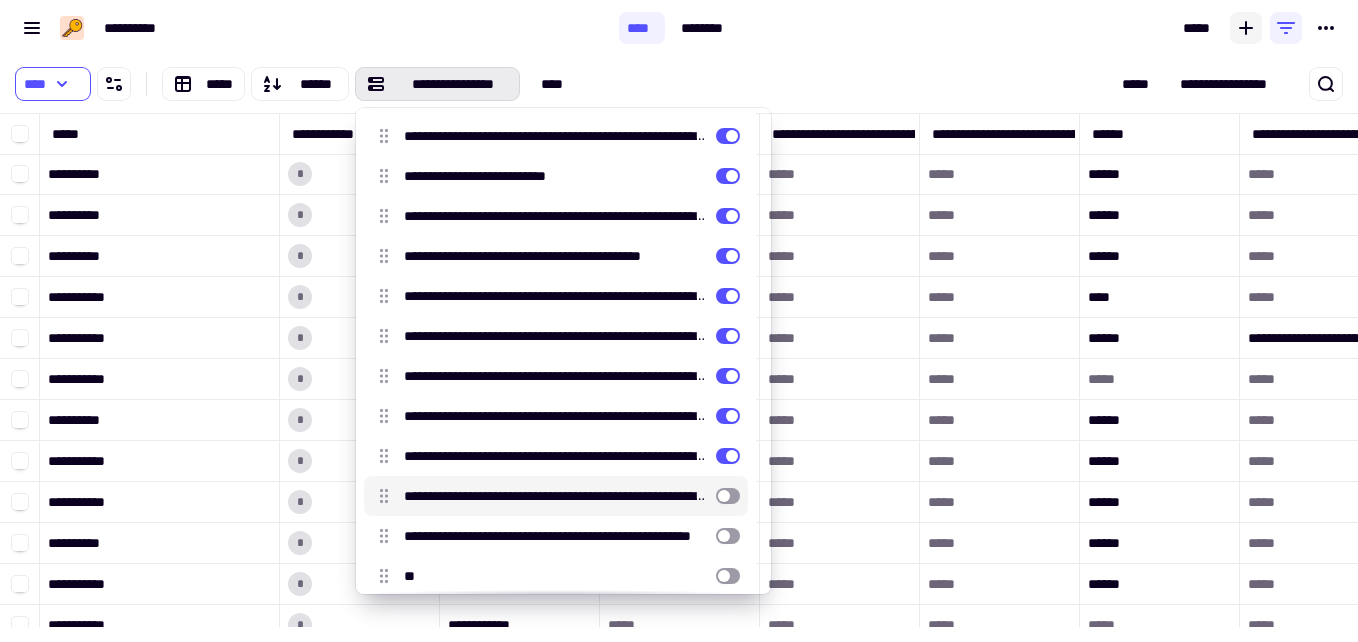 click at bounding box center [728, 496] 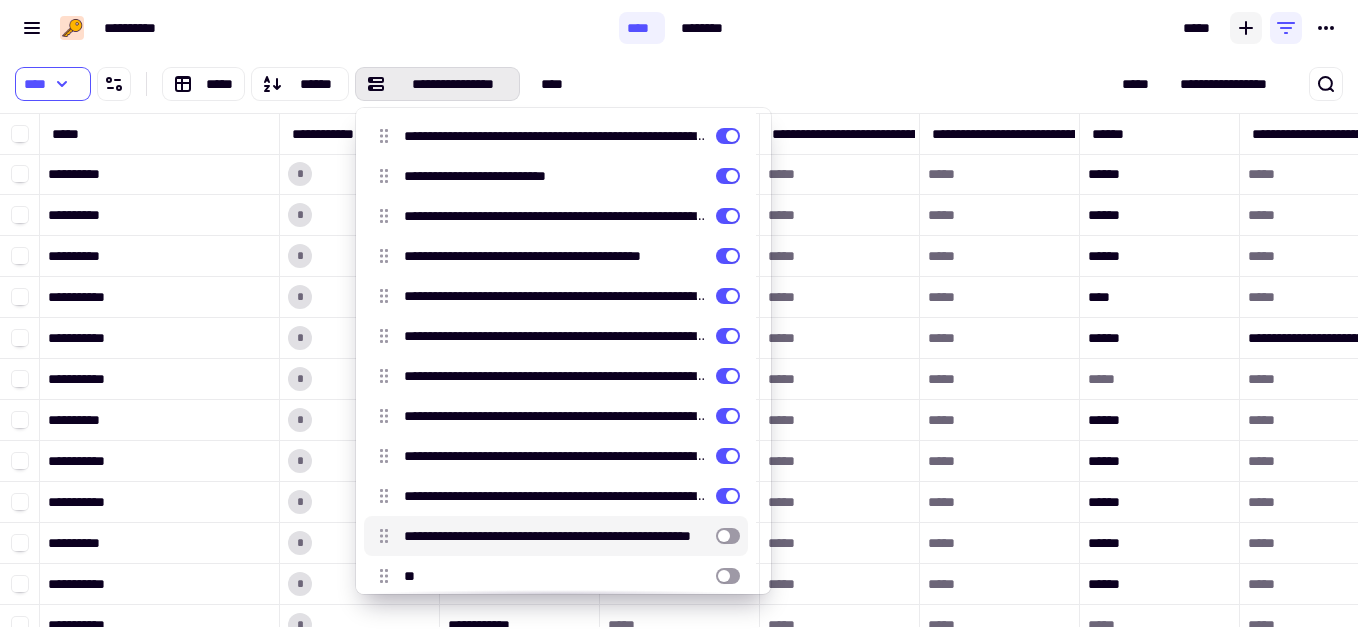 click at bounding box center (728, 536) 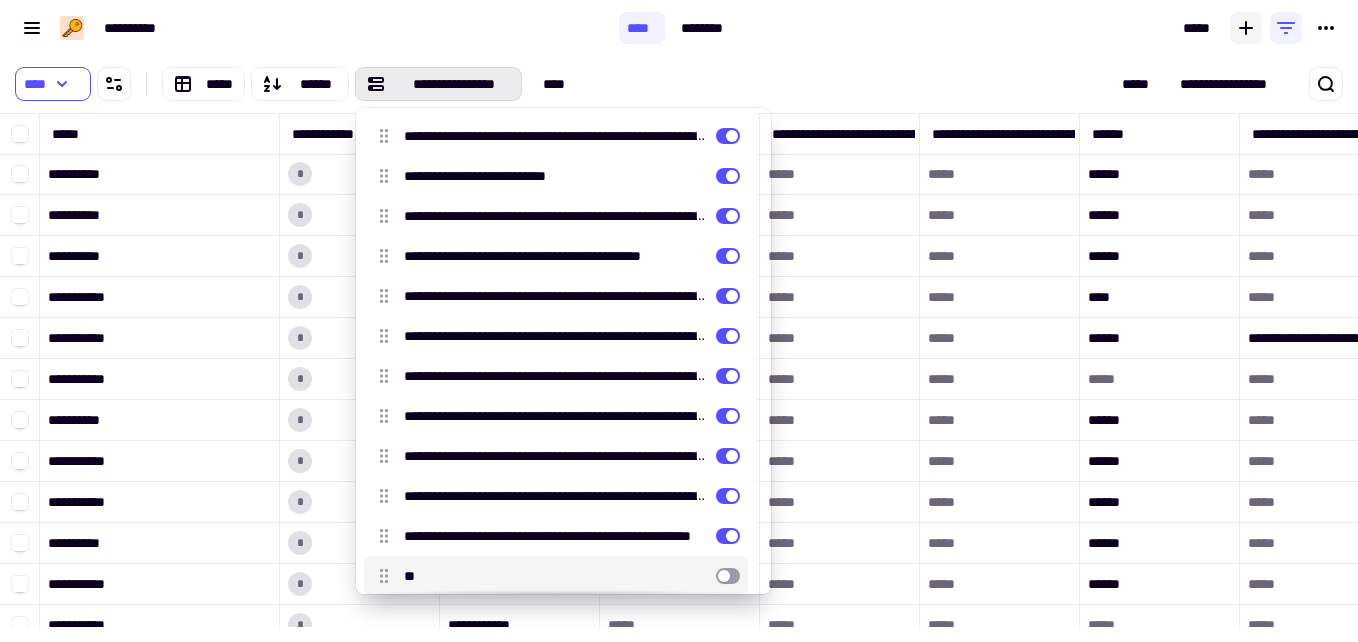 click at bounding box center (728, 576) 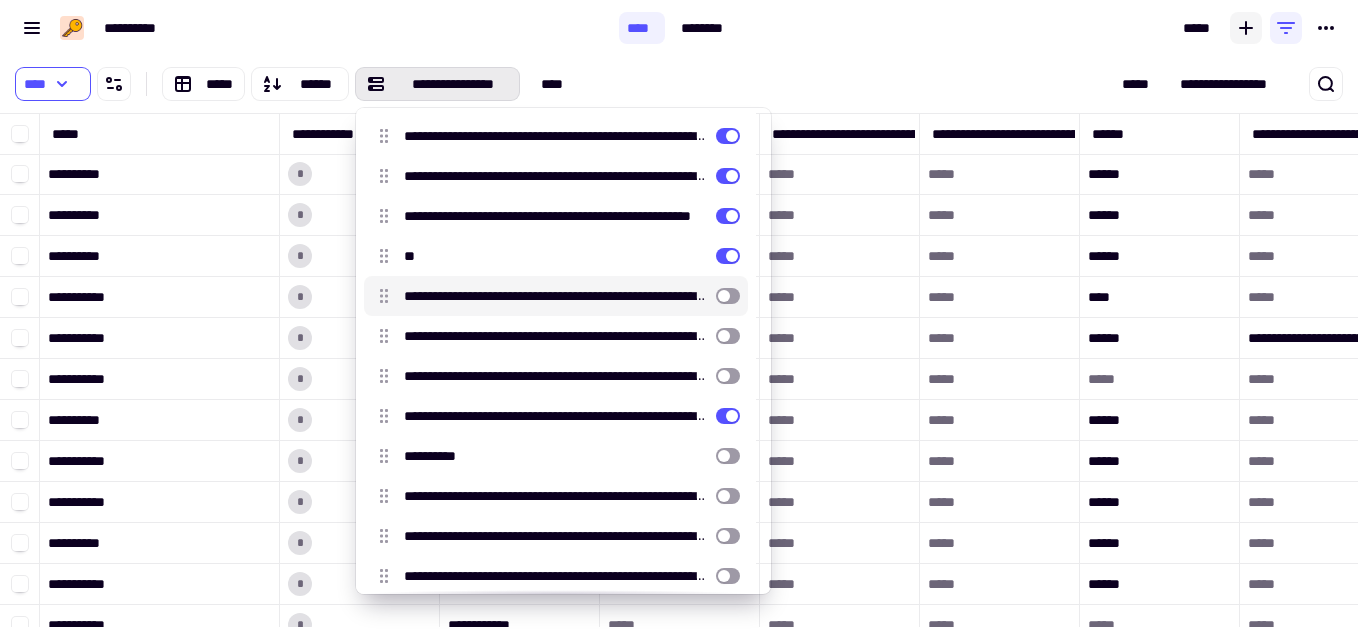 click at bounding box center [728, 296] 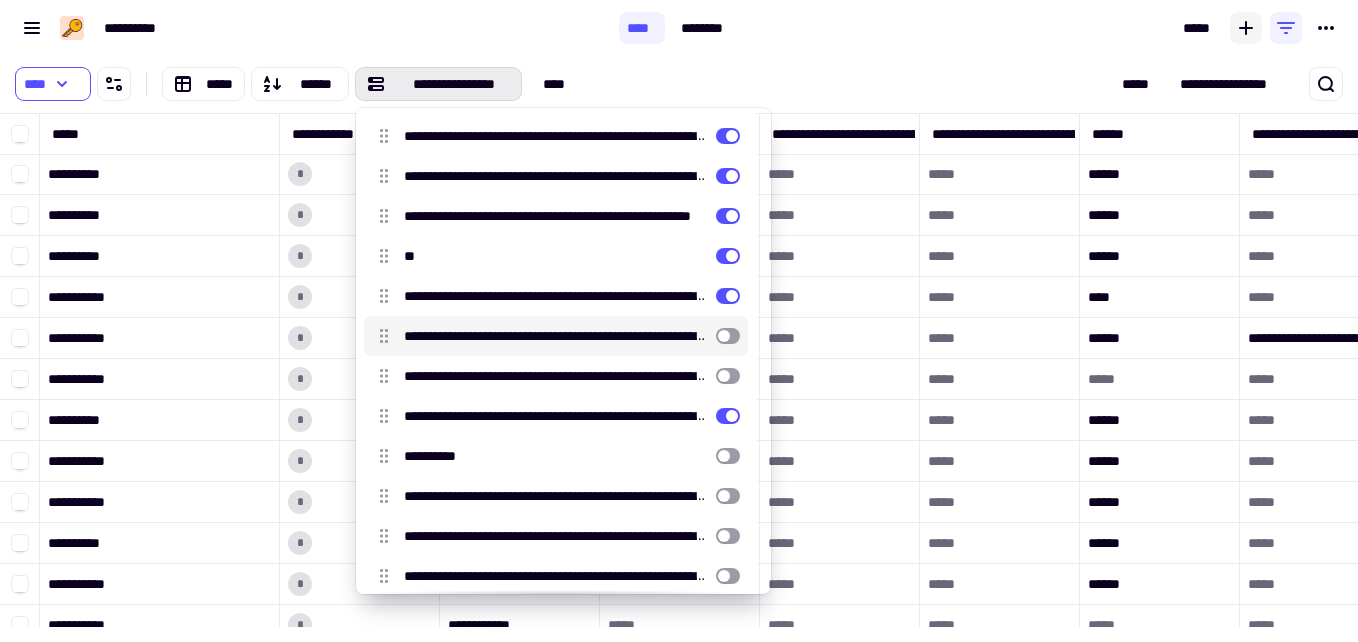 click at bounding box center (728, 336) 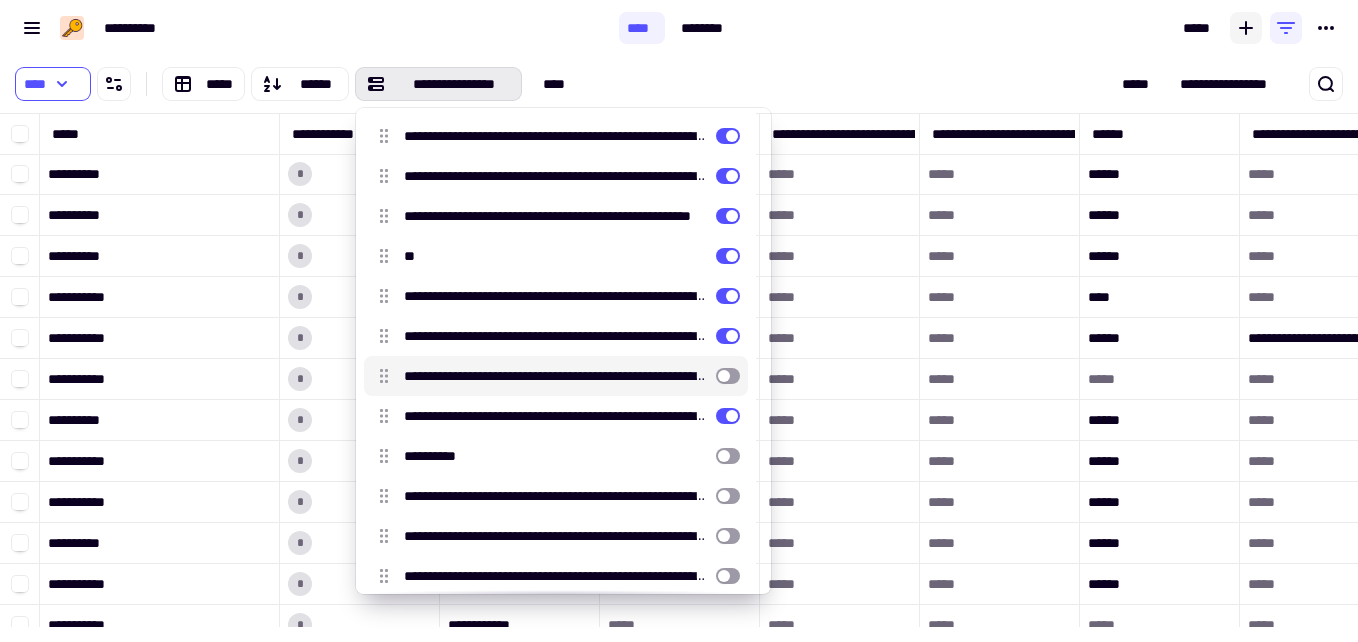 click at bounding box center [728, 376] 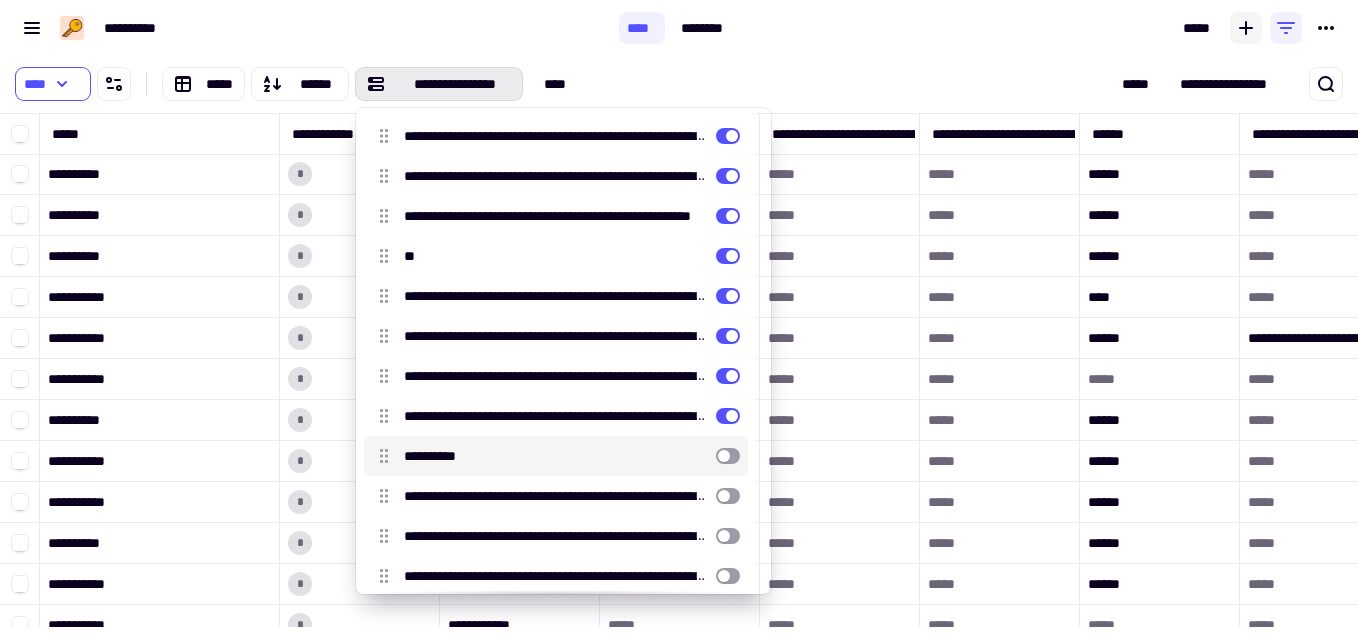 click at bounding box center (728, 456) 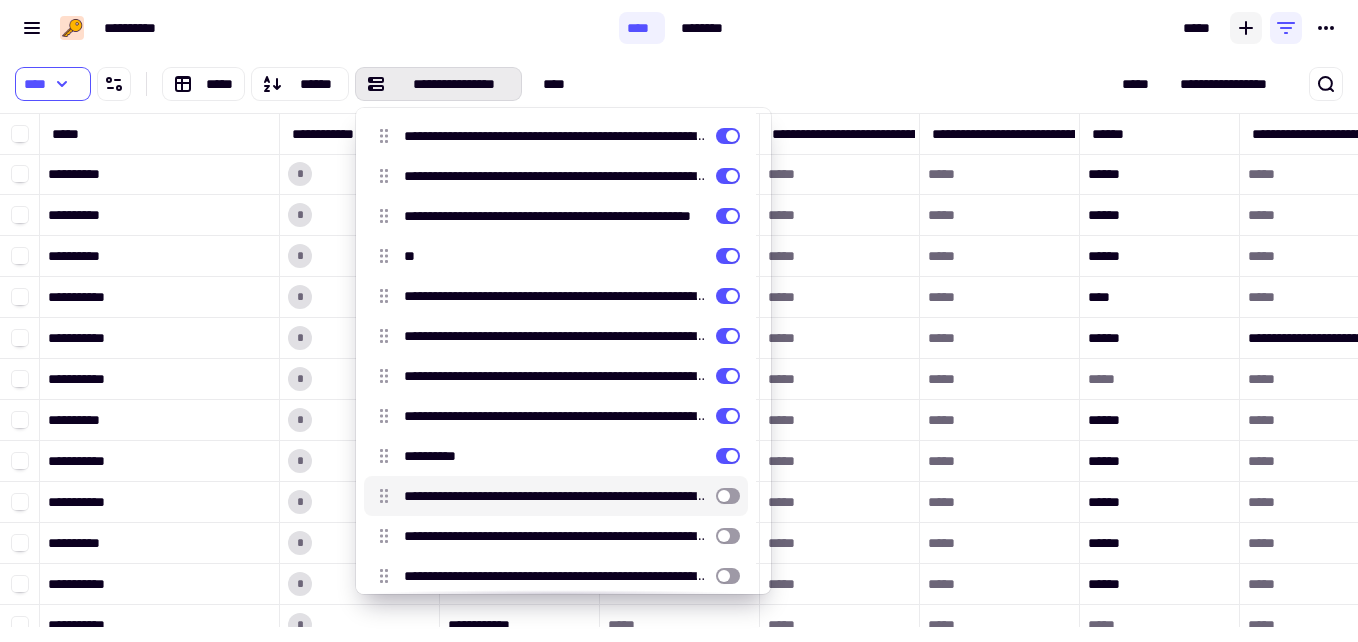 click at bounding box center (728, 496) 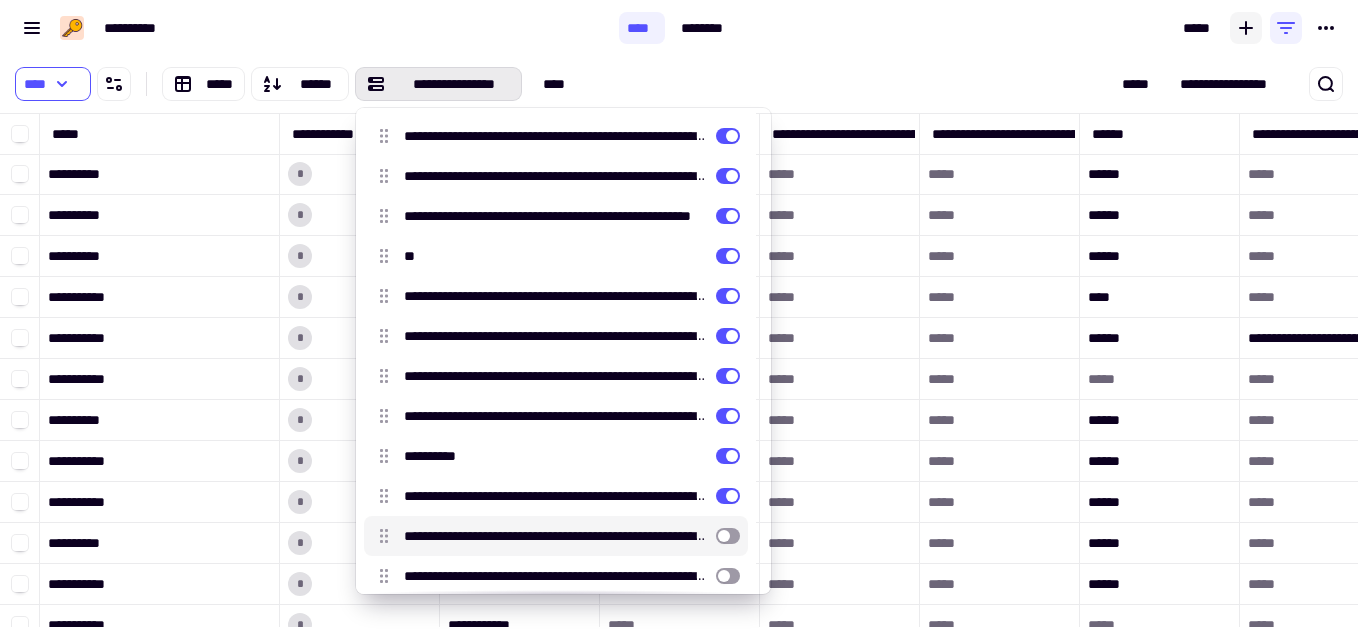 click at bounding box center [728, 536] 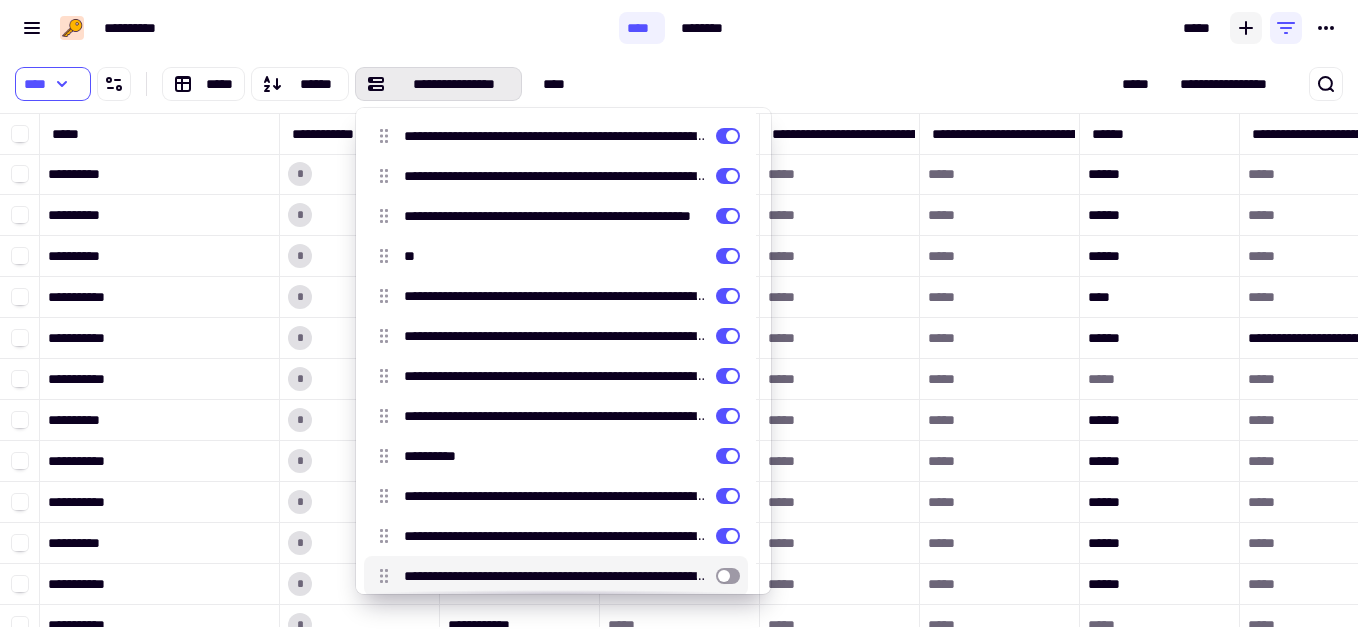 click at bounding box center [728, 576] 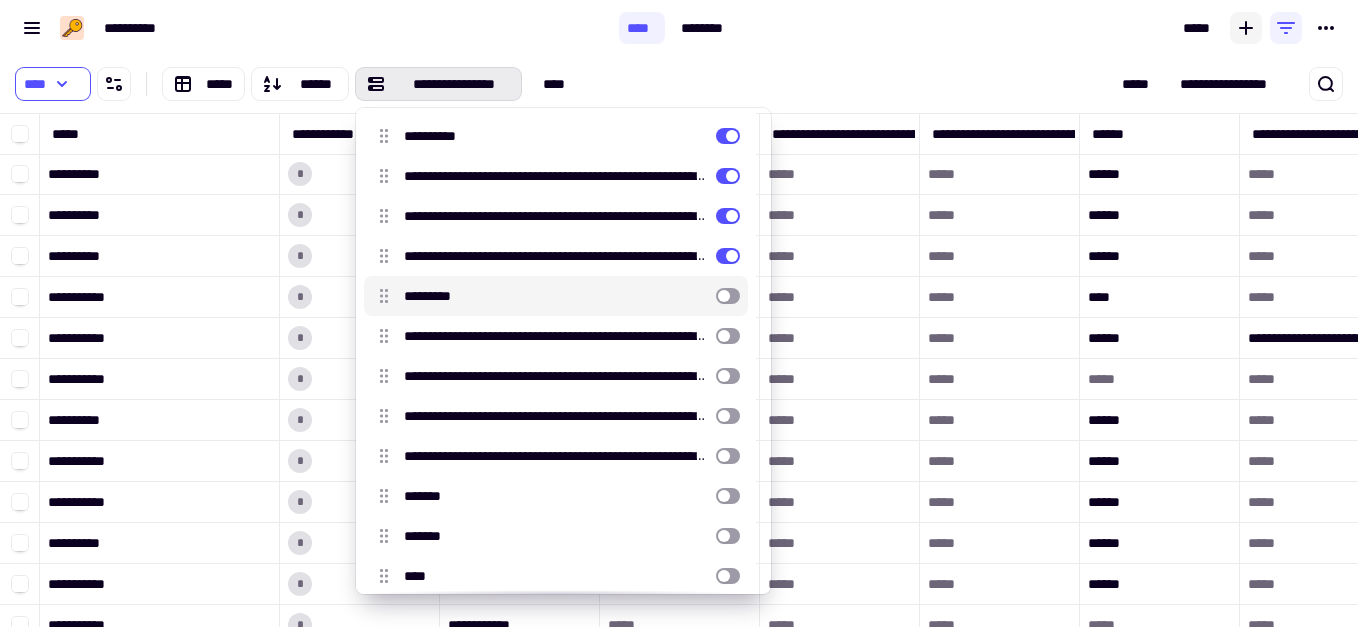 click at bounding box center [728, 296] 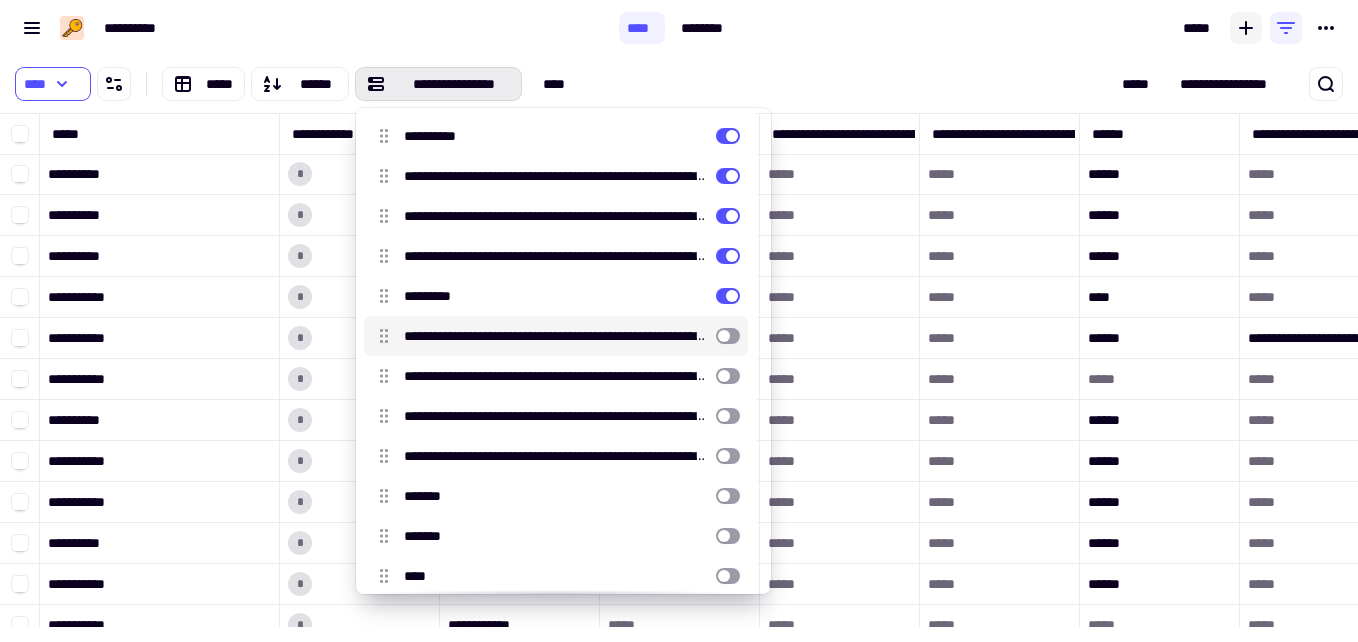 click at bounding box center [728, 336] 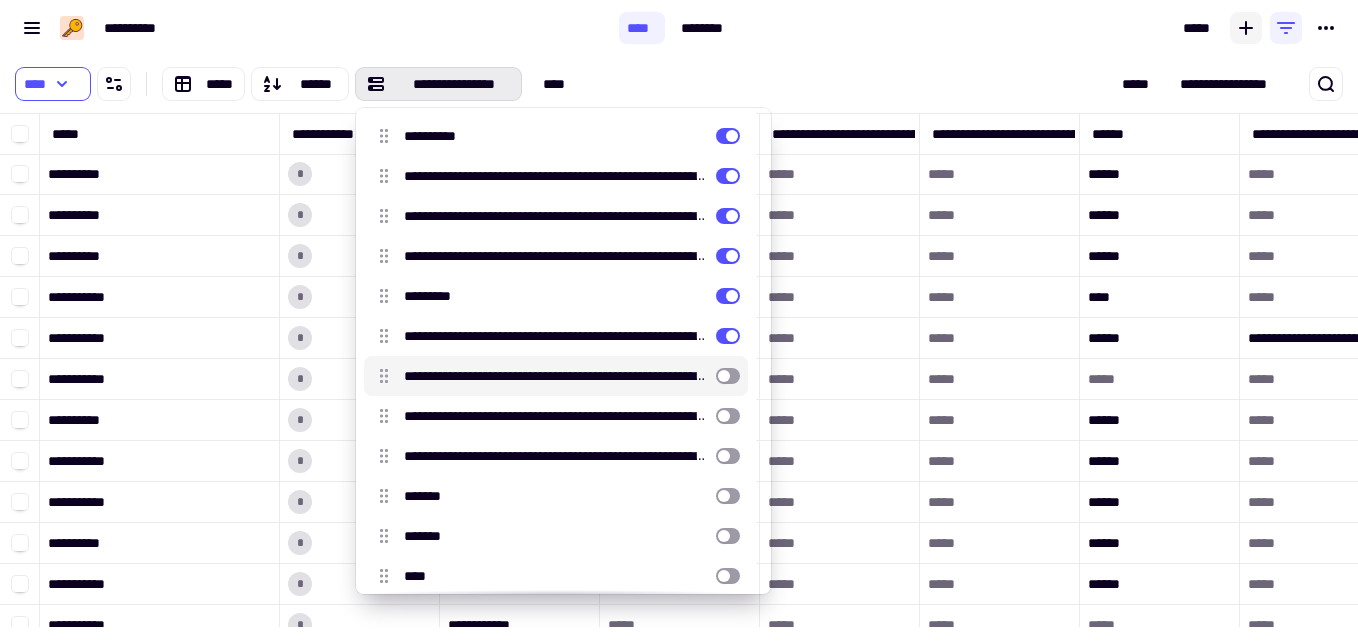 click at bounding box center (728, 376) 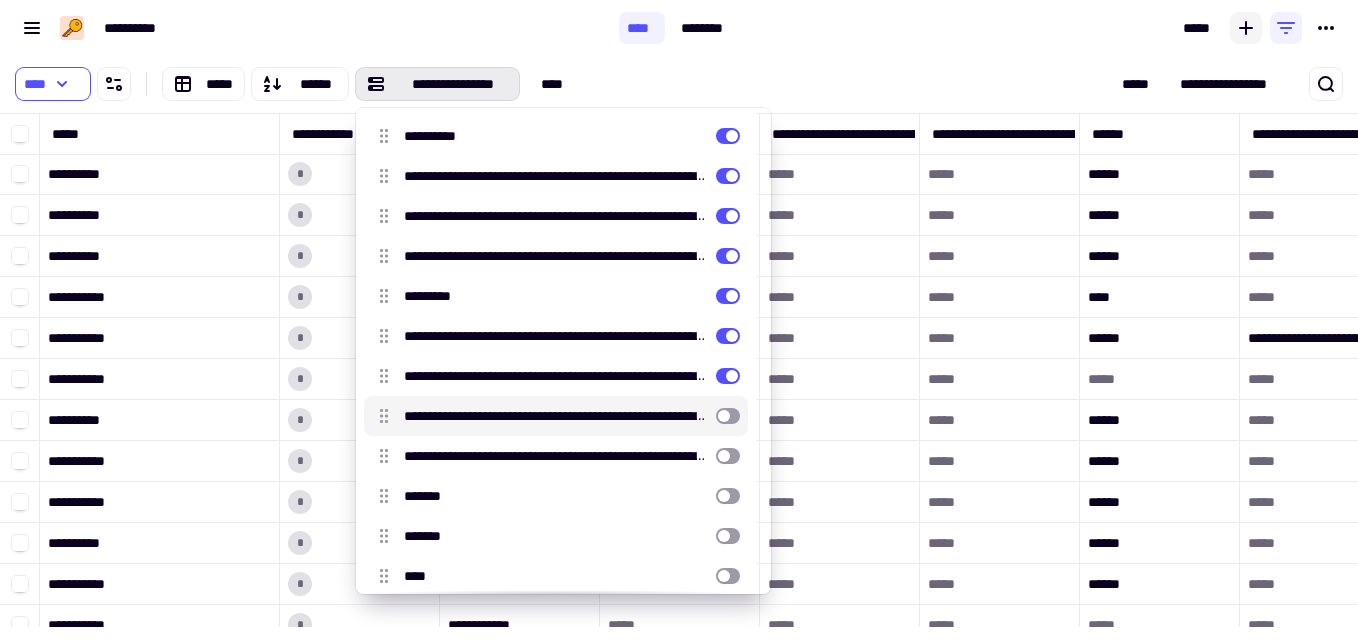 click at bounding box center [728, 416] 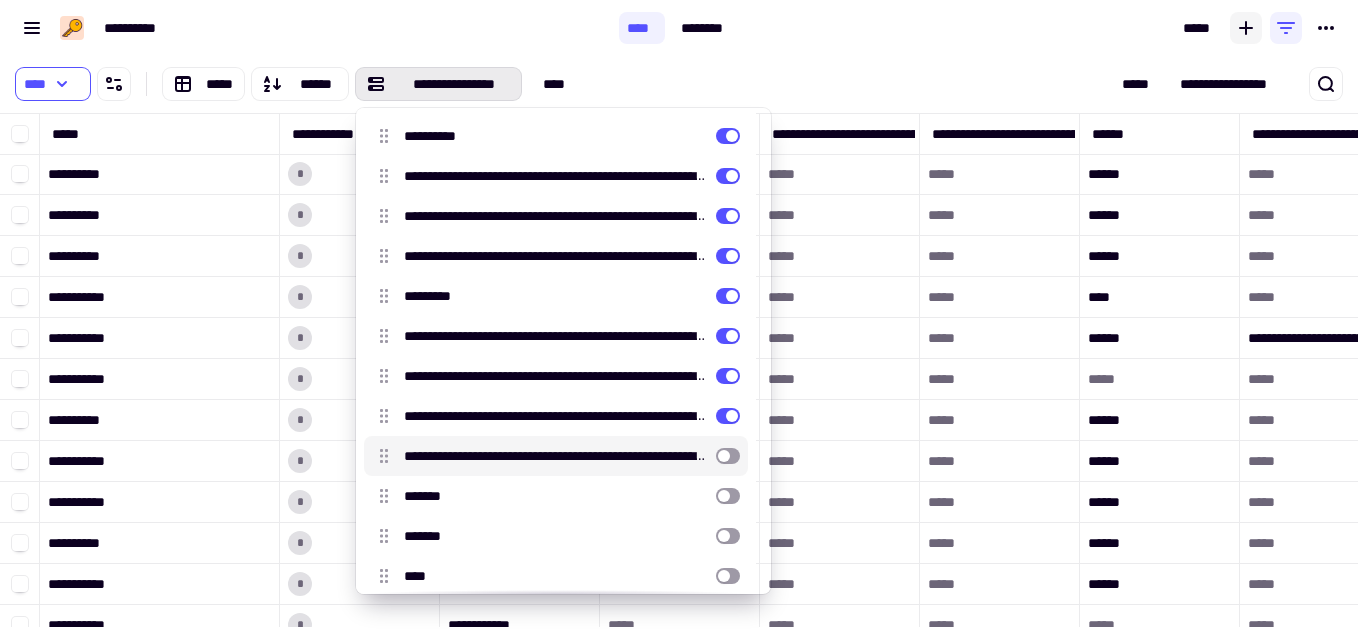 click at bounding box center (728, 456) 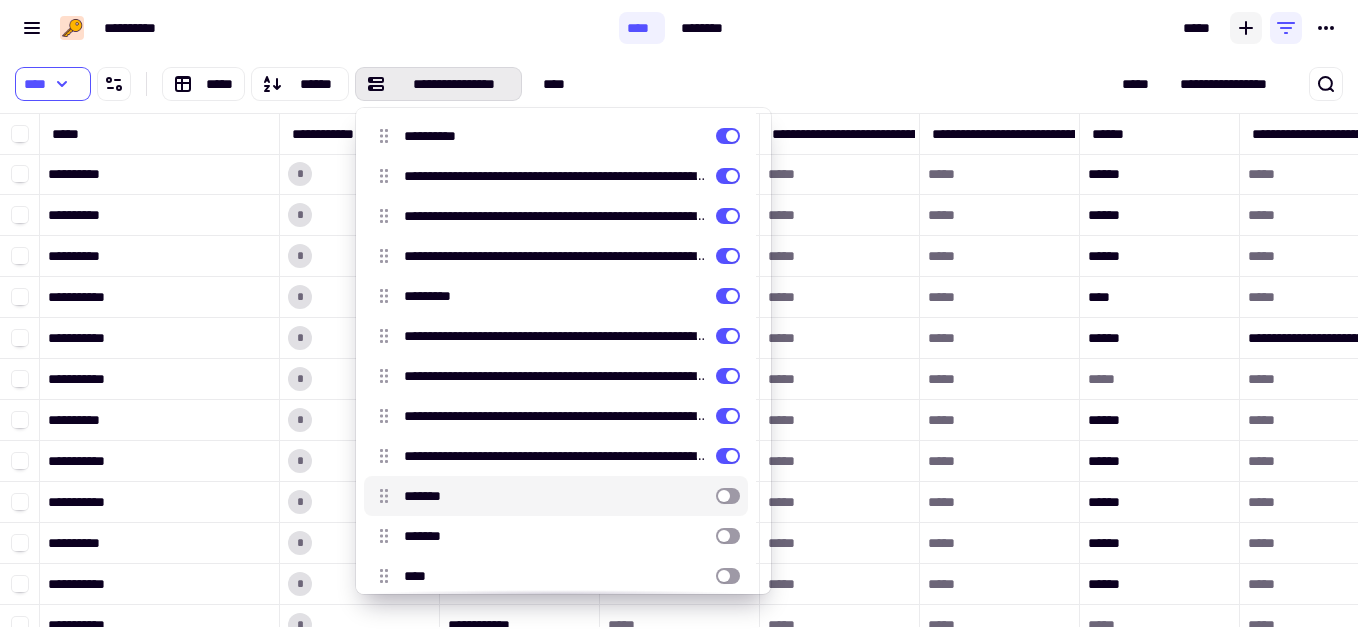 click at bounding box center (728, 496) 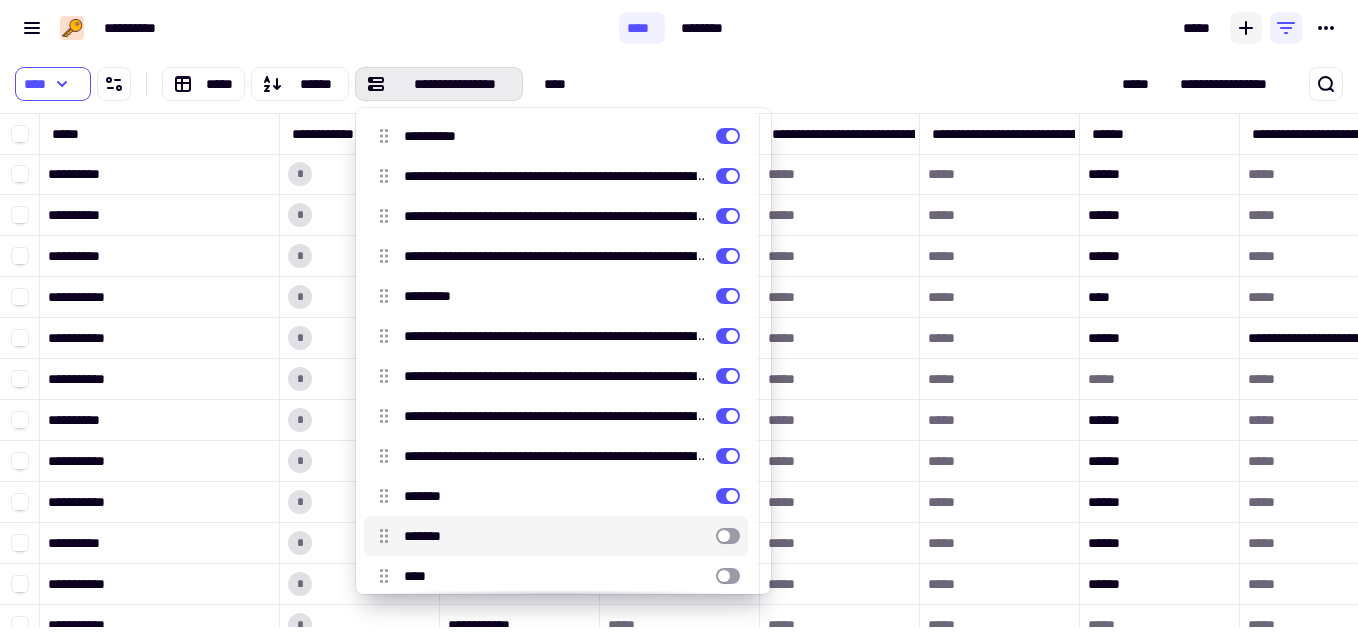 click on "*******" at bounding box center (556, 536) 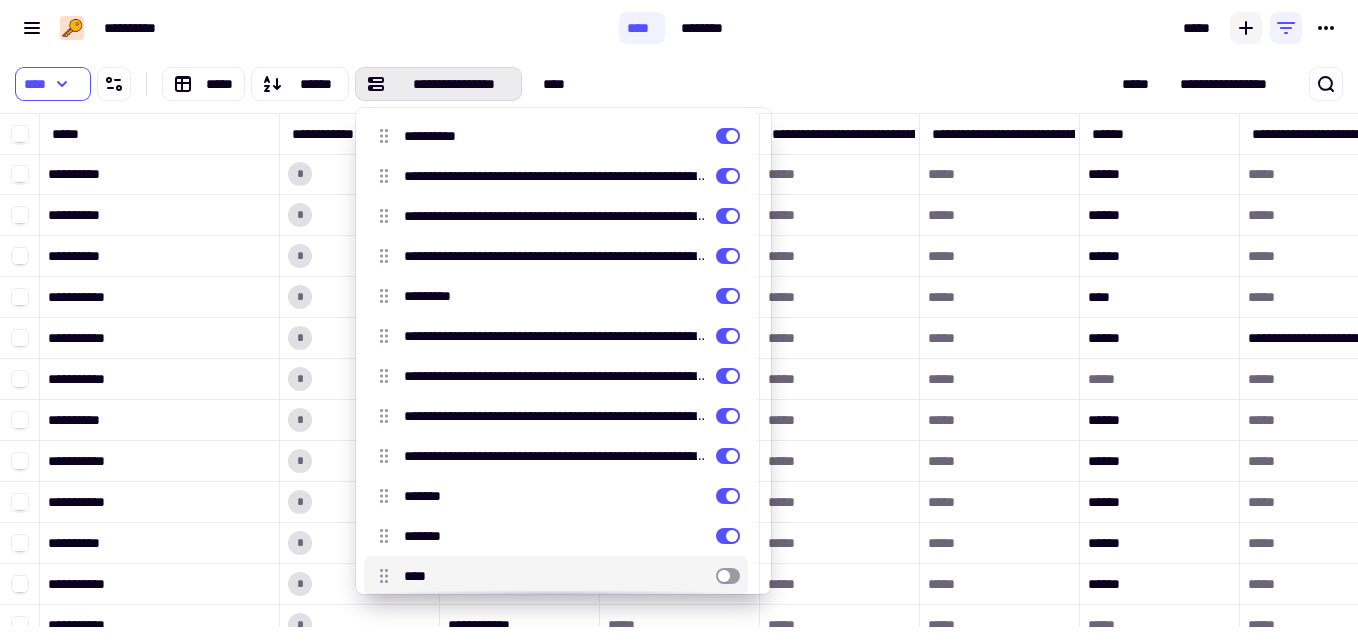 click at bounding box center (728, 576) 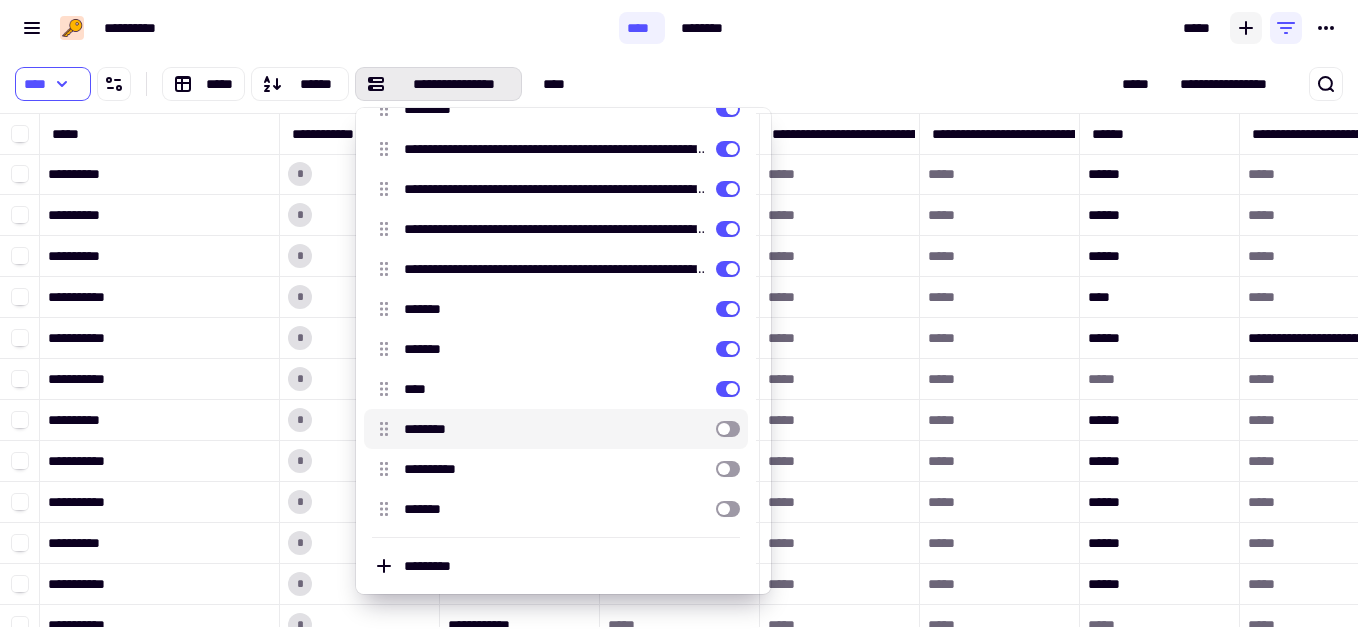 click at bounding box center (728, 429) 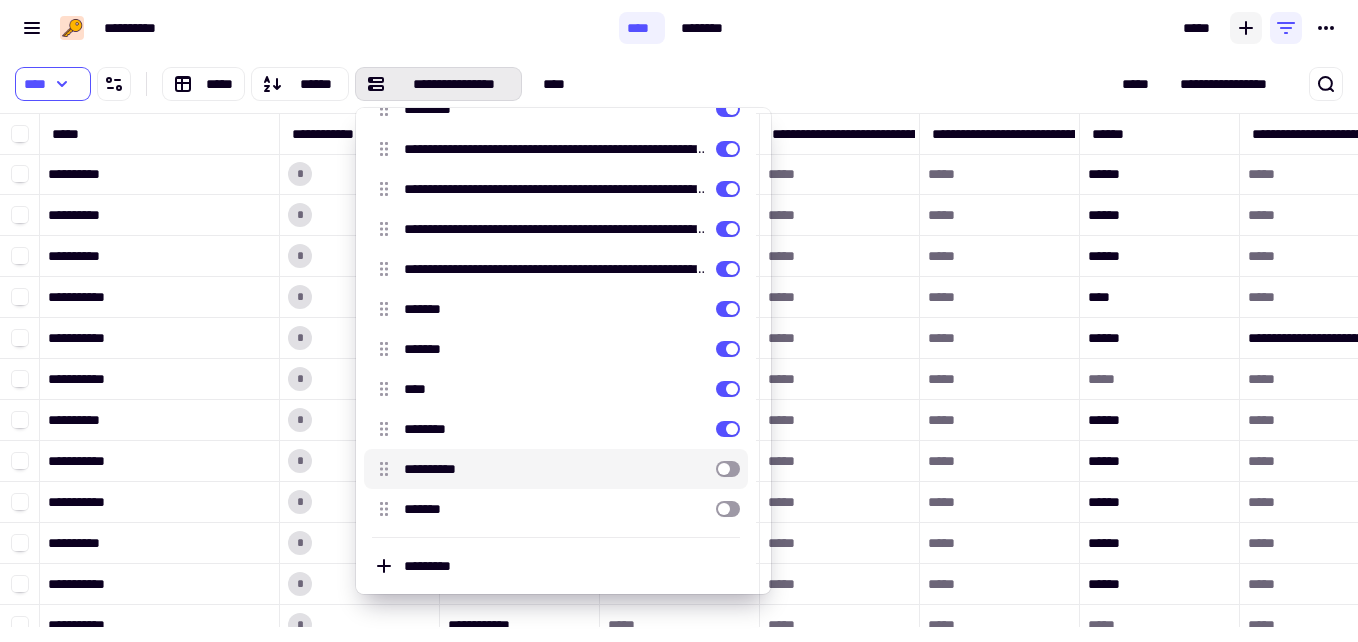 click at bounding box center [728, 469] 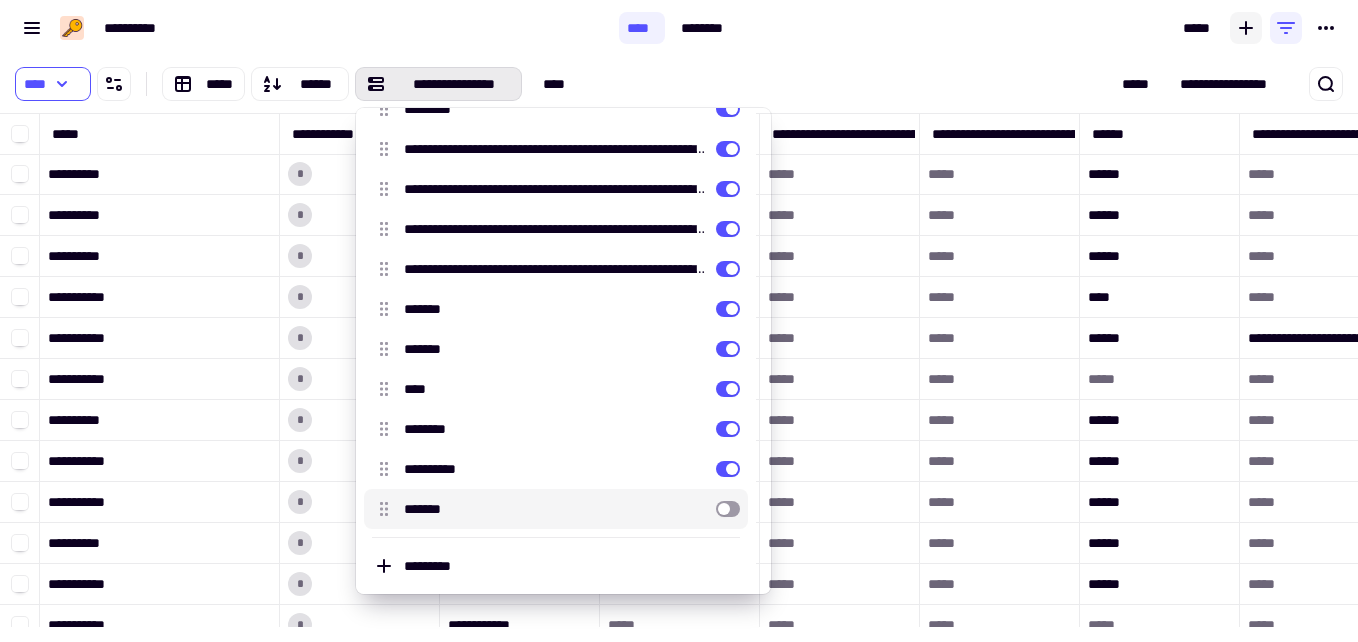 click at bounding box center [728, 509] 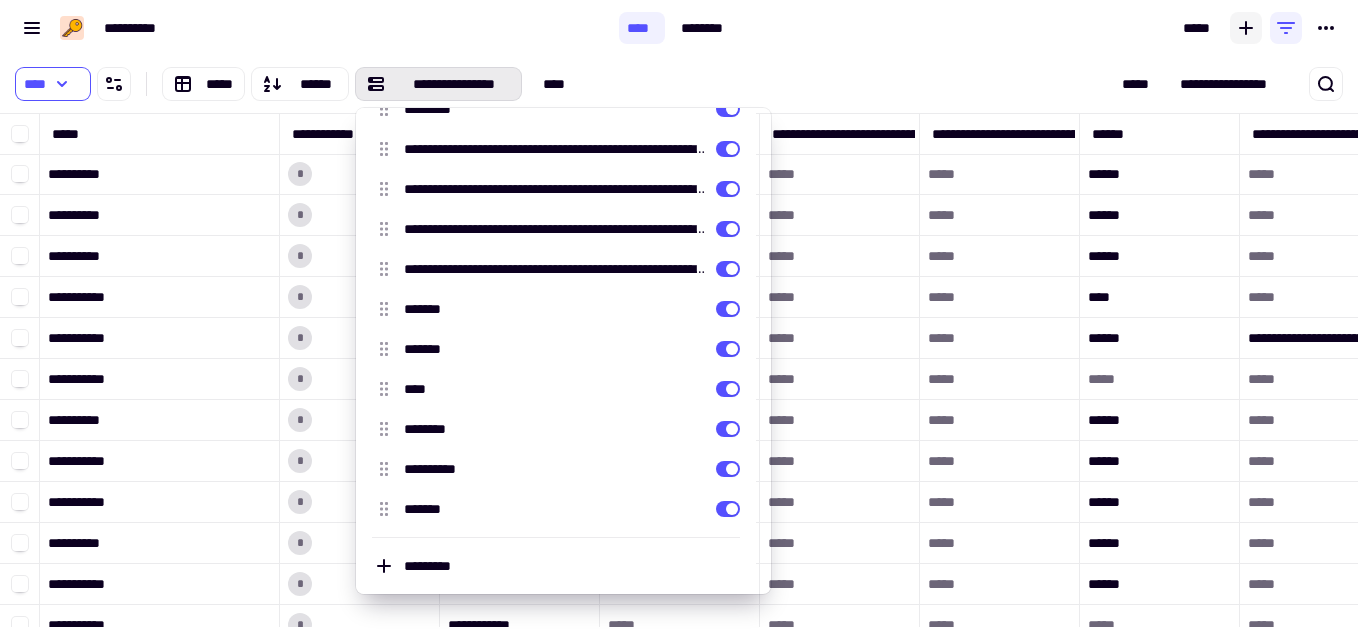click on "[FIRST] [LAST] [ADDRESS] [CITY] [STATE] [ZIP] [COUNTRY] [PHONE]" at bounding box center (556, -223) 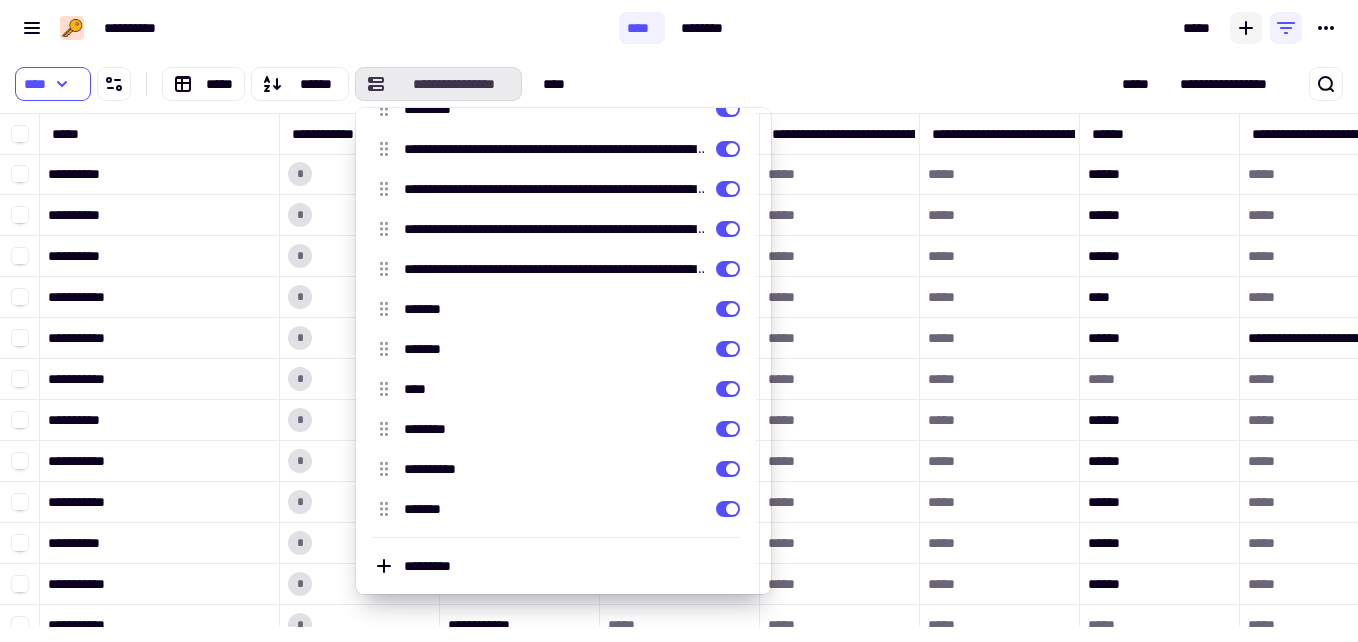 click on "**********" 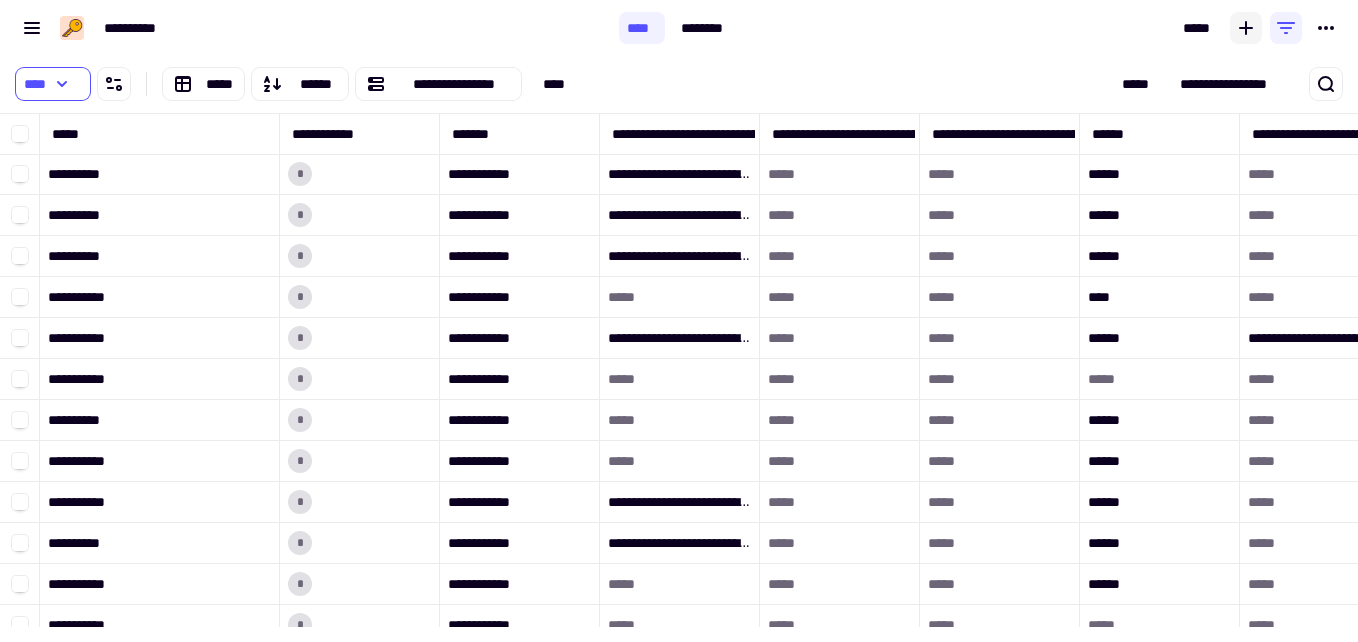 click on "[FIRST] [LAST] [CITY] [STATE]" at bounding box center (427, 84) 